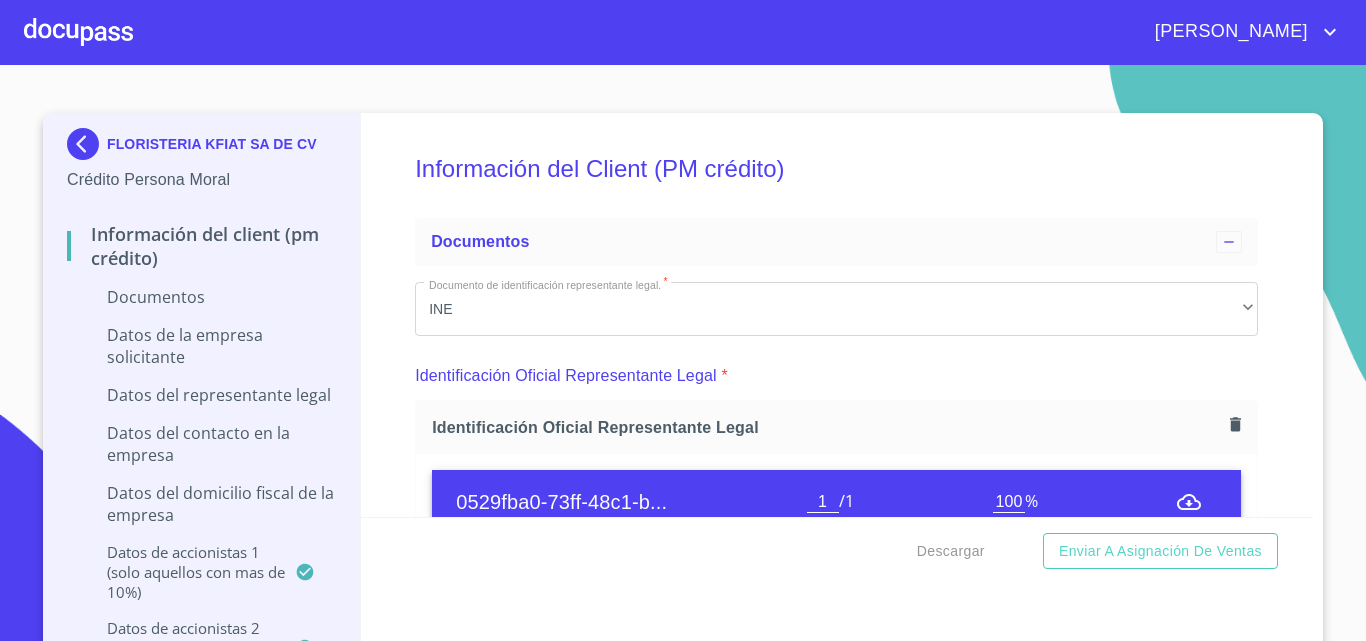 scroll, scrollTop: 0, scrollLeft: 0, axis: both 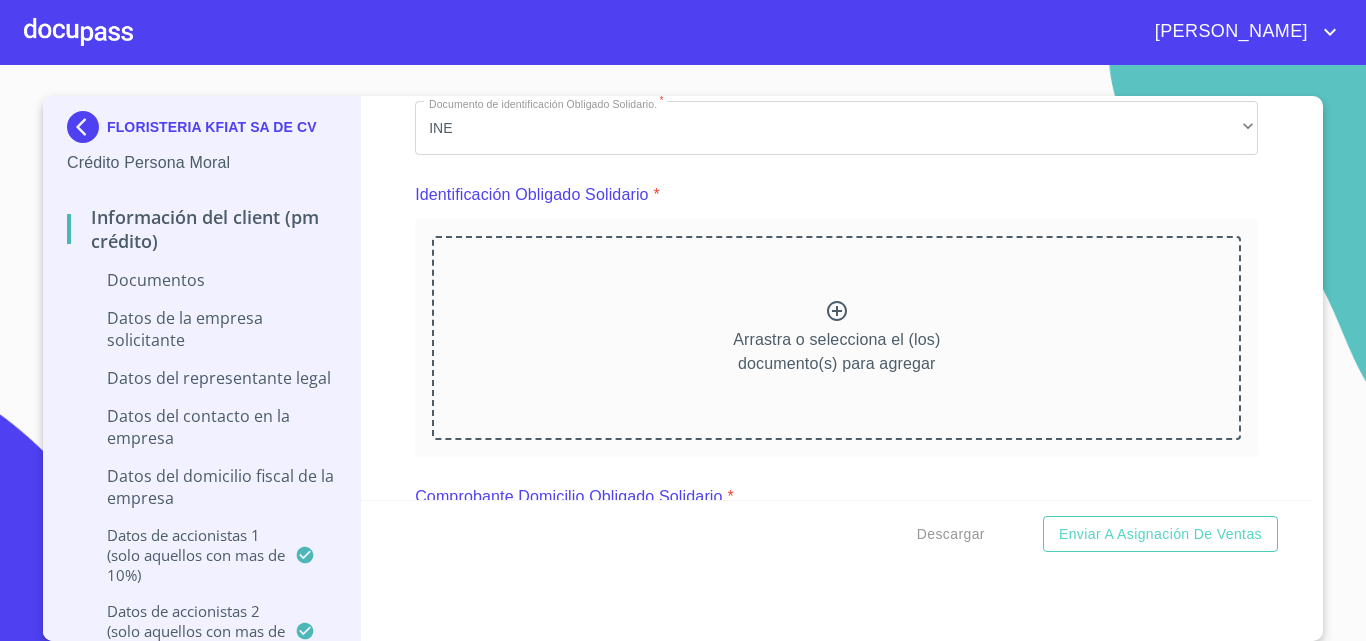click 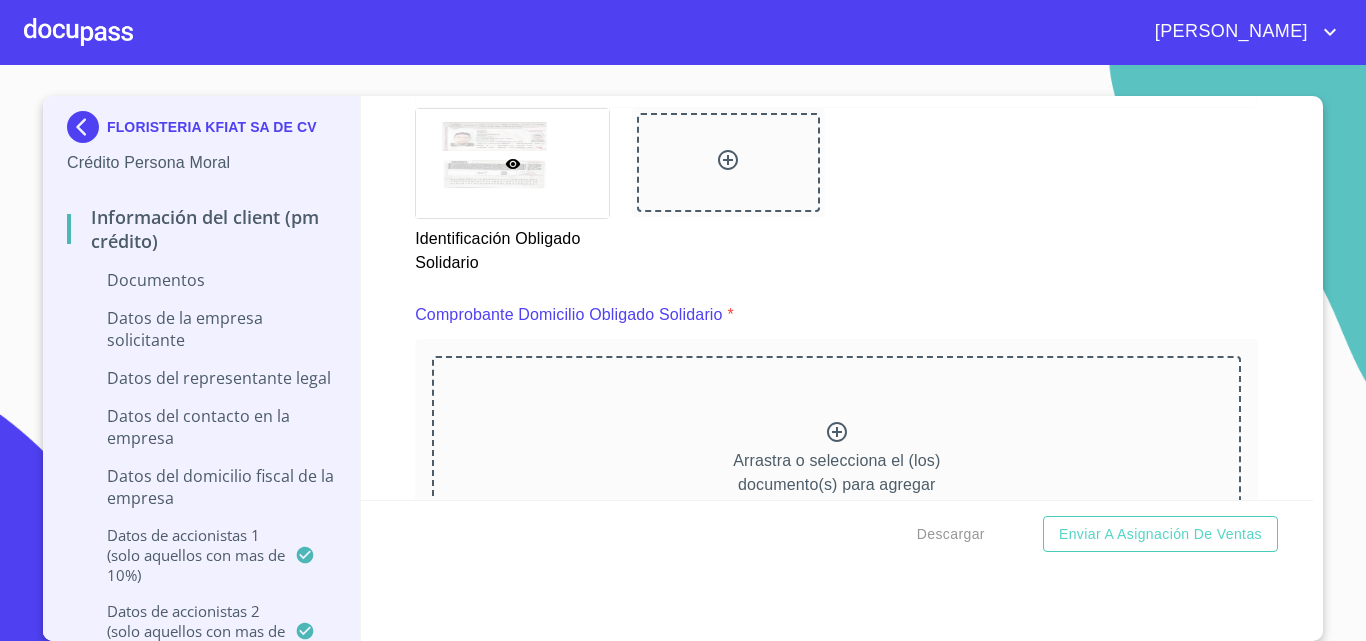 scroll, scrollTop: 8700, scrollLeft: 0, axis: vertical 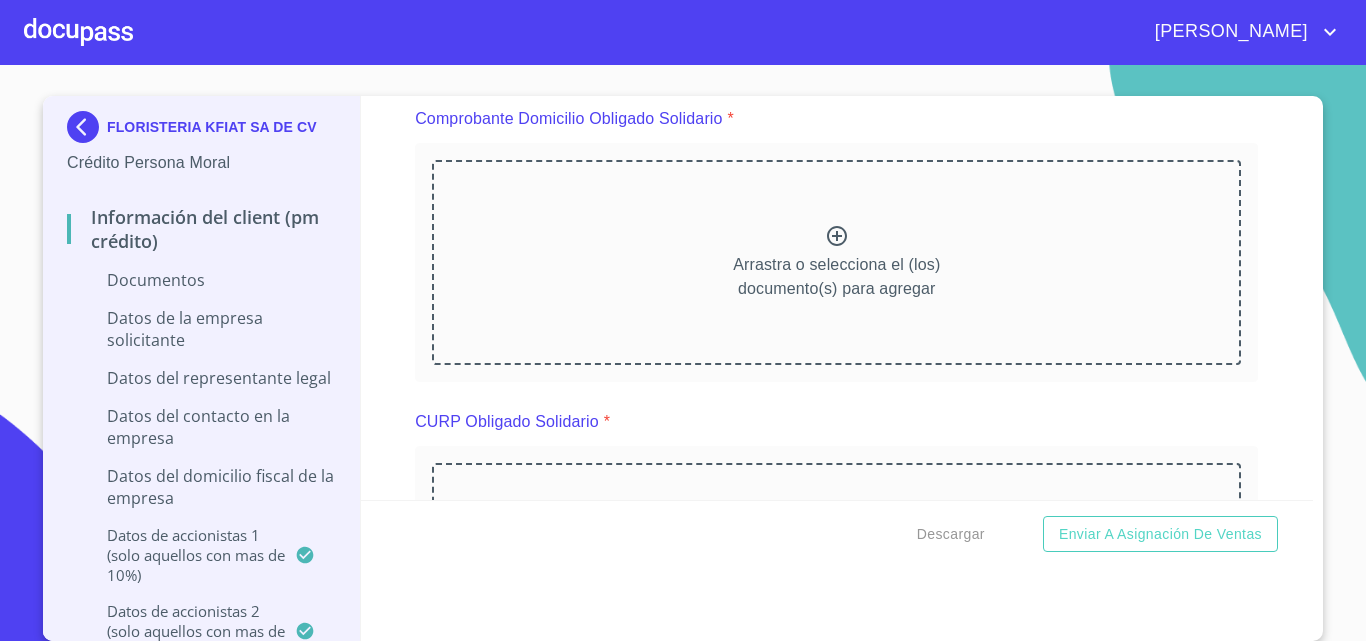 click on "Arrastra o selecciona el (los) documento(s) para agregar" at bounding box center (836, 262) 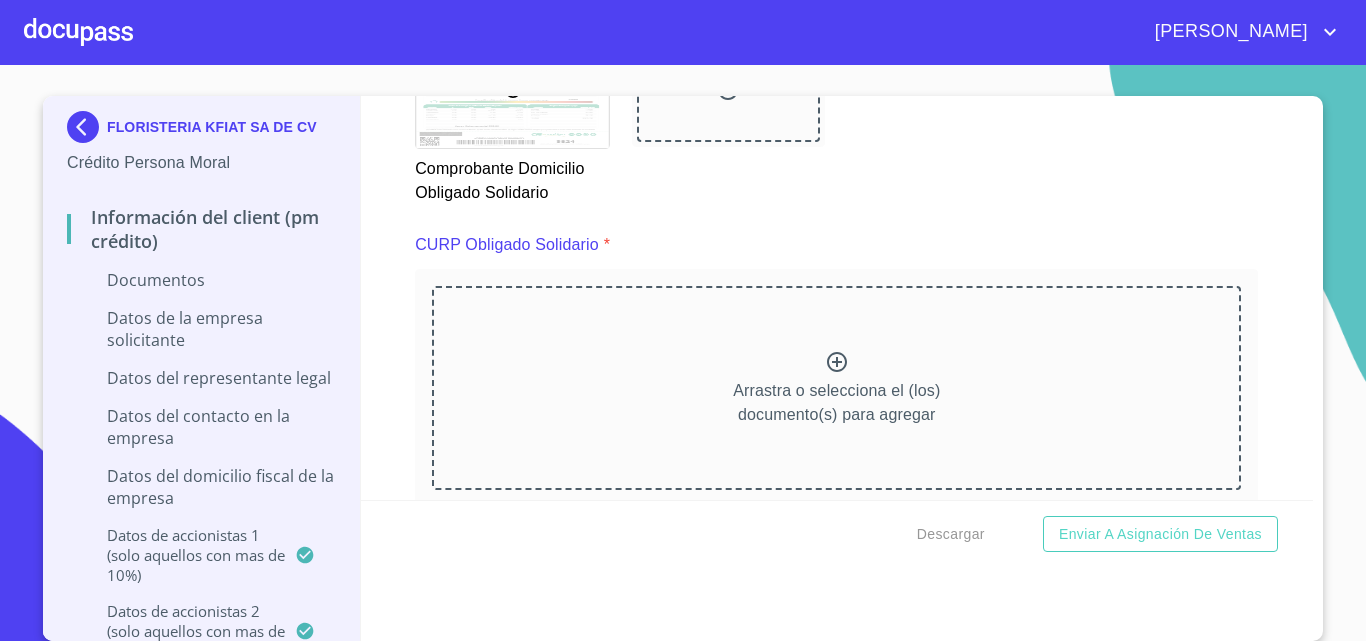 scroll, scrollTop: 9500, scrollLeft: 0, axis: vertical 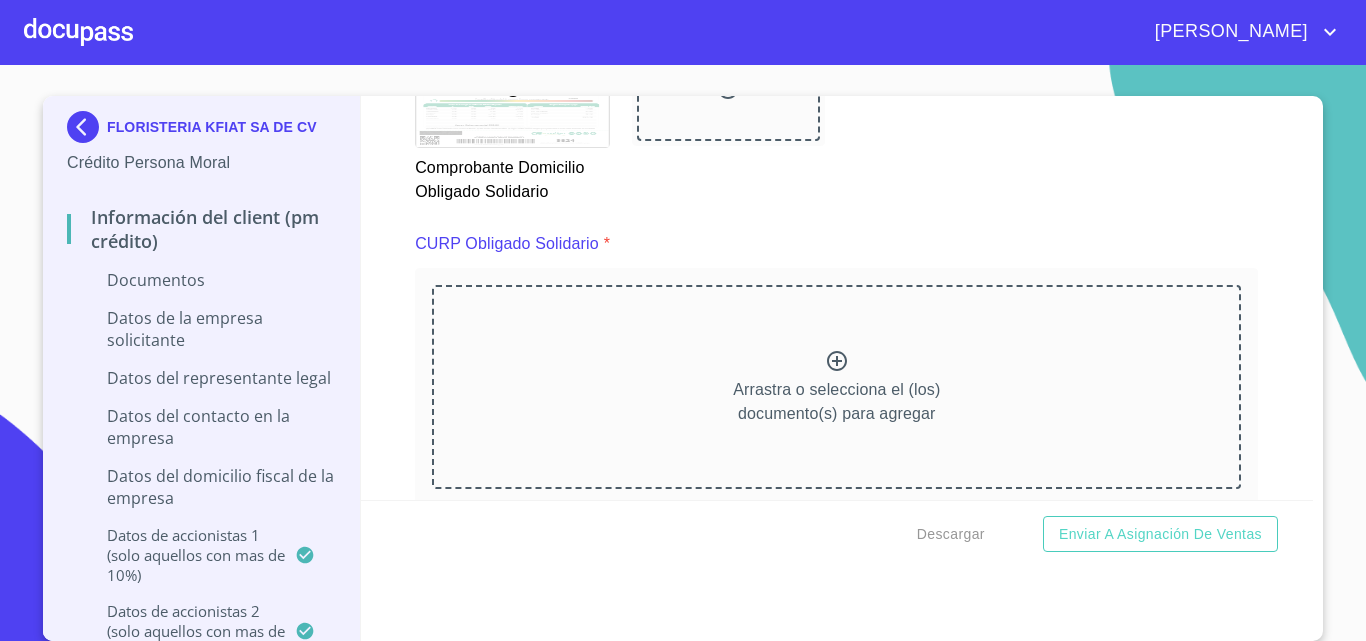 click 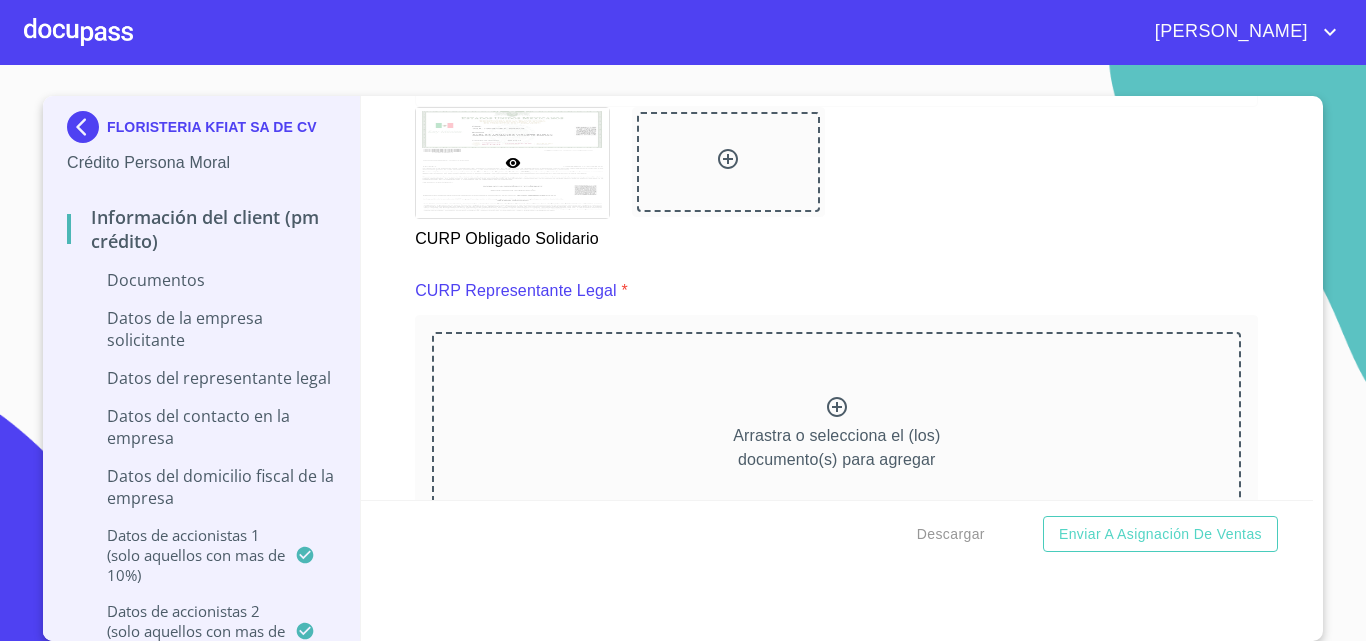 scroll, scrollTop: 10400, scrollLeft: 0, axis: vertical 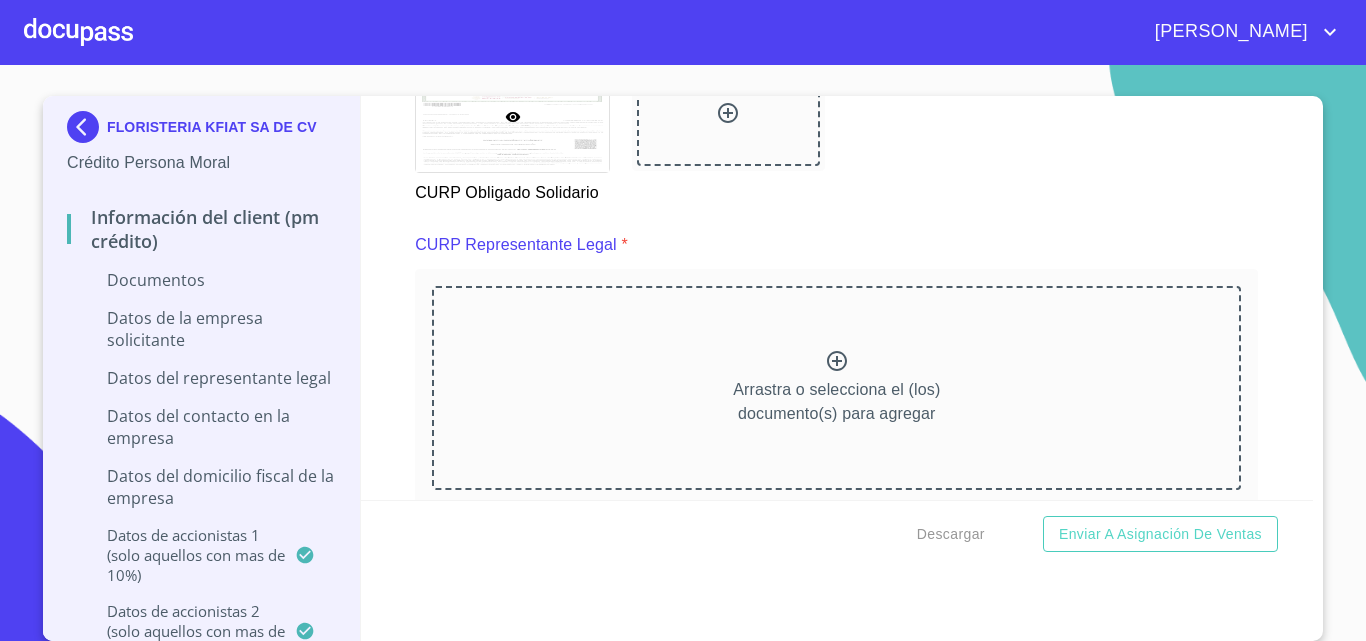 click on "Arrastra o selecciona el (los) documento(s) para agregar" at bounding box center [836, 388] 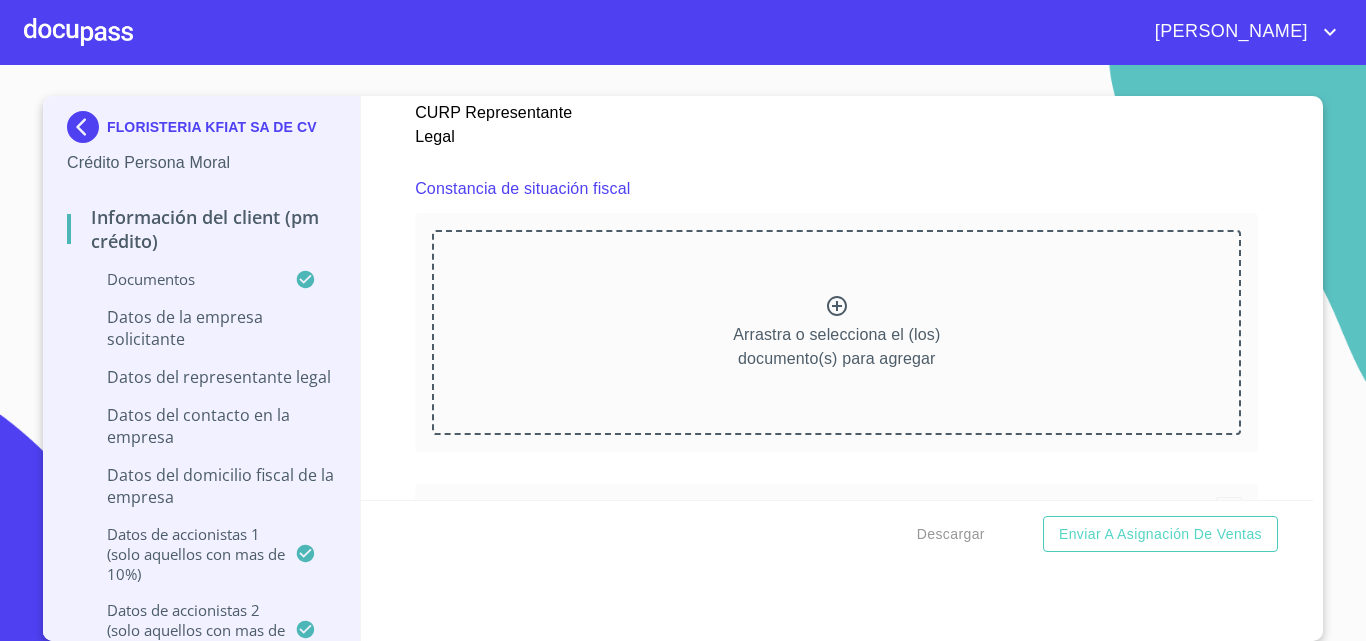 scroll, scrollTop: 11400, scrollLeft: 0, axis: vertical 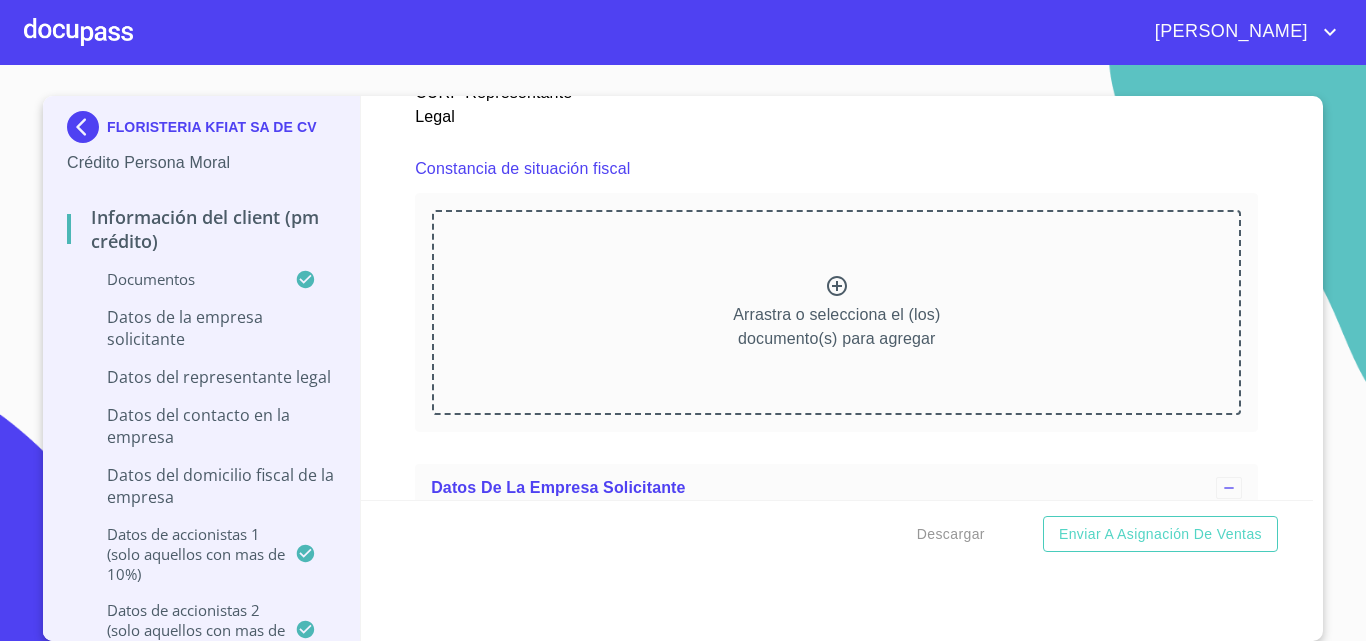 click 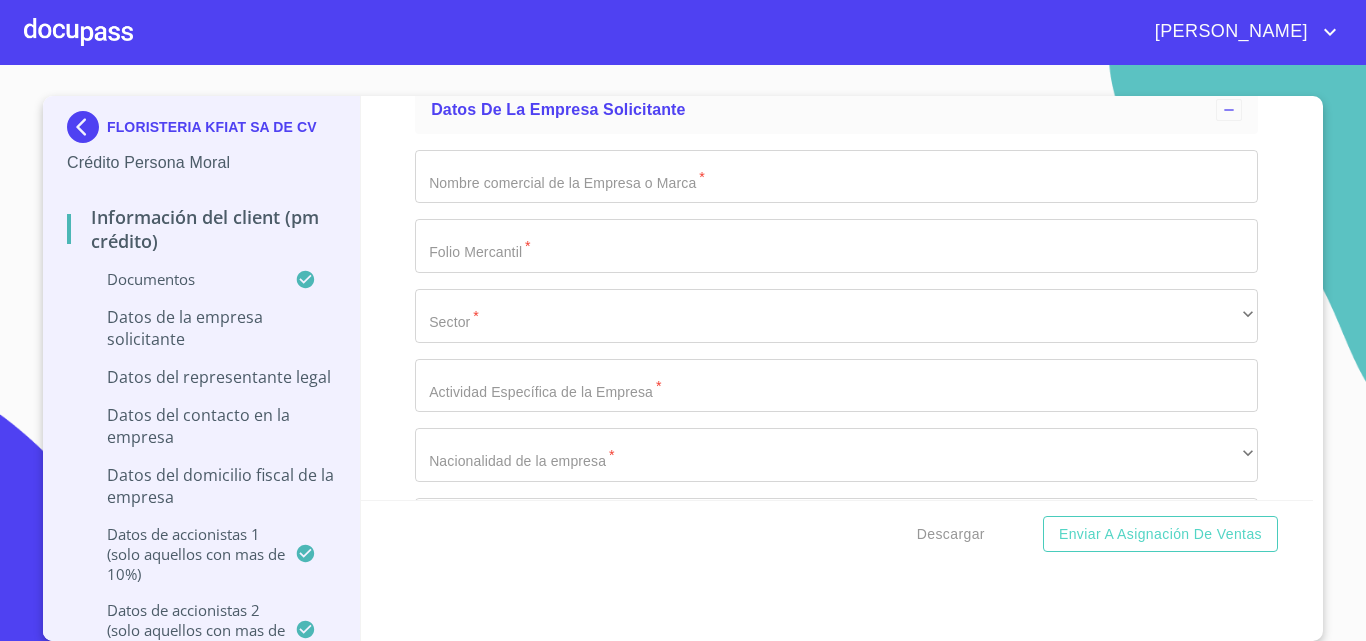 scroll, scrollTop: 12300, scrollLeft: 0, axis: vertical 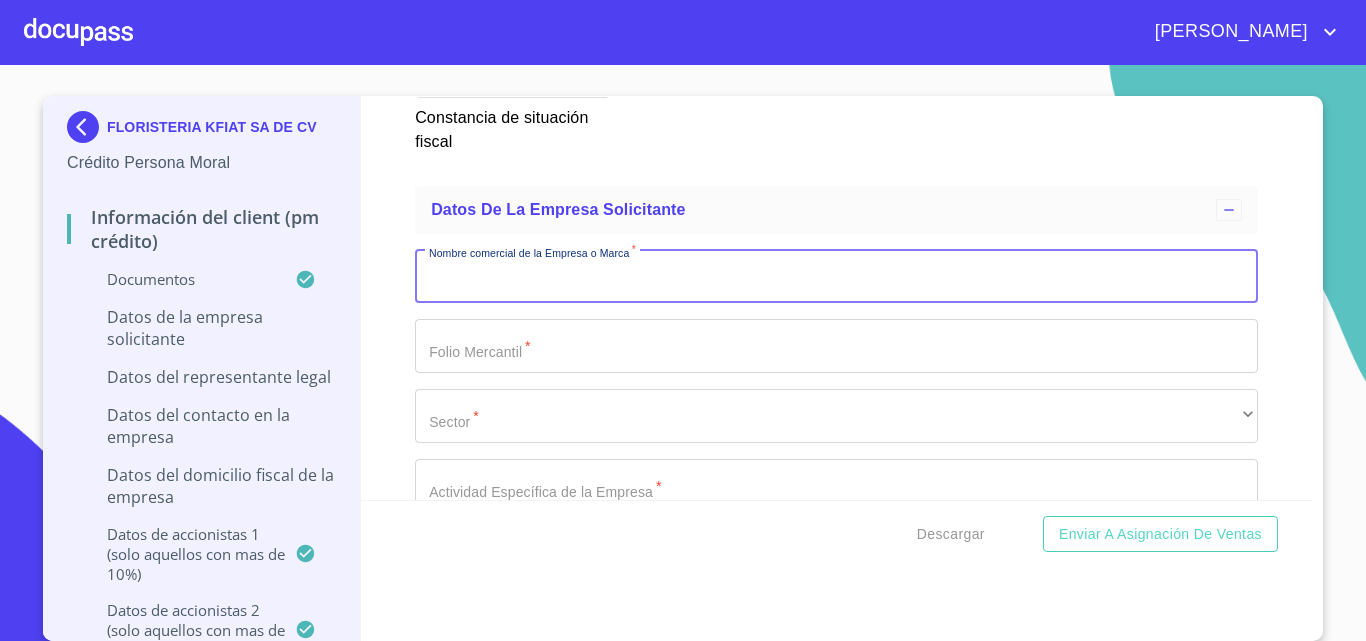 click on "Documento de identificación representante legal.   *" at bounding box center (836, 277) 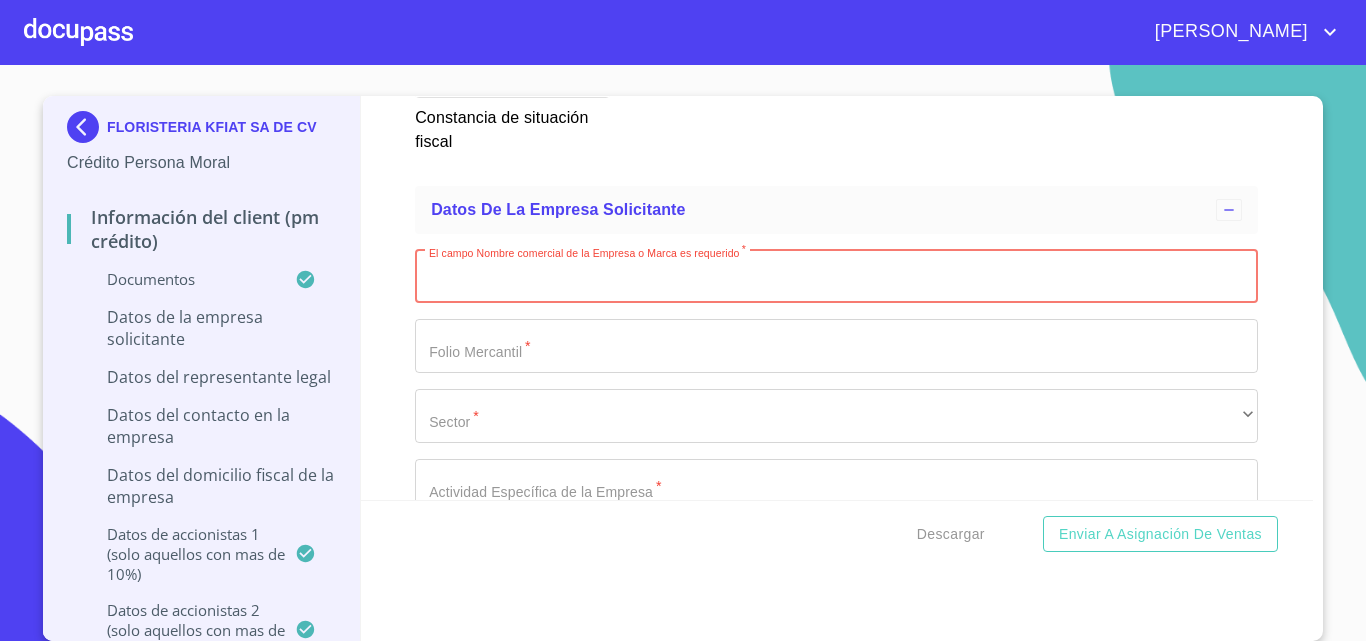 paste on "FLORISTERIA KFIAT" 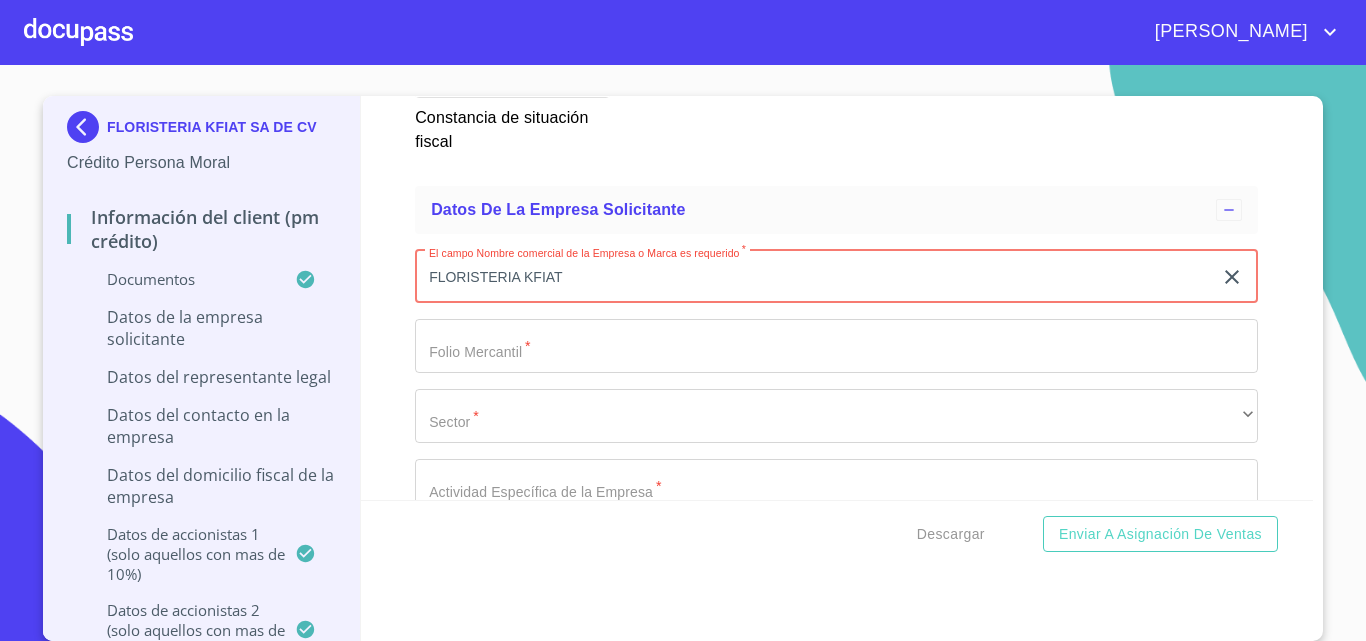 type on "FLORISTERIA KFIAT" 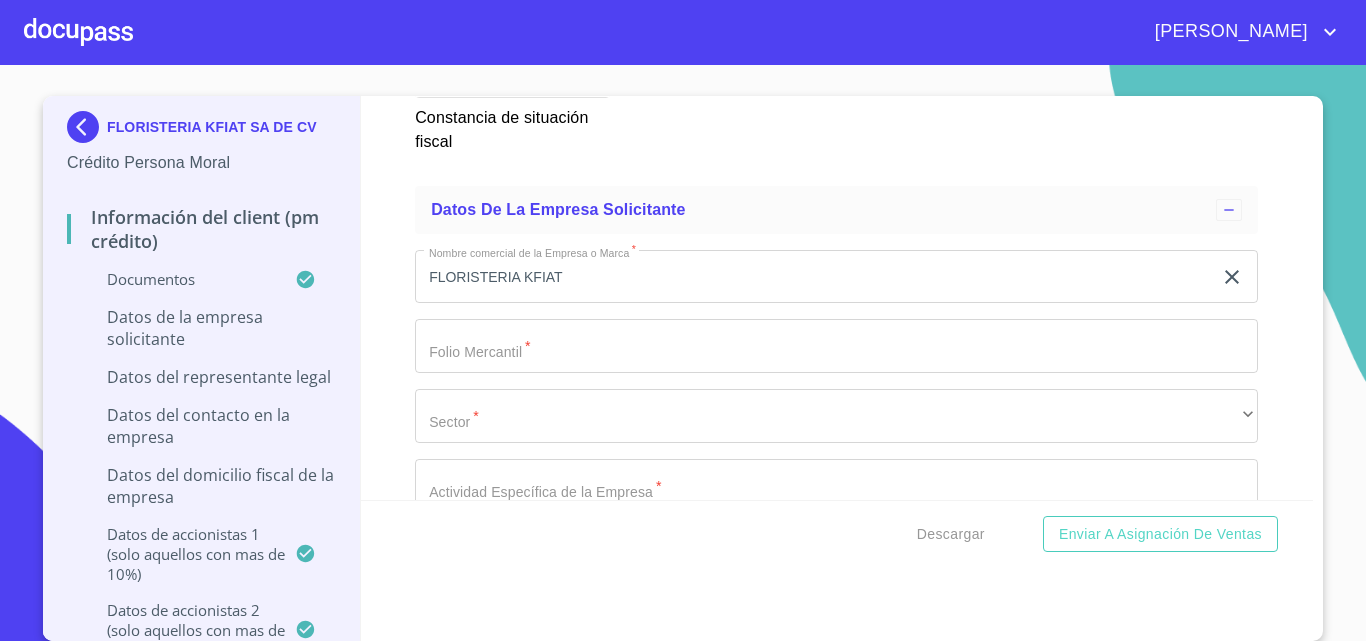 click on "Documento de identificación representante legal.   *" at bounding box center [813, 277] 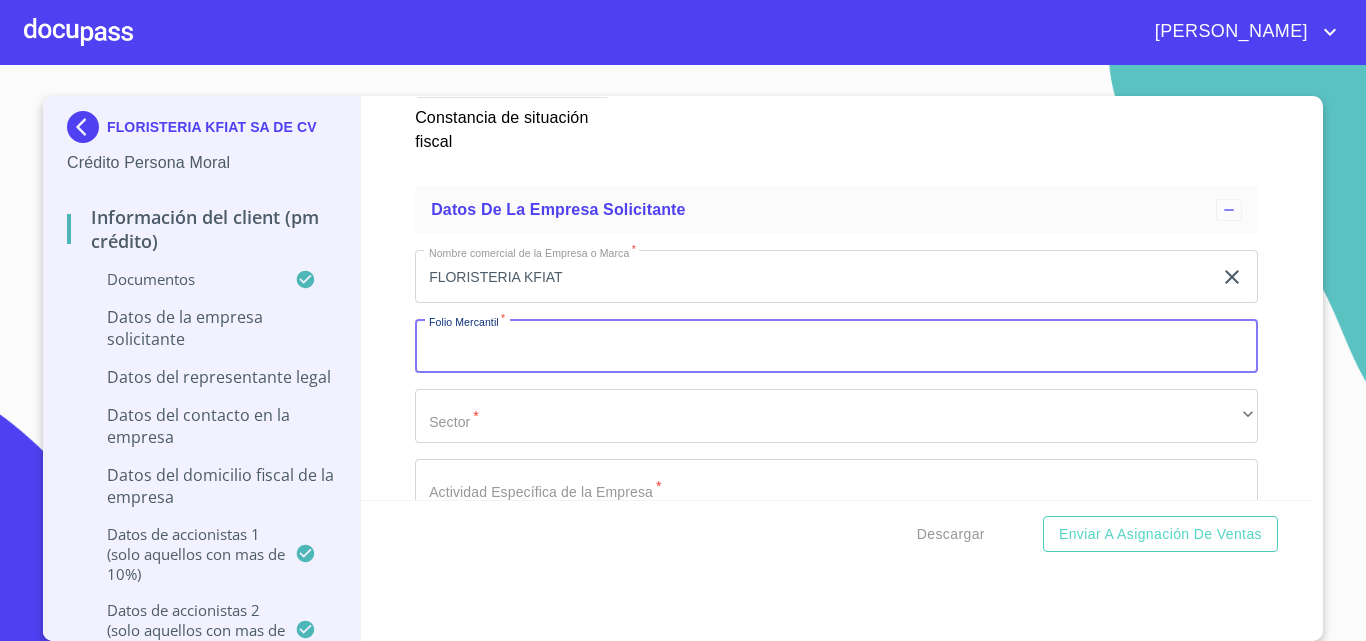 type on "n" 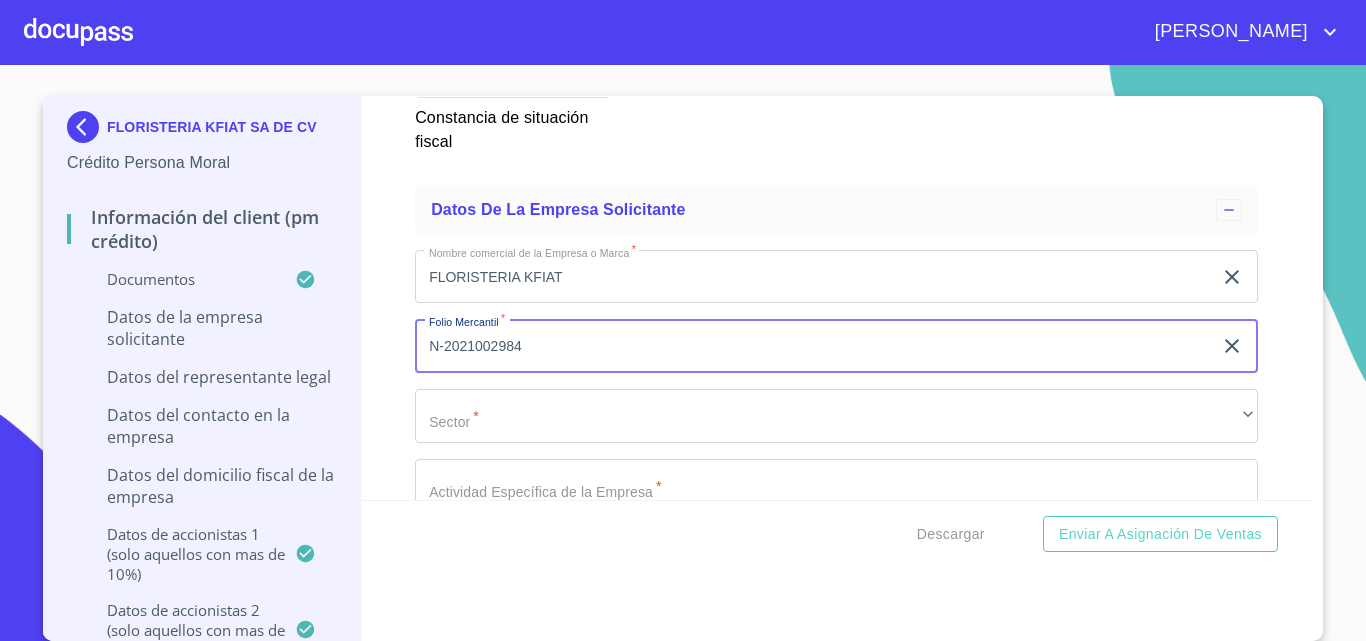 click on "N-2021002984" at bounding box center (813, 346) 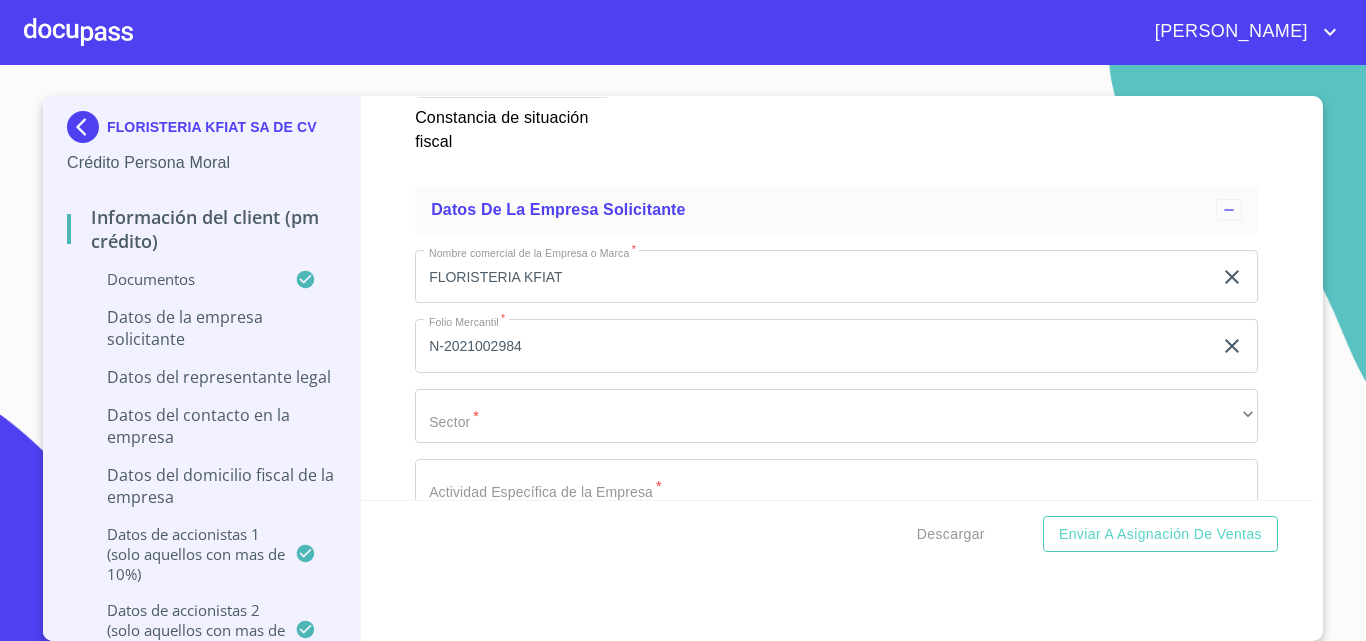 scroll, scrollTop: 12400, scrollLeft: 0, axis: vertical 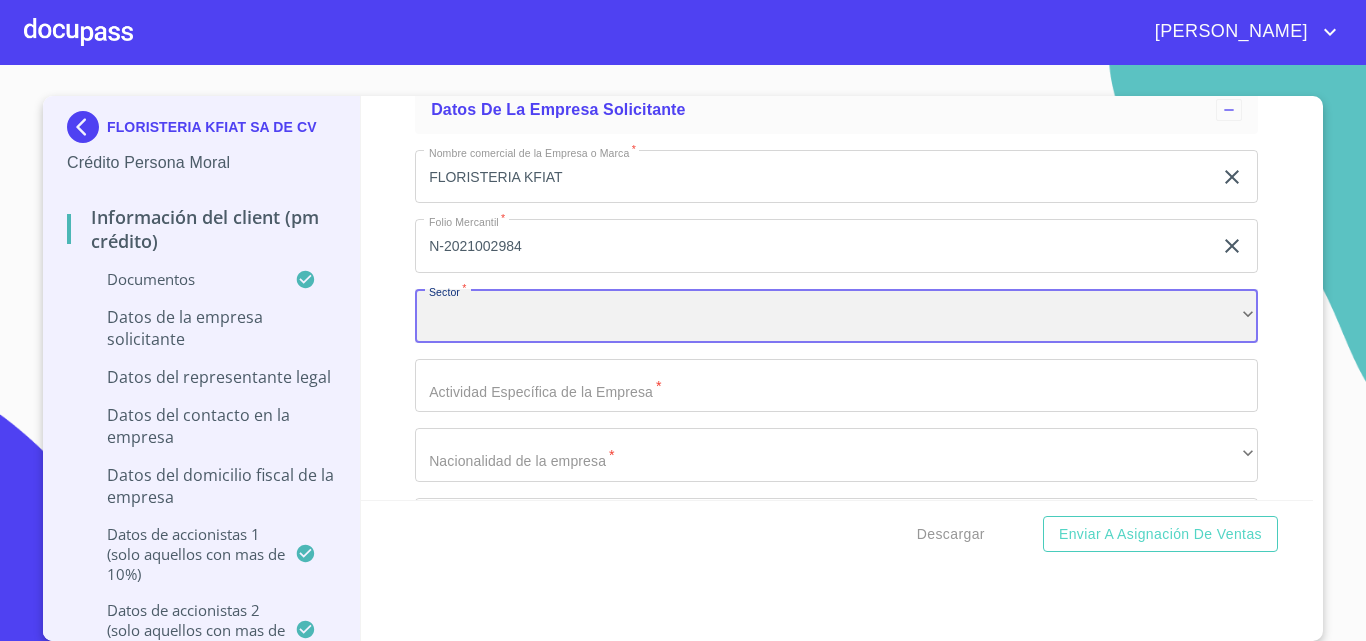 click on "​" at bounding box center (836, 316) 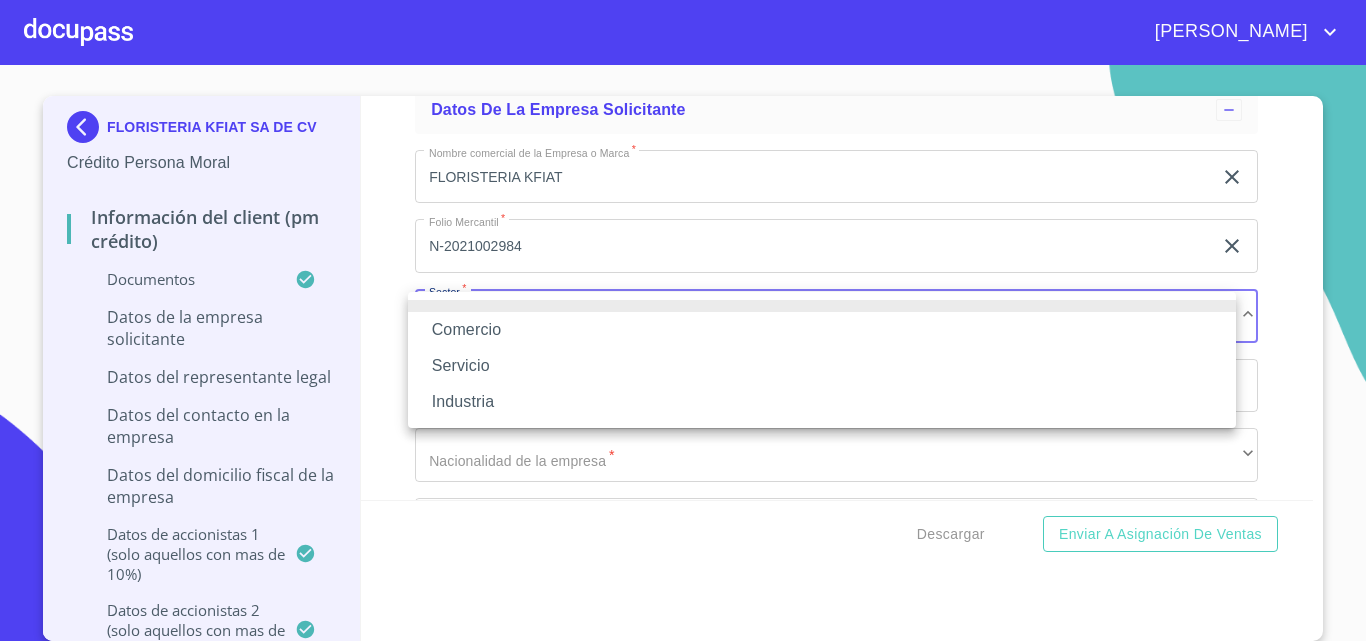 click on "Comercio" at bounding box center (822, 330) 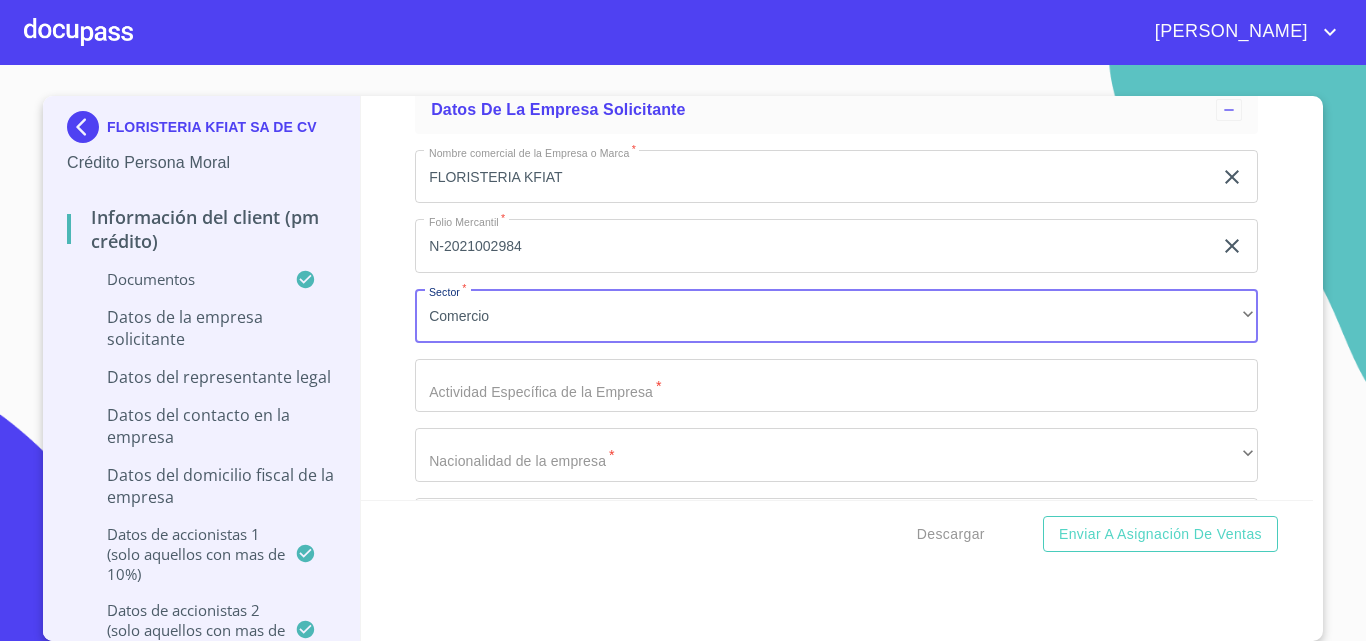 click on "Comercio Servicio Industria" at bounding box center (683, 320) 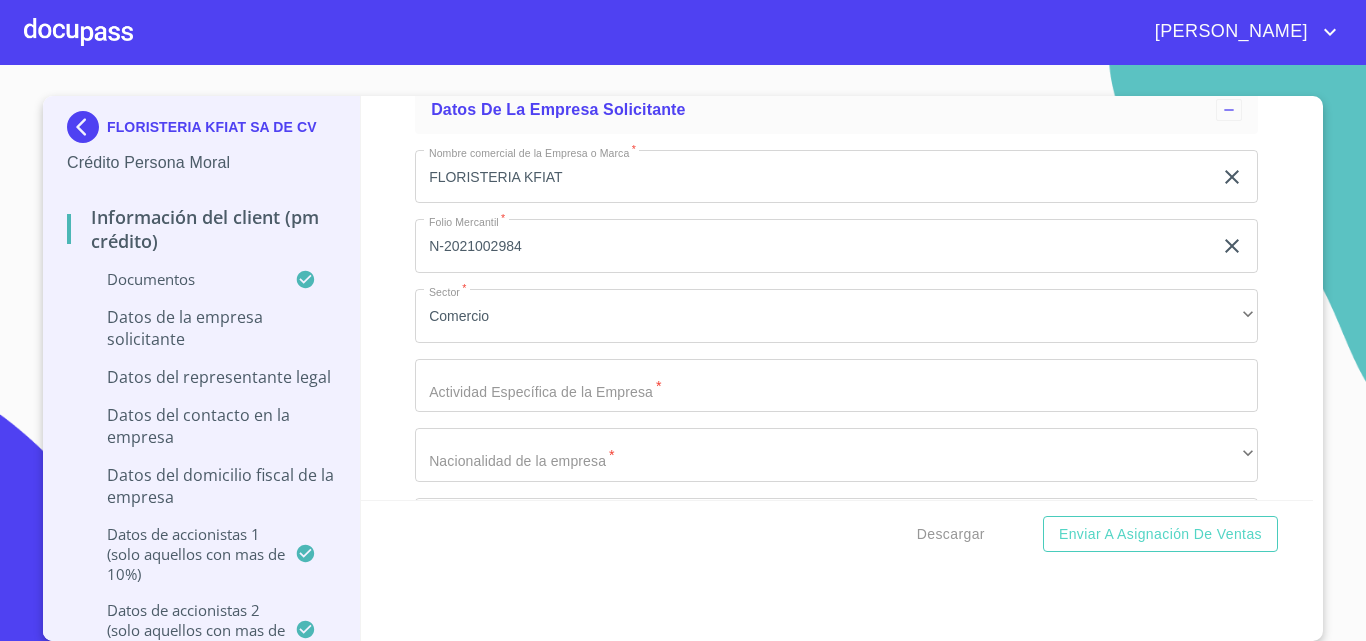 scroll, scrollTop: 12500, scrollLeft: 0, axis: vertical 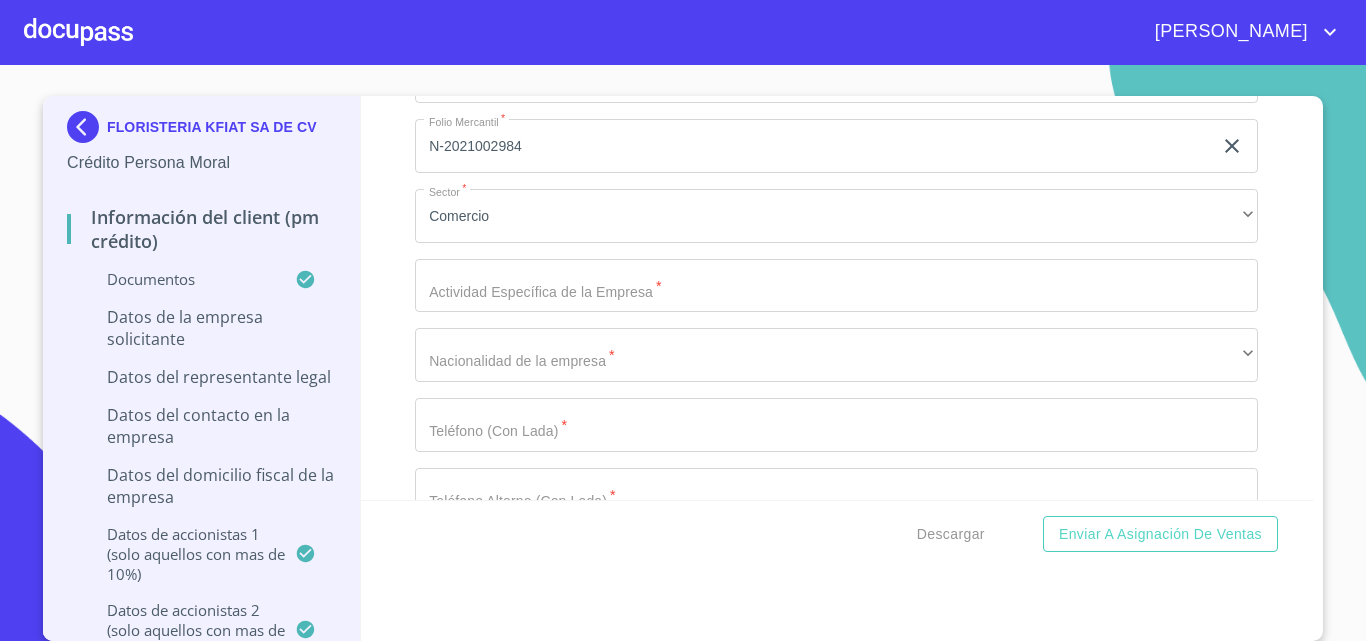 click on "Documento de identificación representante legal.   *" at bounding box center [813, 77] 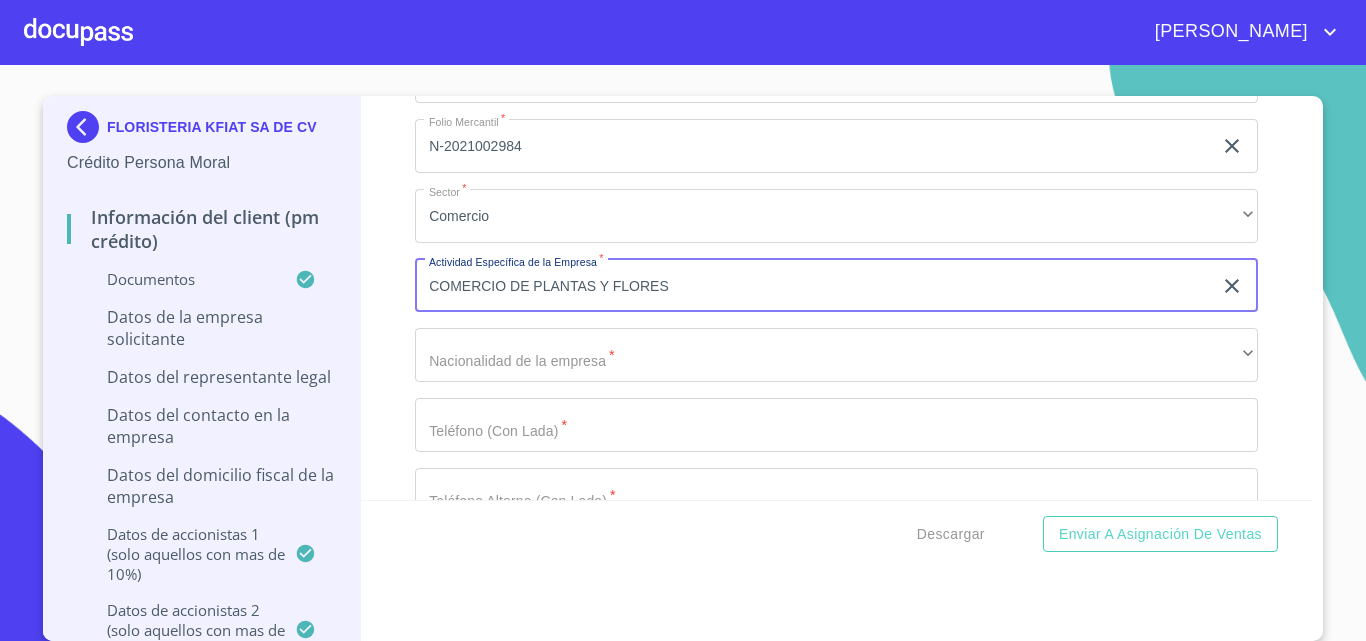 type on "COMERCIO DE PLANTAS Y FLORES" 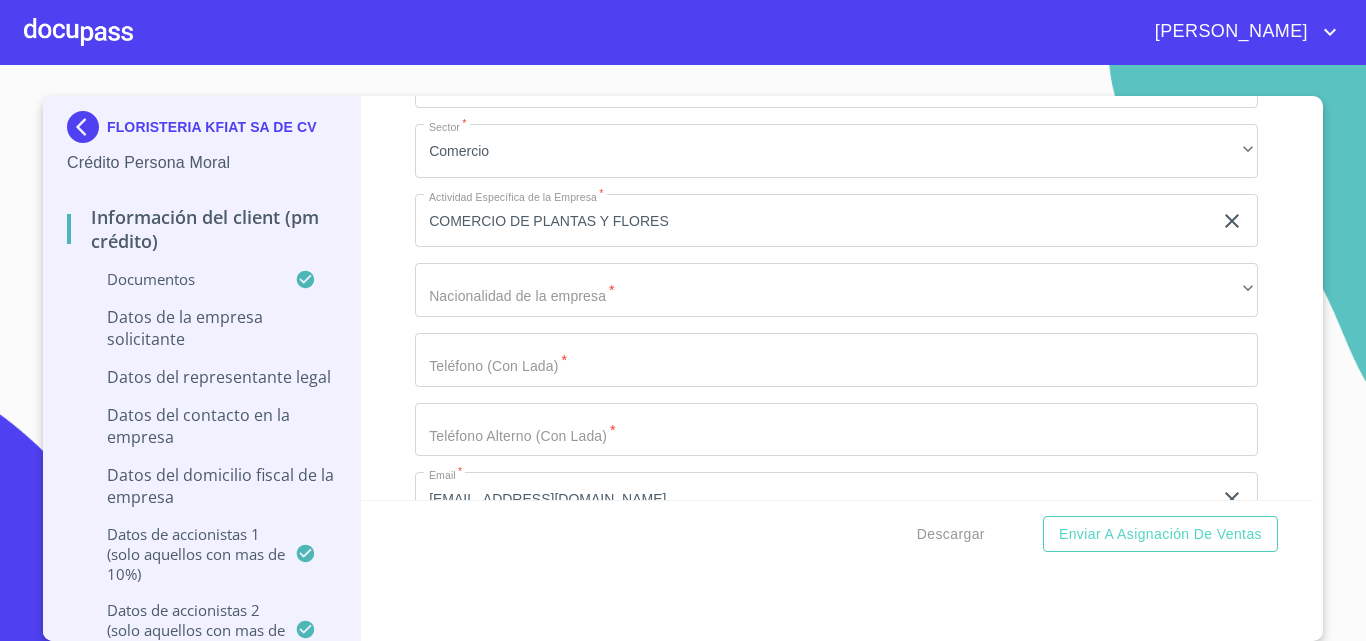 scroll, scrollTop: 12600, scrollLeft: 0, axis: vertical 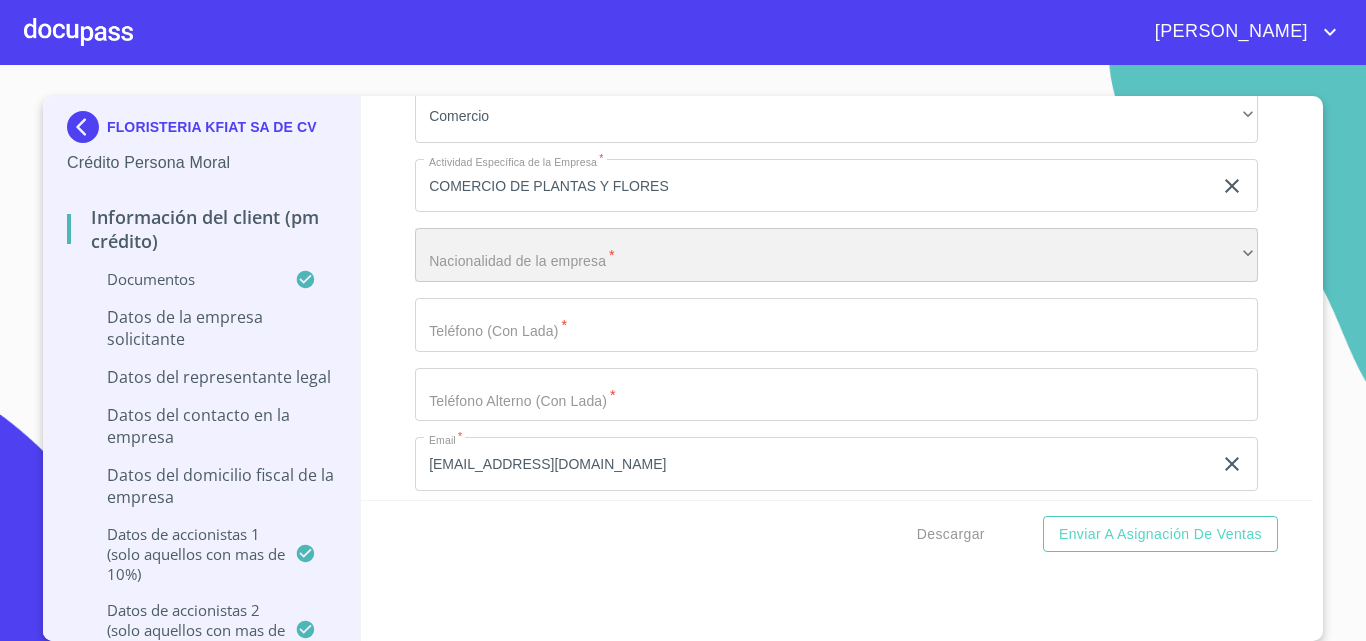 click on "​" at bounding box center [836, 255] 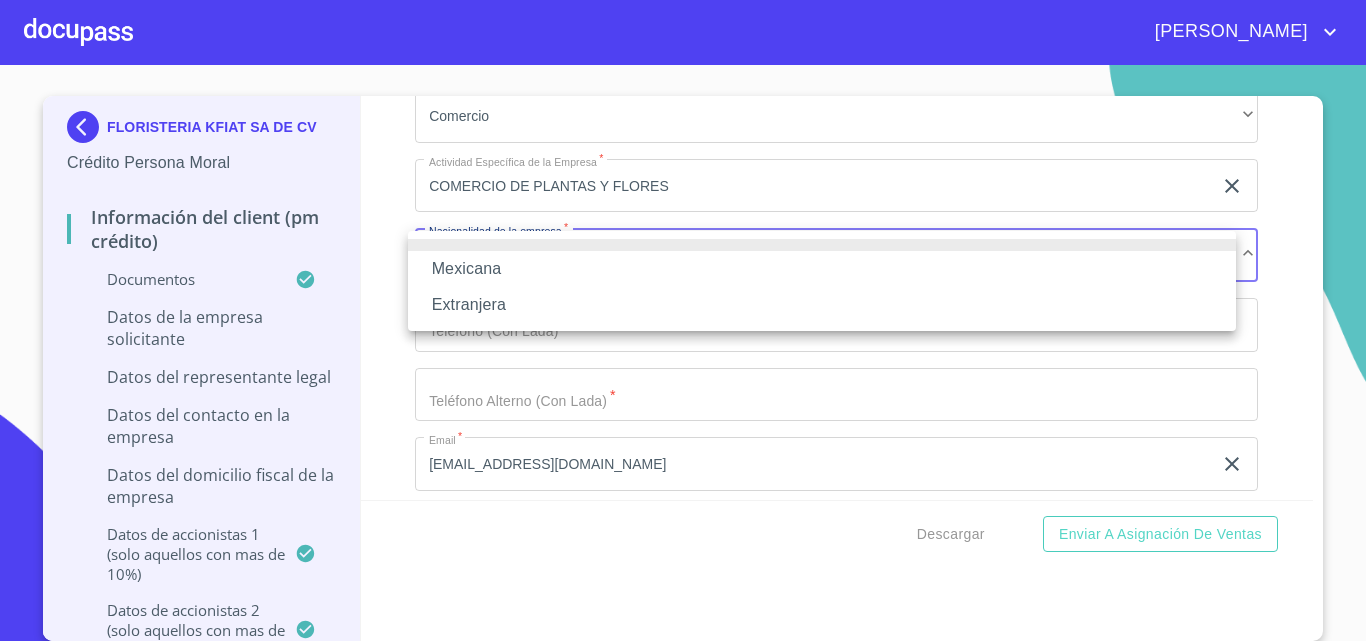 click on "Mexicana" at bounding box center (822, 269) 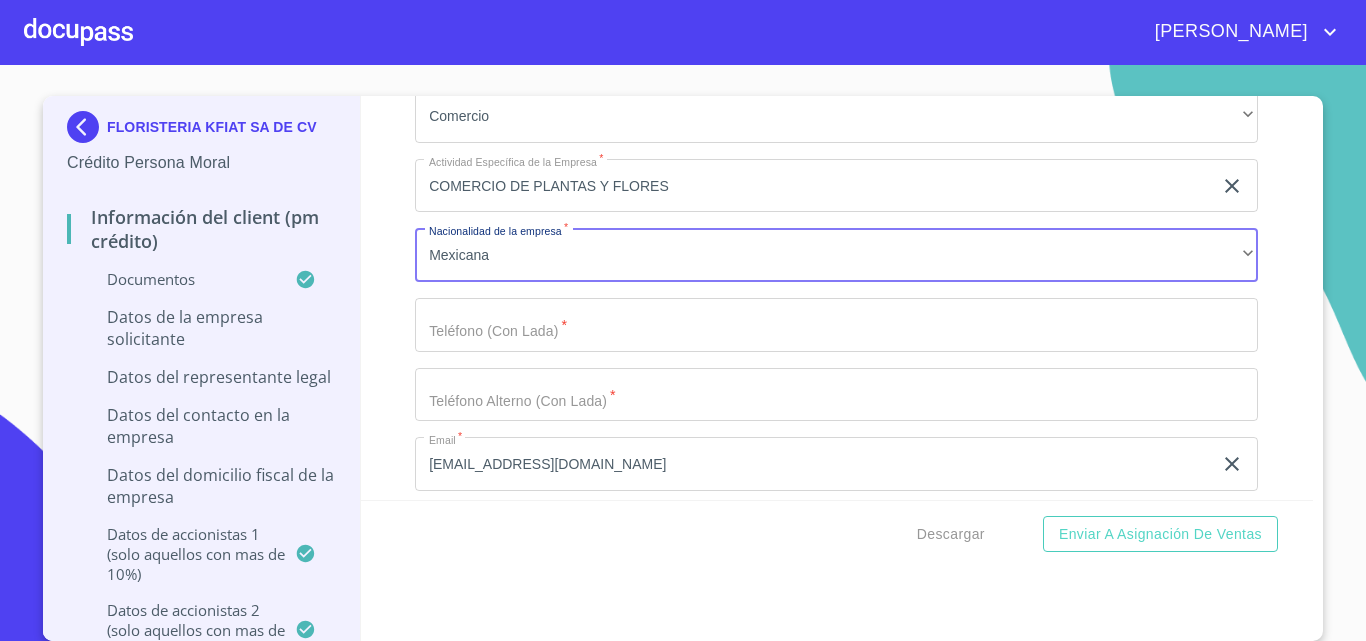click on "Mexicana Extranjera" at bounding box center [683, 320] 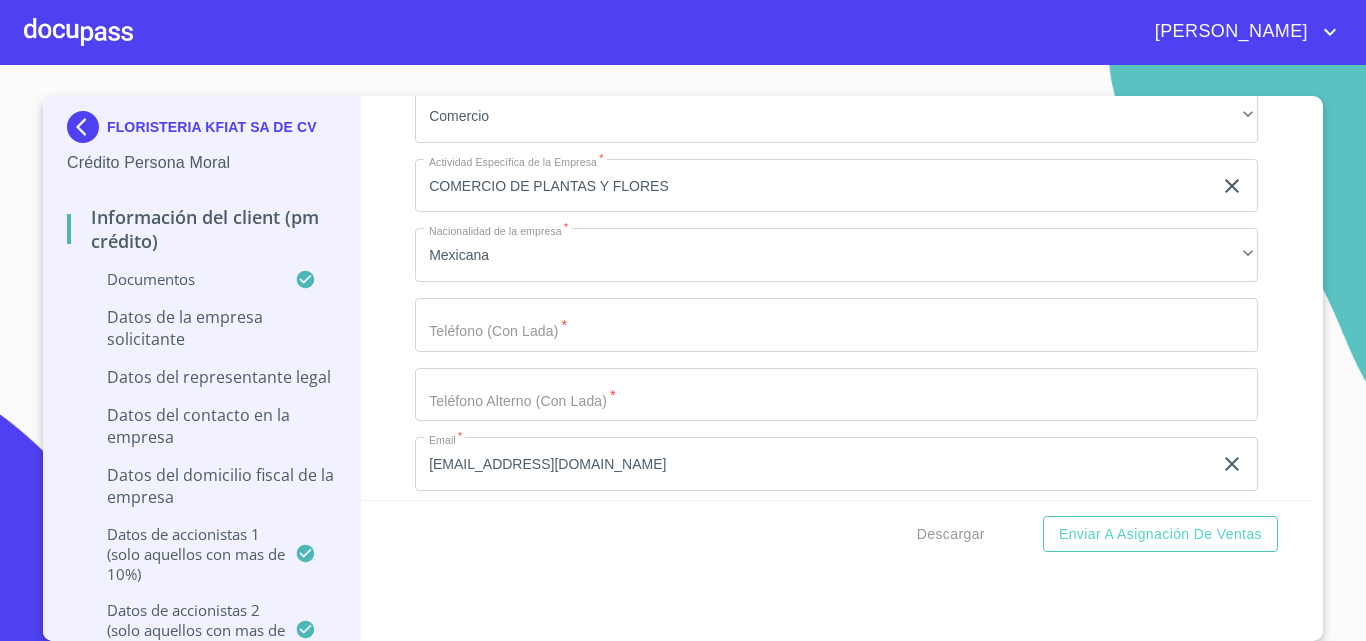 scroll, scrollTop: 12700, scrollLeft: 0, axis: vertical 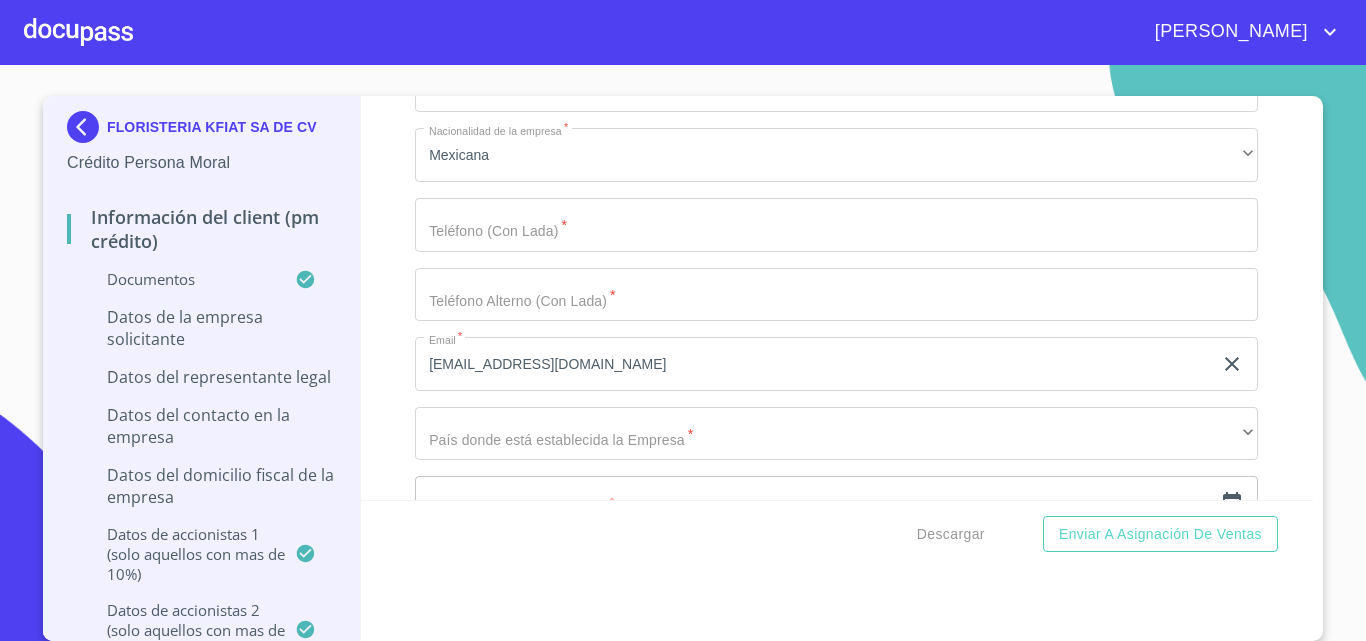 click on "Documento de identificación representante legal.   *" at bounding box center [813, -123] 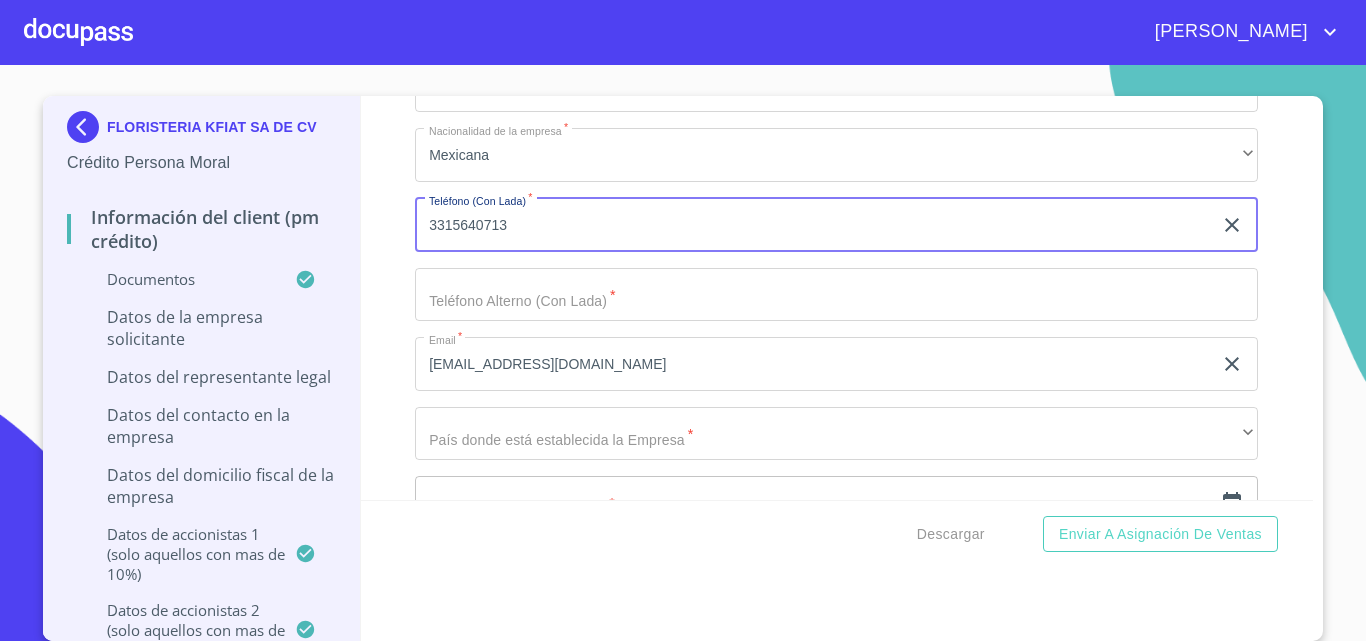 type on "3315640713" 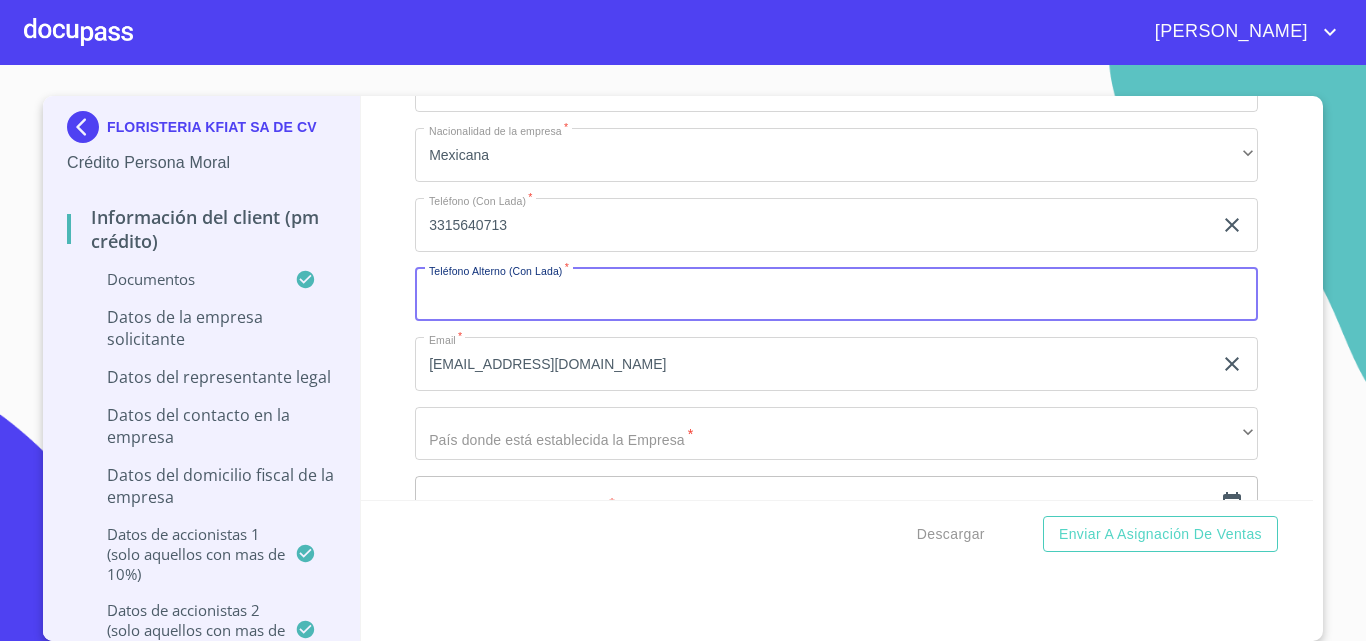 paste on "3339523920" 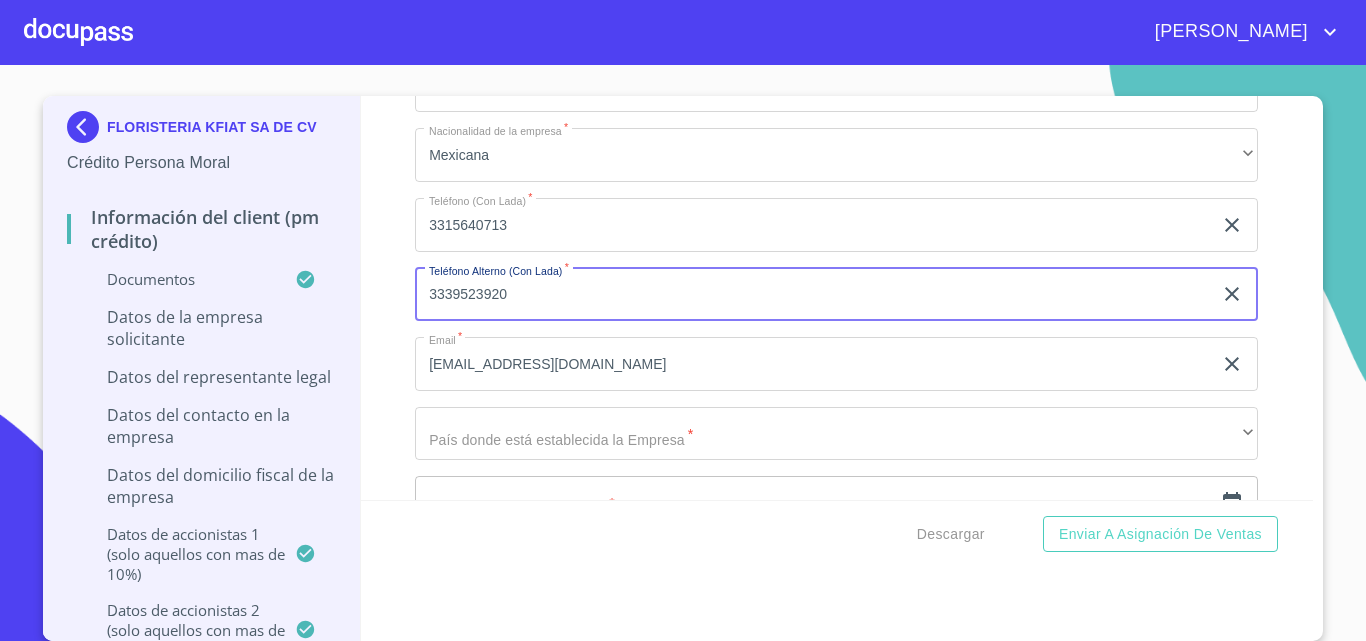 type on "3339523920" 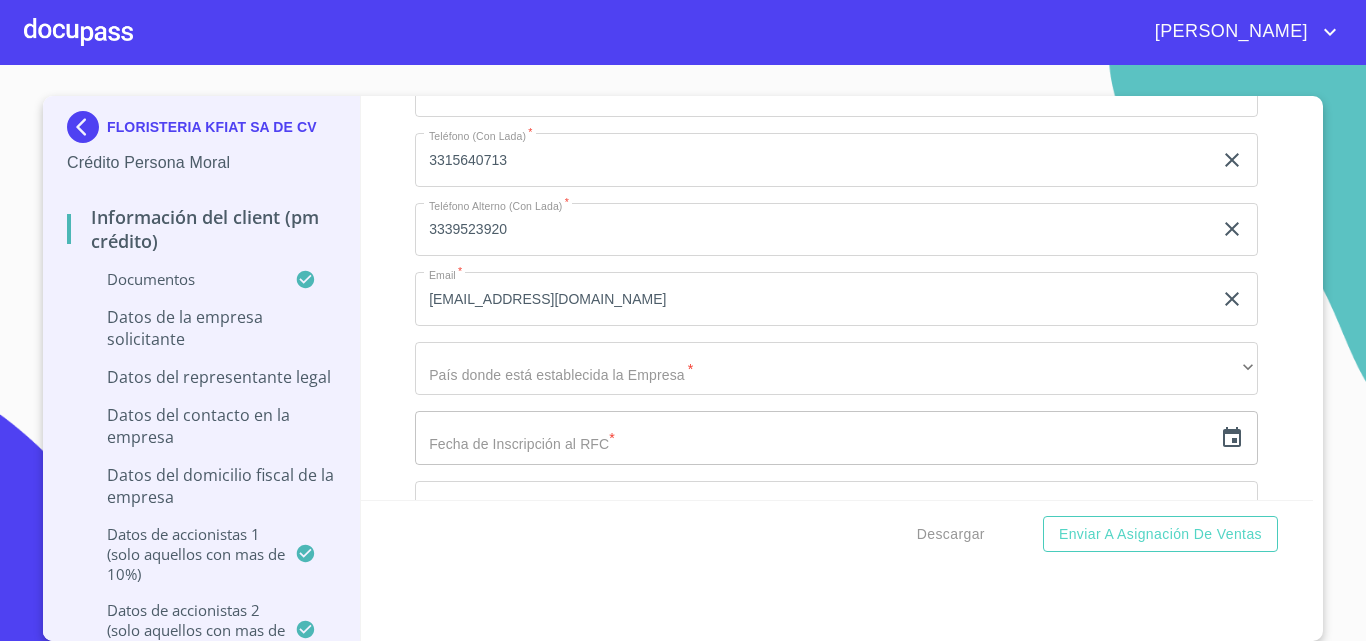 scroll, scrollTop: 12800, scrollLeft: 0, axis: vertical 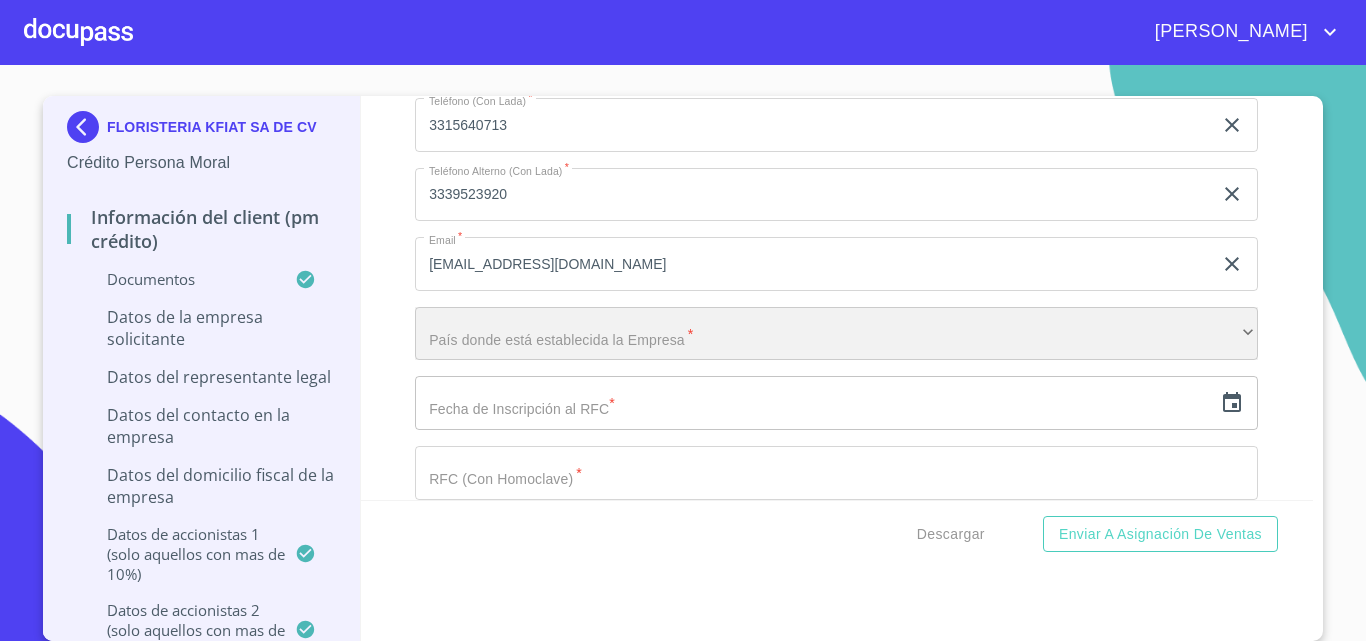 click on "​" at bounding box center [836, 334] 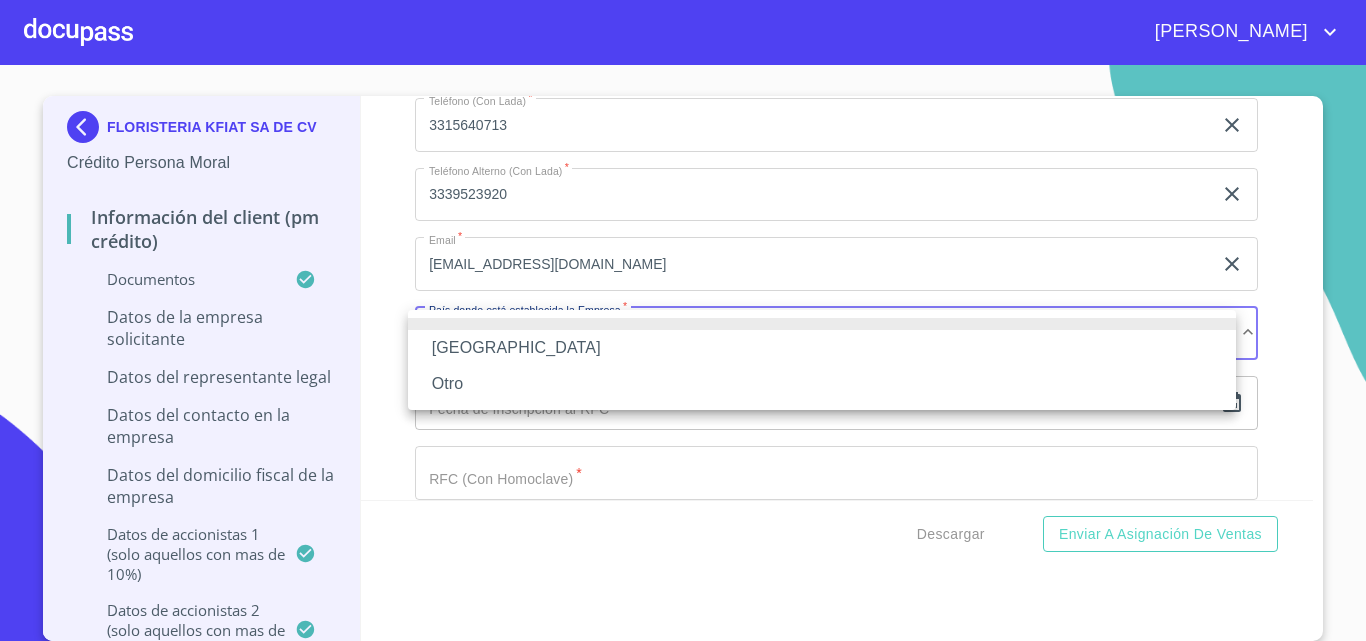 click on "[GEOGRAPHIC_DATA]" at bounding box center [822, 348] 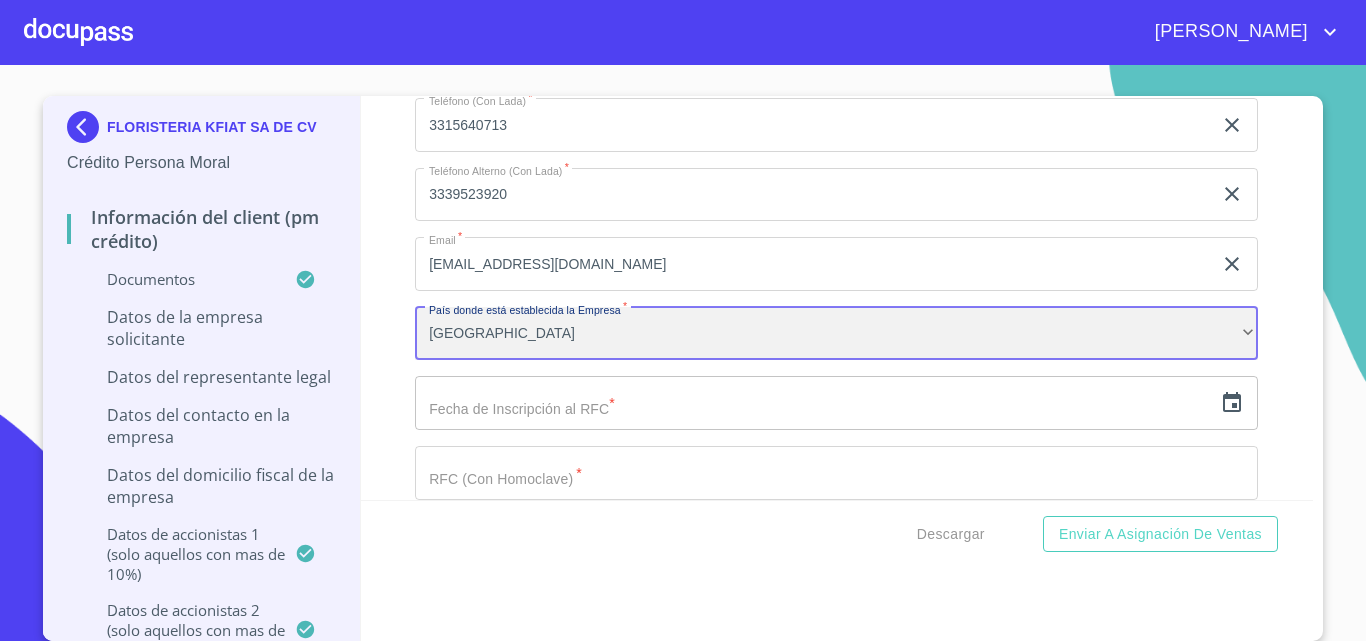 scroll, scrollTop: 12900, scrollLeft: 0, axis: vertical 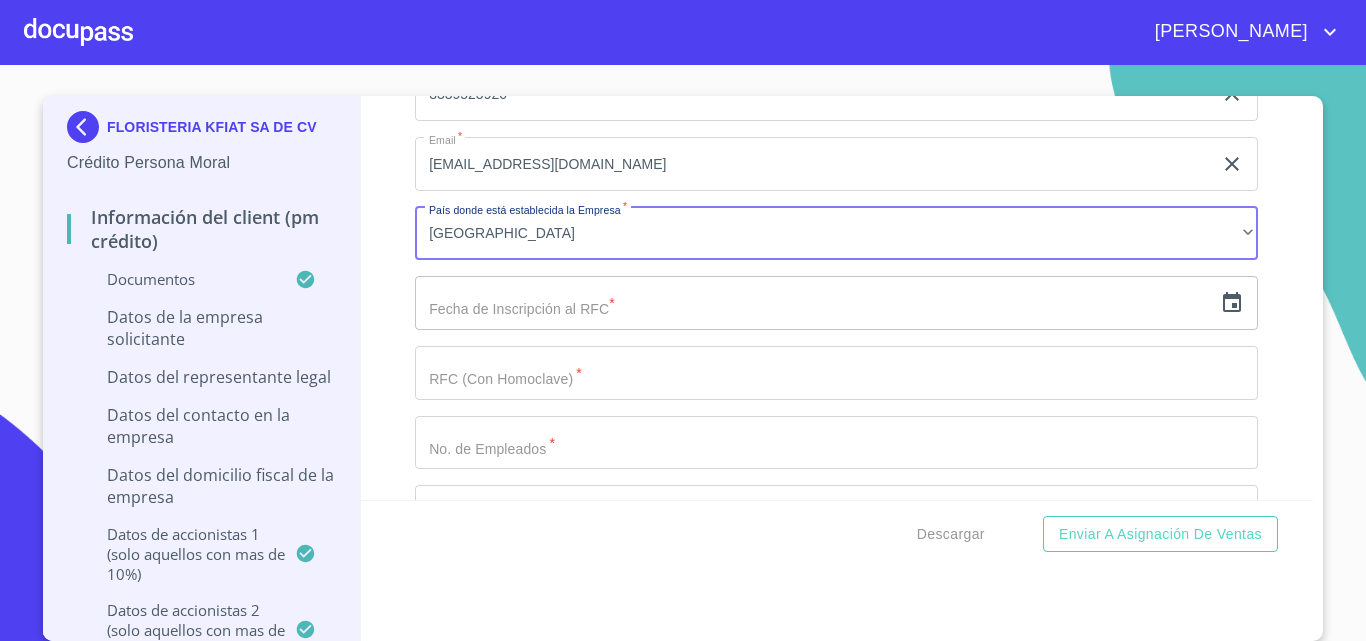 click on "Información del Client (PM crédito)   Documentos Documento de identificación representante legal.   * INE ​ Identificación Oficial Representante Legal * Identificación Oficial Representante Legal 0529fba0-73ff-48c1-b... 1  /  1 100 % Identificación Oficial Representante Legal Identificación Oficial Representante Legal Comprobante de Domicilio Empresa * Comprobante de Domicilio Empresa deba22e4-cd69-4e98-b... 1  /  12 100 % ESTADO DE CUENTA PERIODO:   [DATE][PERSON_NAME] AL [DATE][PERSON_NAME] DIAS DEL PERIODO:   30 NUMERO DE CLIENTE:   043073832 R.F.C.   FKF210121559 FLORISTERIA KFIAT SA DE CV   BANCO DEL BAJIO S.A., INSTITUCION DE BANCA MULTIPLE. [STREET_ADDRESS][PERSON_NAME]   EJECUTIVO: [PERSON_NAME] [PERSON_NAME] DE [GEOGRAPHIC_DATA][PERSON_NAME]:   CHAPALITA 333-1210212 [GEOGRAPHIC_DATA]([GEOGRAPHIC_DATA]), [GEOGRAPHIC_DATA].   AV. [PERSON_NAME] 2070 CHAPALITA C.P. 44950   ZAPOPAN, [GEOGRAPHIC_DATA] C.P. 45040 CONTINUA EN LA SIGUIENTE PAGINA   PAGINA 1 DE 12 PRODUCTOS DE VISTA CUENTA   CUENTA CONECTA BANBAJIO 0430738320201 CLABE INTERBANCARIA" at bounding box center [837, 298] 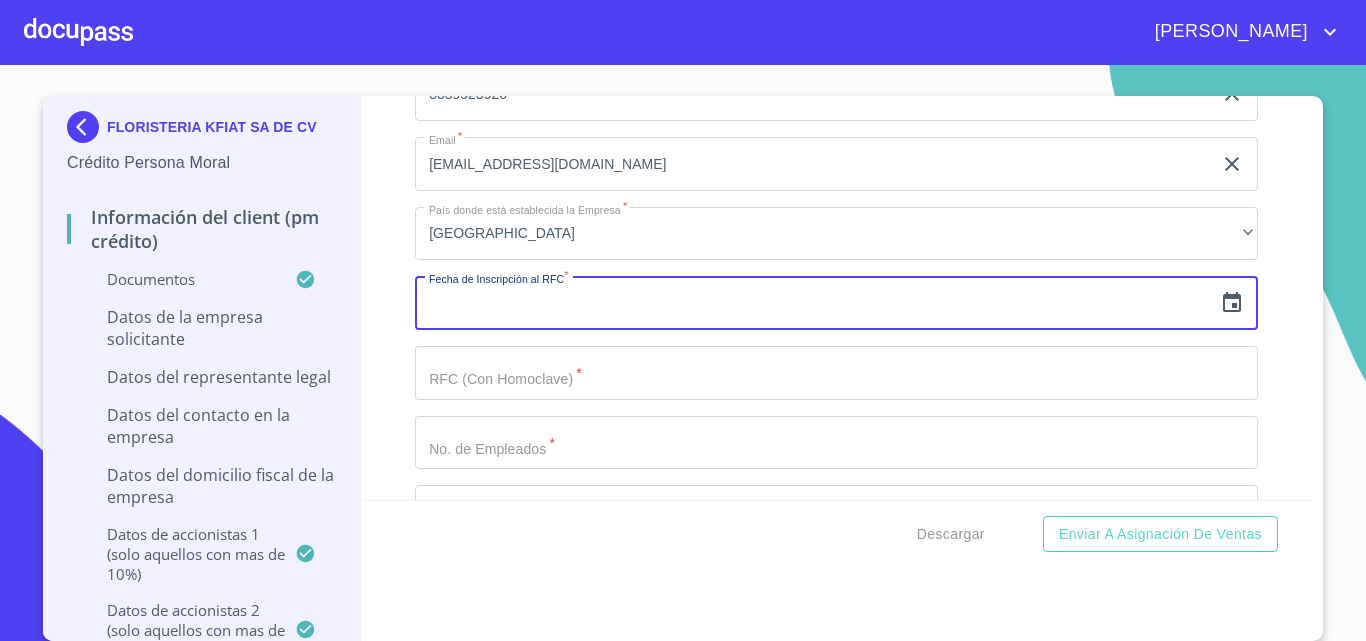 click at bounding box center [813, 303] 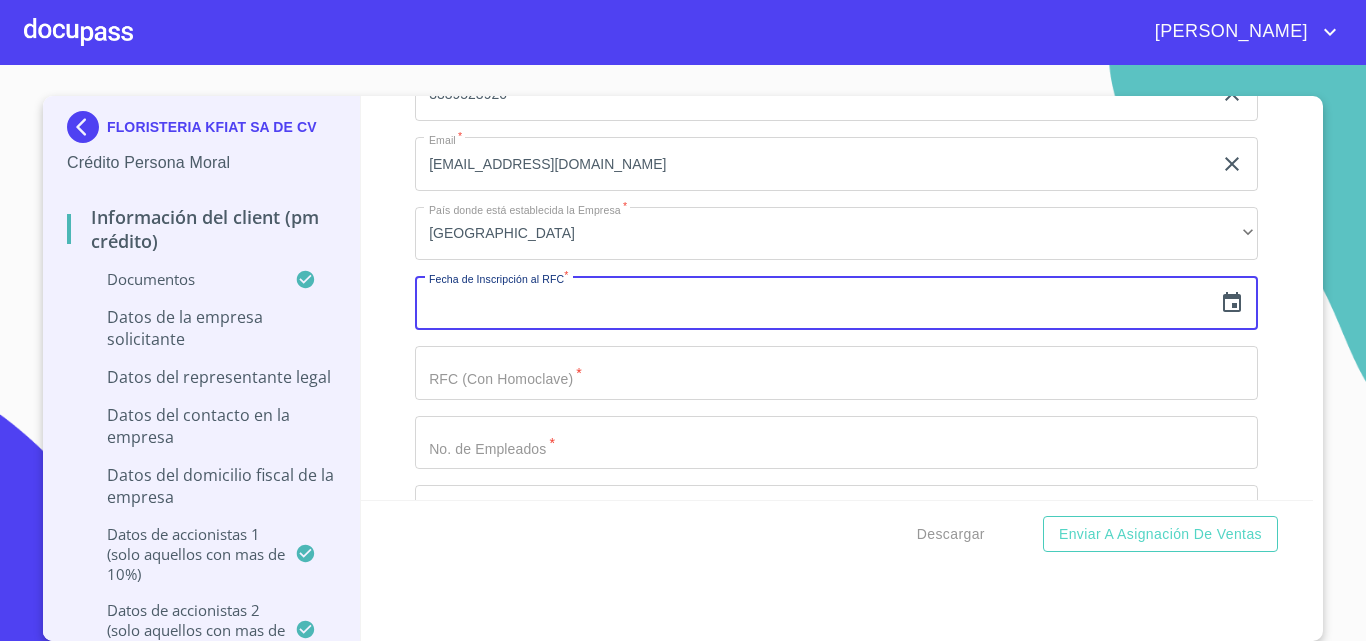 paste on "21" 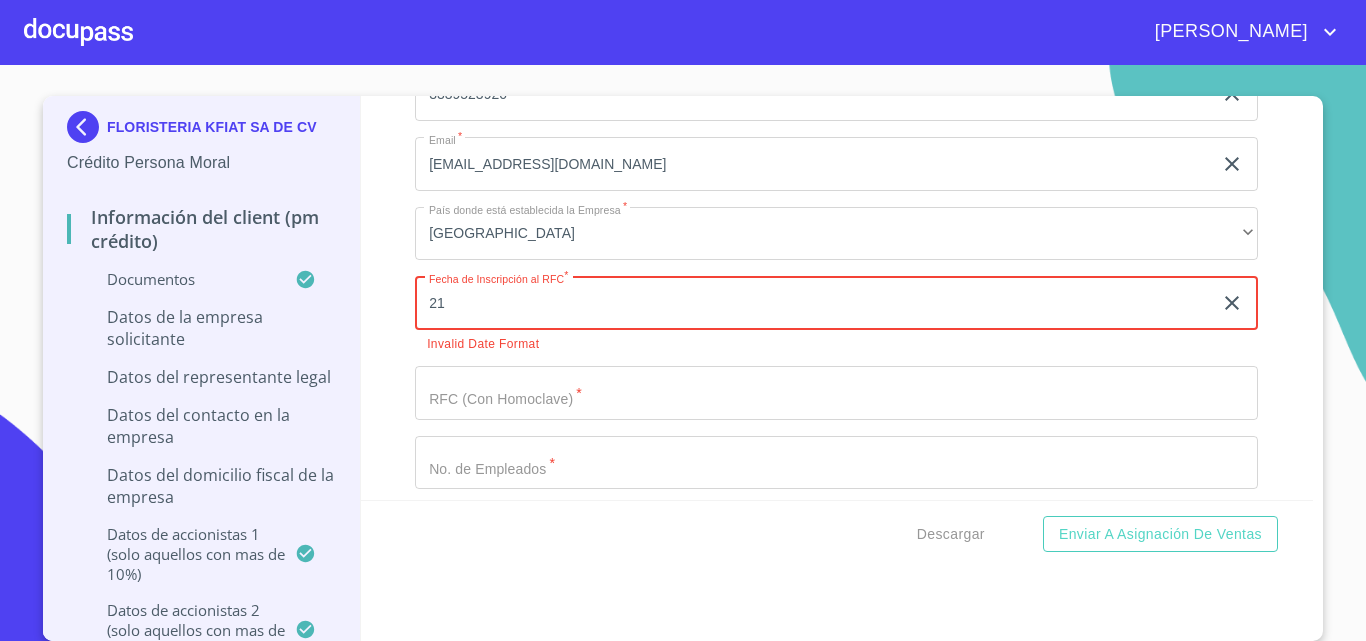 drag, startPoint x: 473, startPoint y: 305, endPoint x: 364, endPoint y: 299, distance: 109.165016 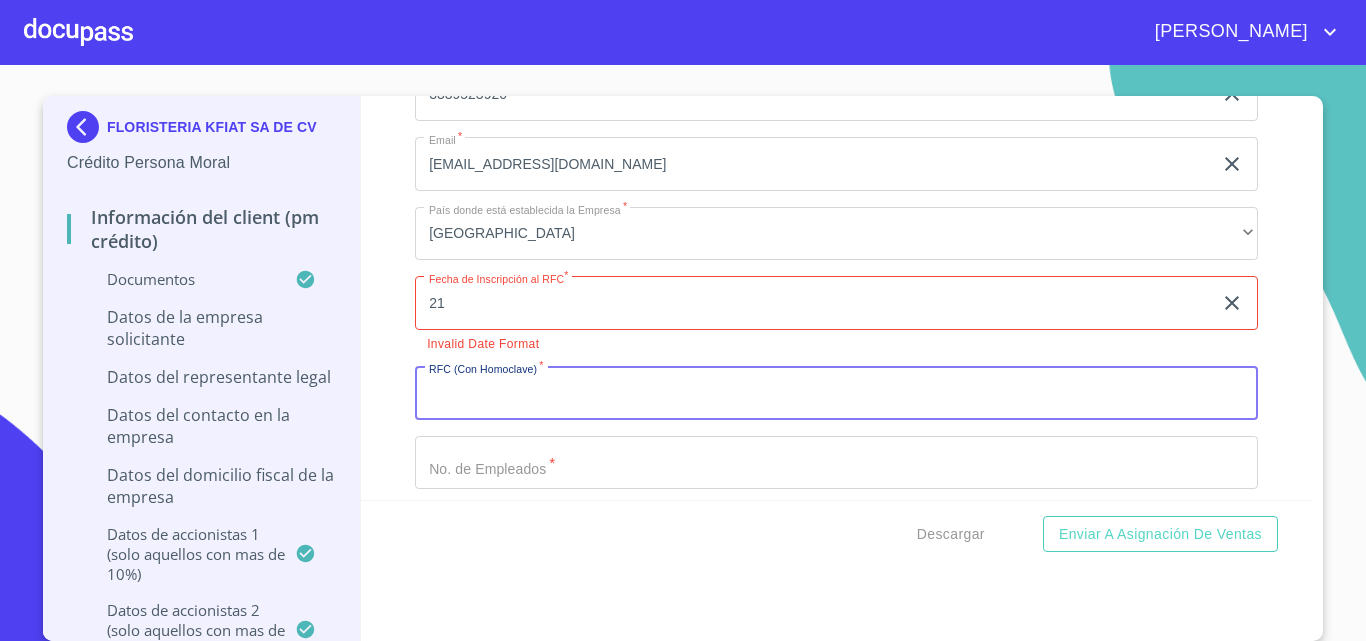 click on "Documento de identificación representante legal.   *" at bounding box center (836, 393) 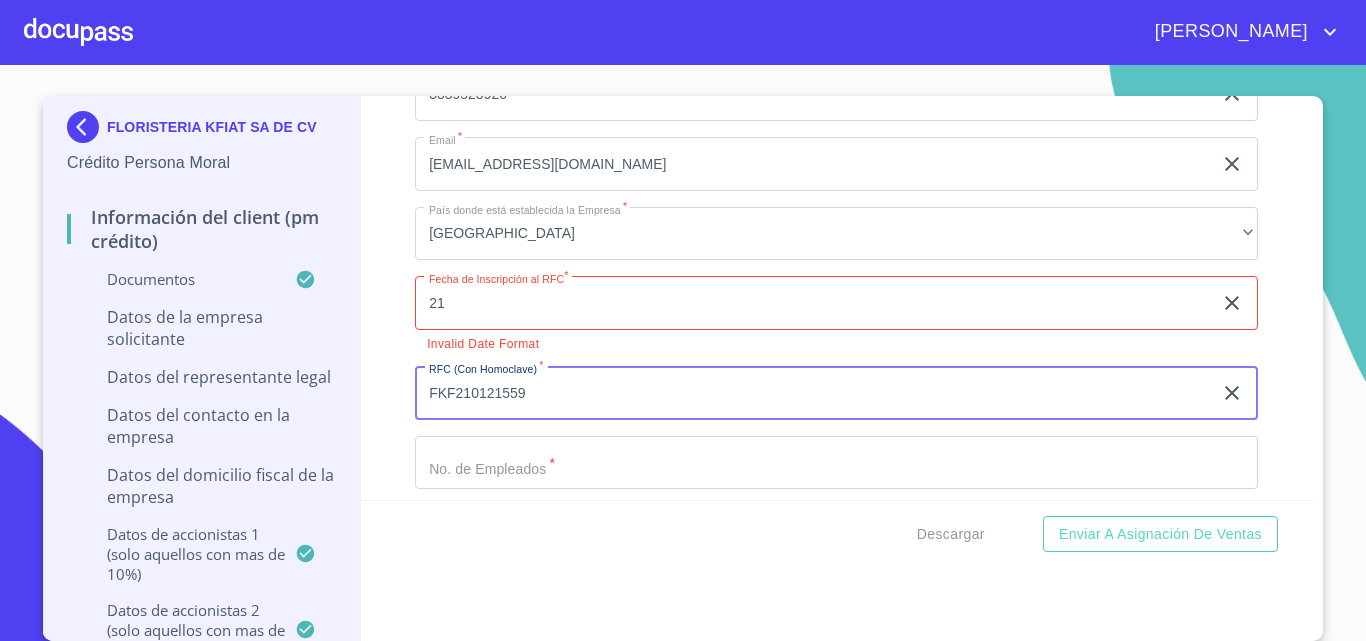 type on "FKF210121559" 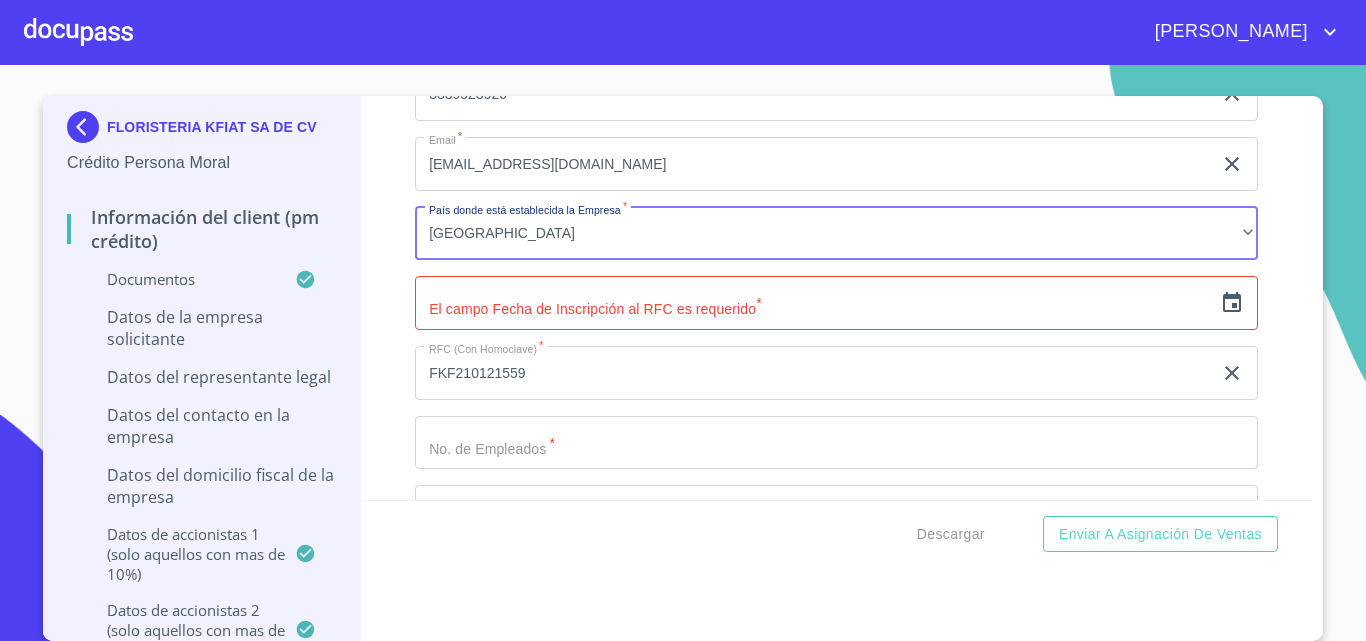 click 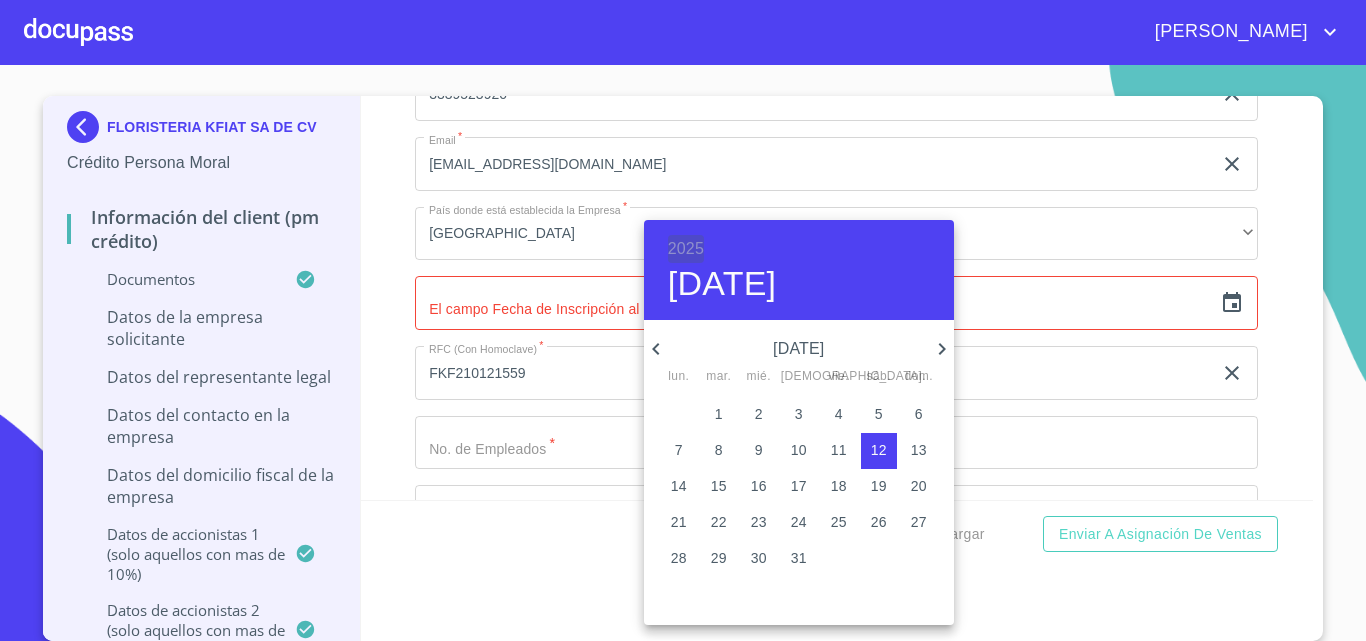 click on "2025" at bounding box center (686, 249) 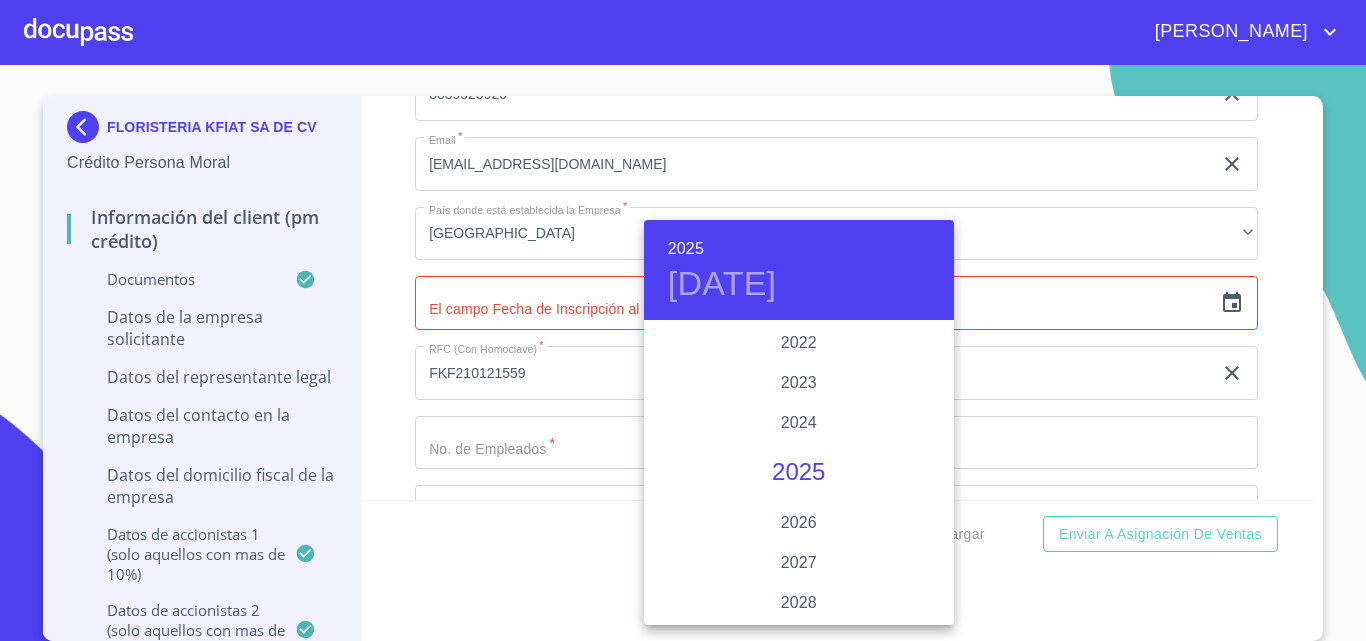 scroll, scrollTop: 3780, scrollLeft: 0, axis: vertical 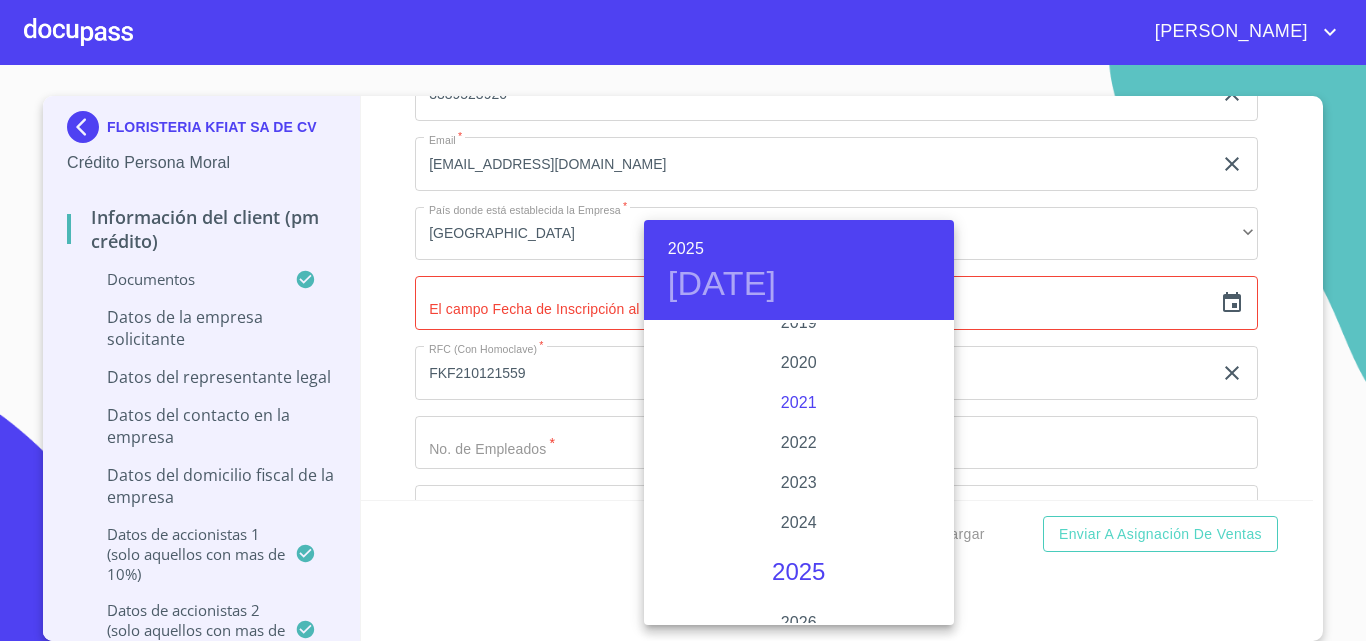 click on "2021" at bounding box center [799, 403] 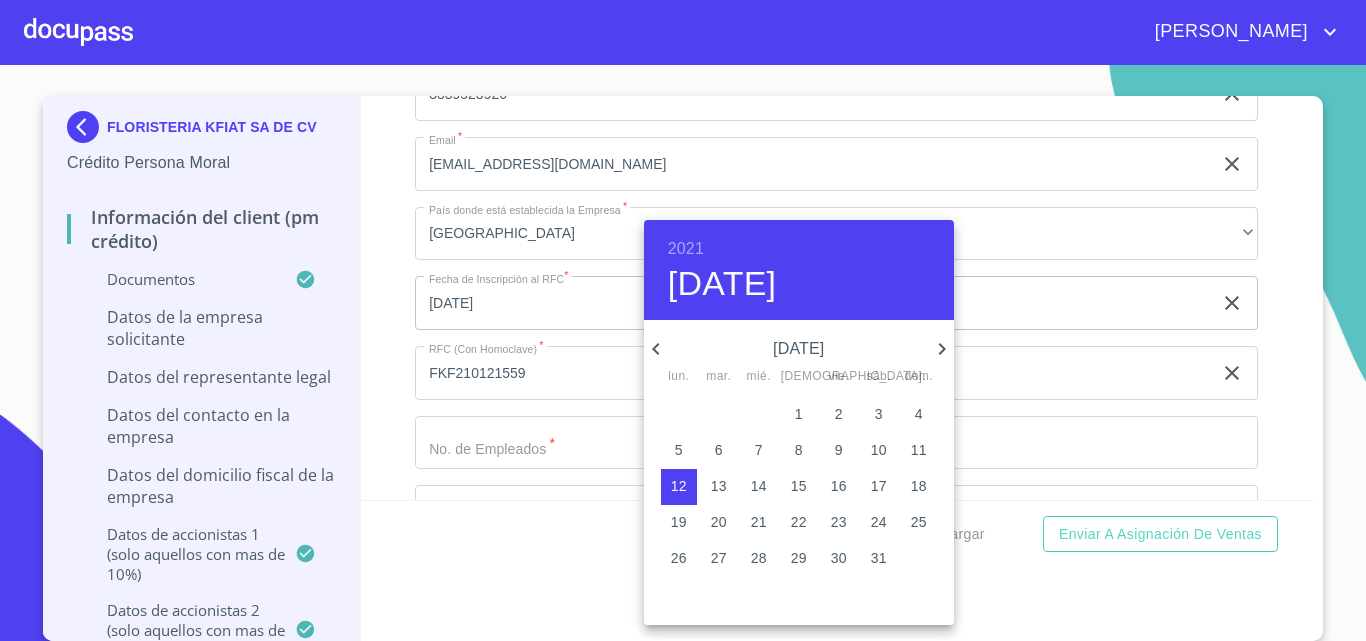 click 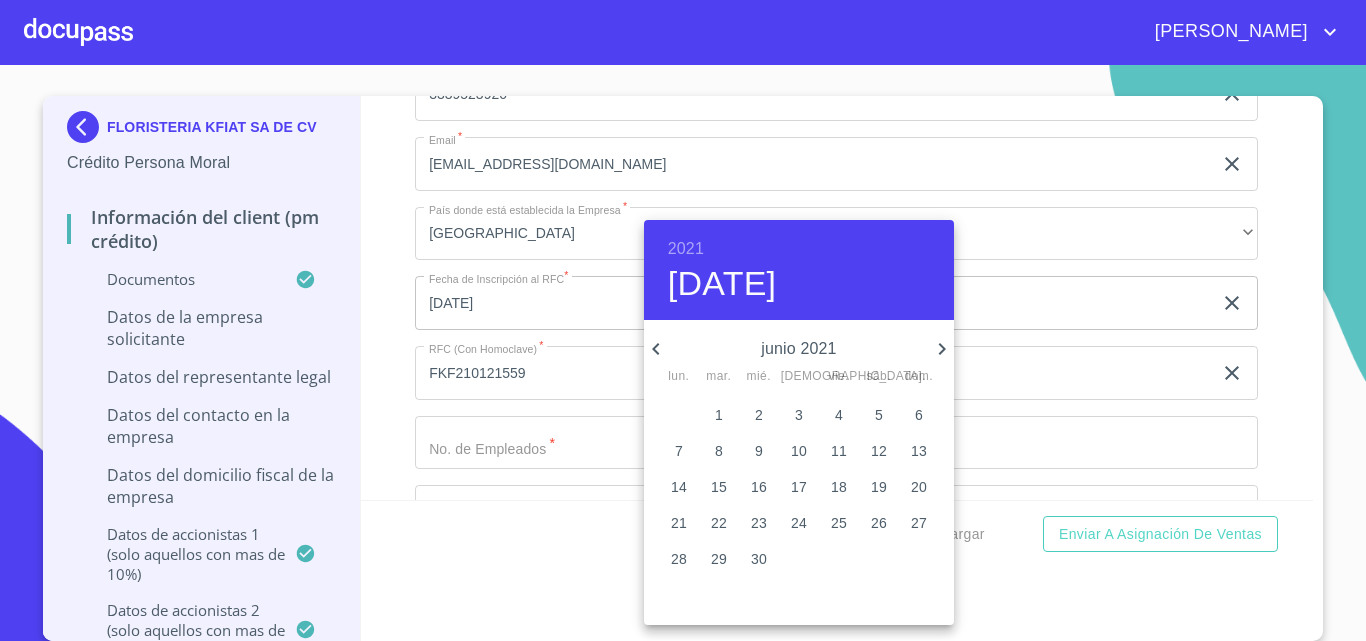click 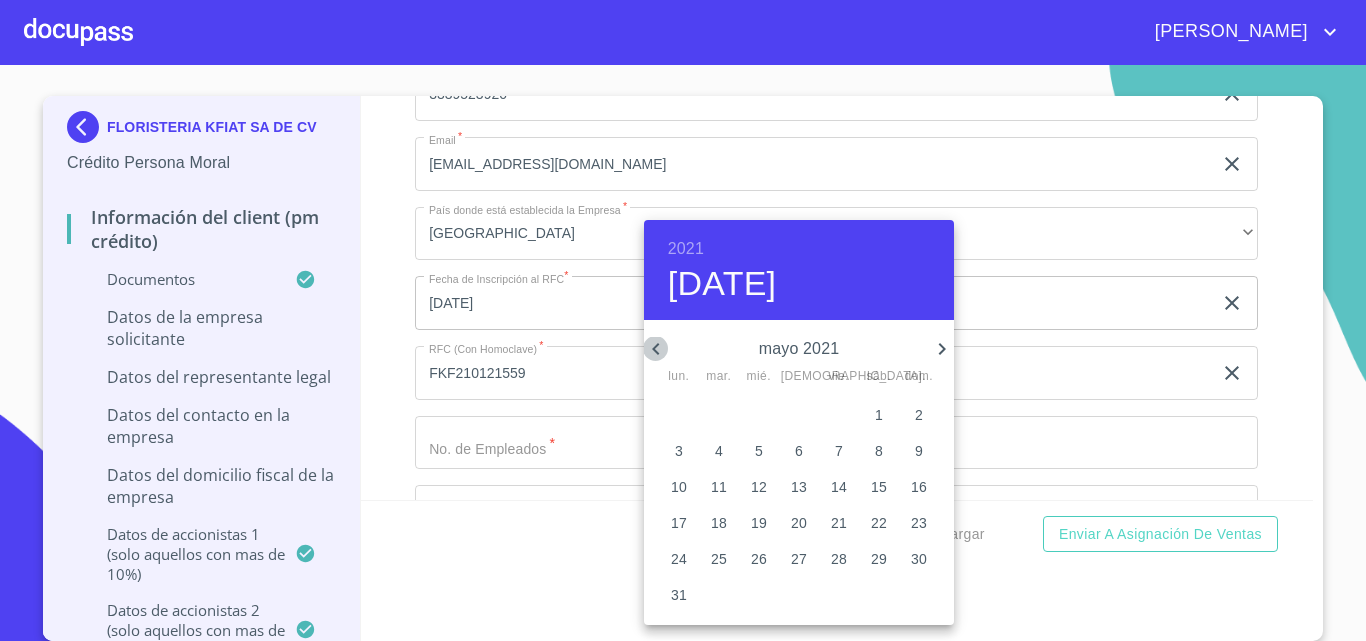 click 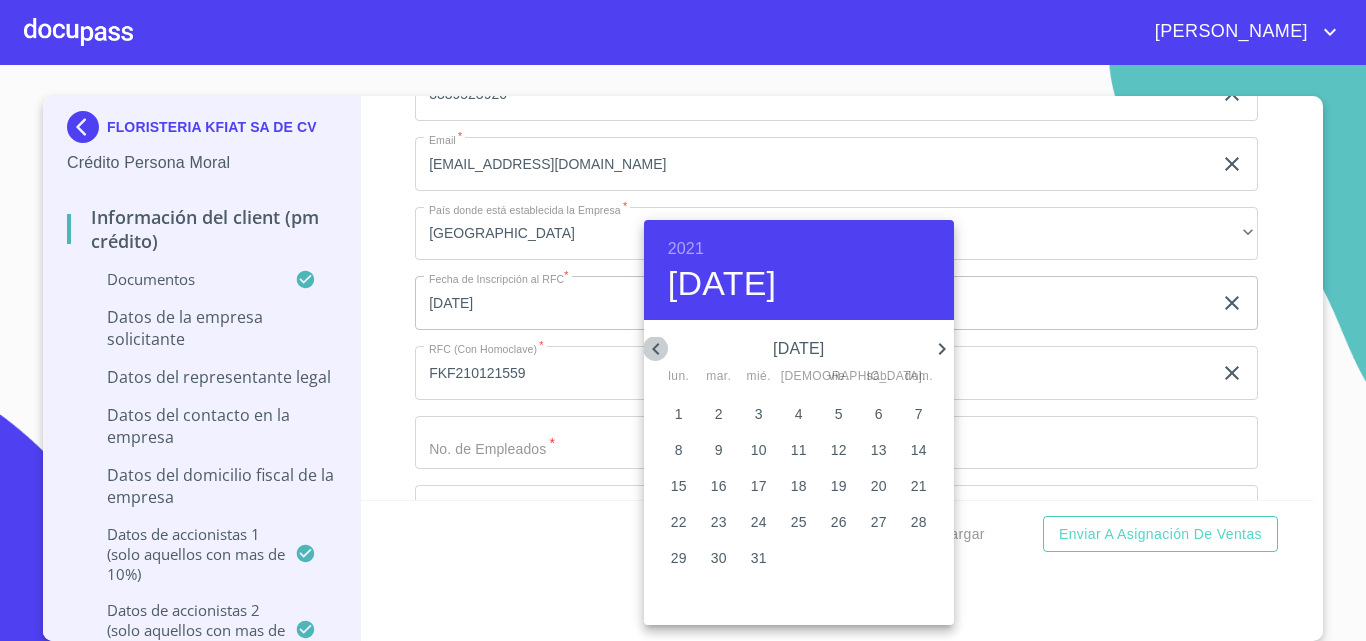 click 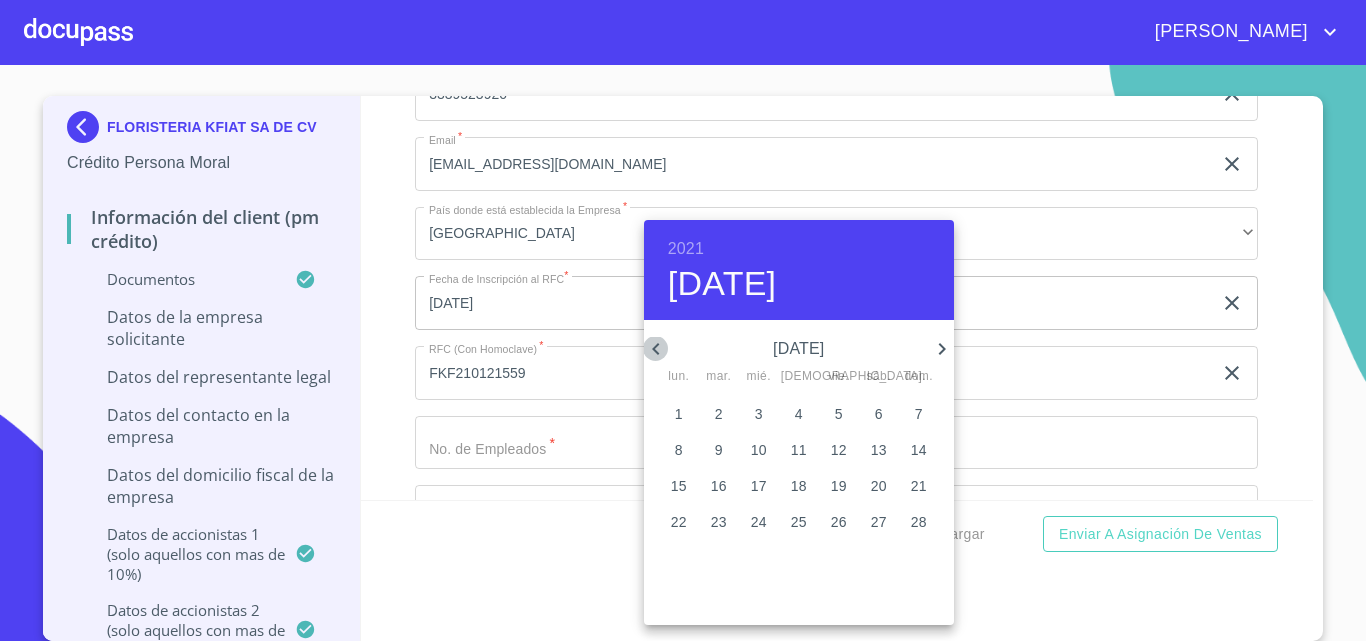 click 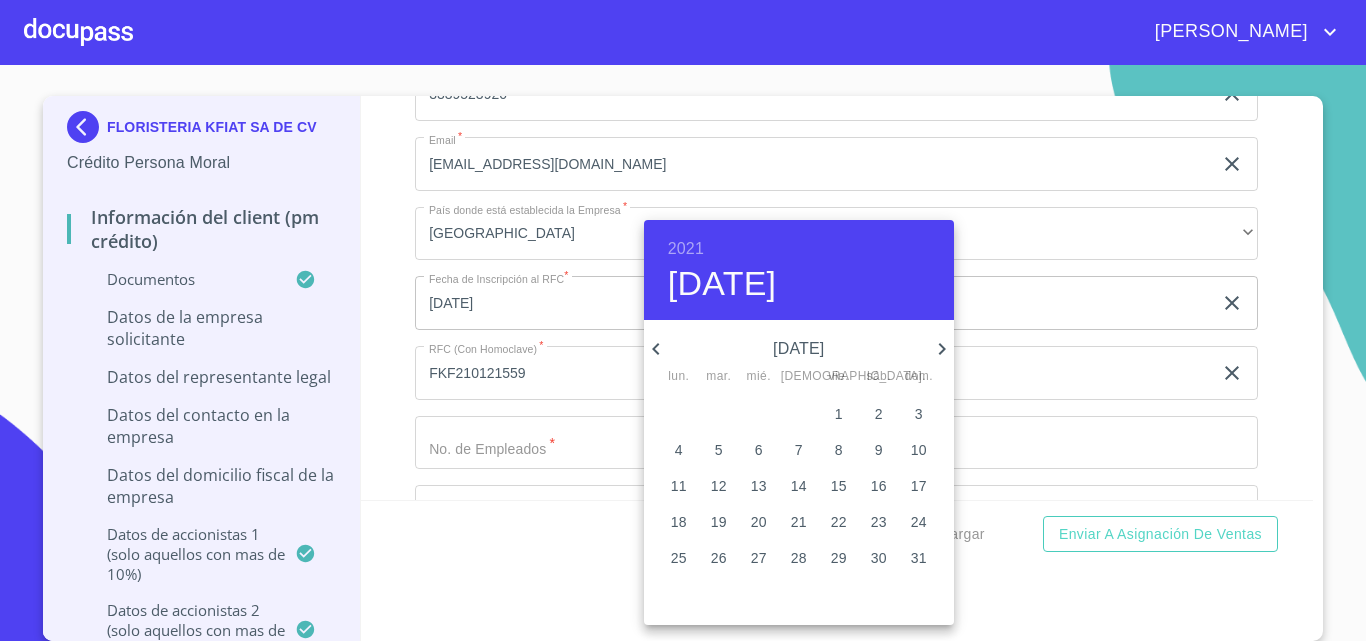 click on "21" at bounding box center (799, 522) 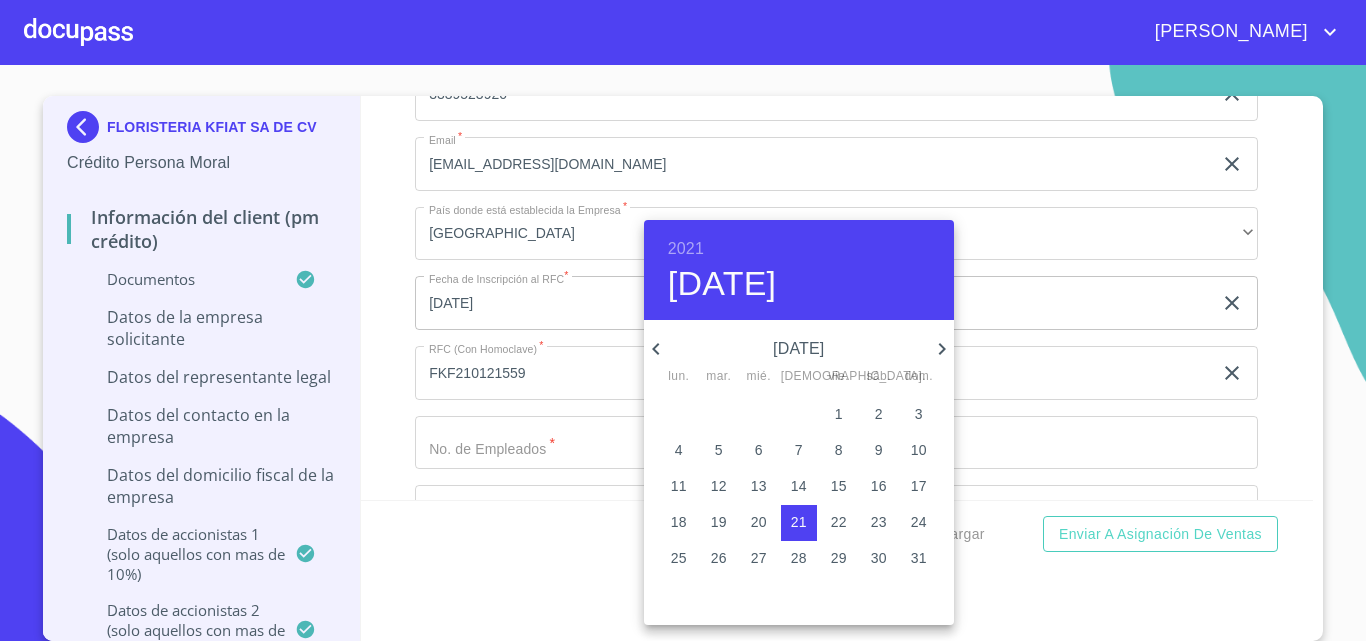 click at bounding box center [683, 320] 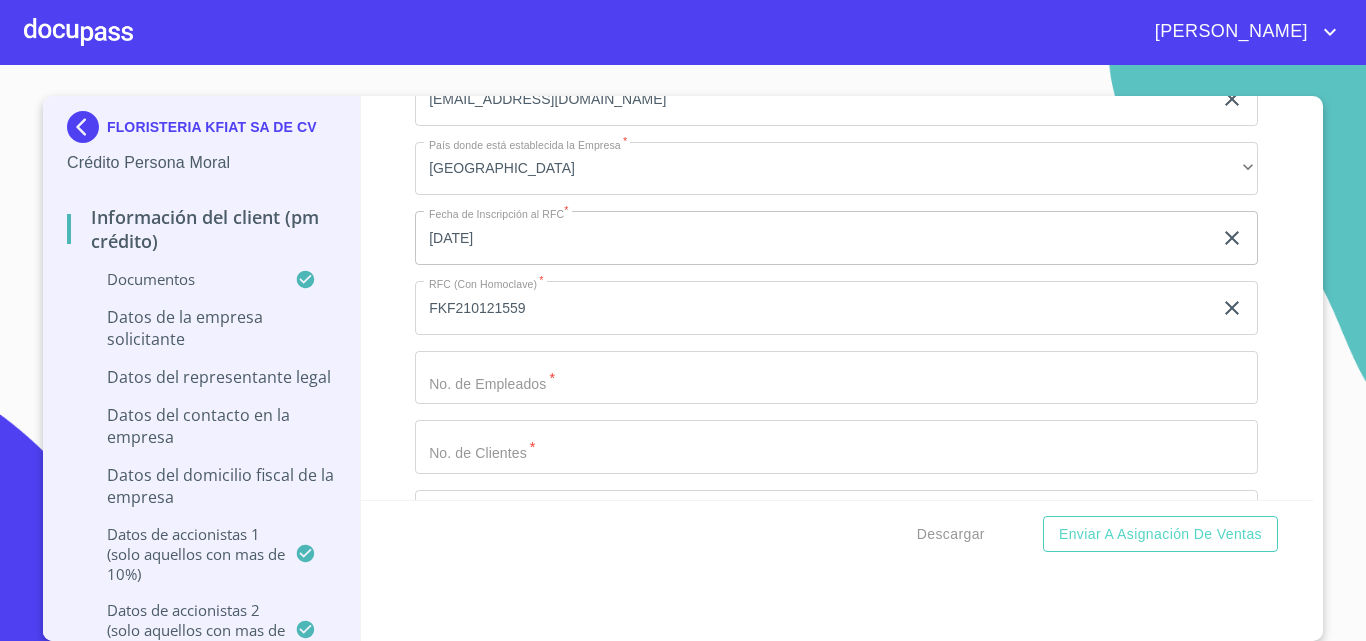 scroll, scrollTop: 13000, scrollLeft: 0, axis: vertical 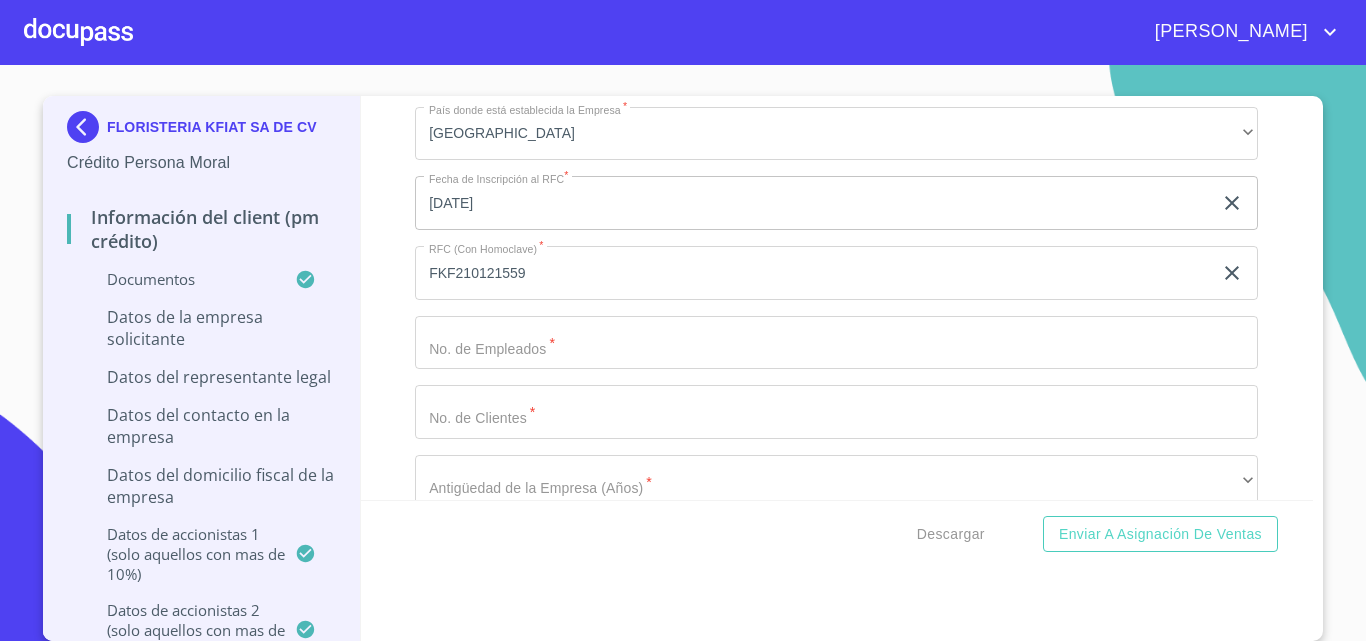click on "Documento de identificación representante legal.   *" at bounding box center [813, -423] 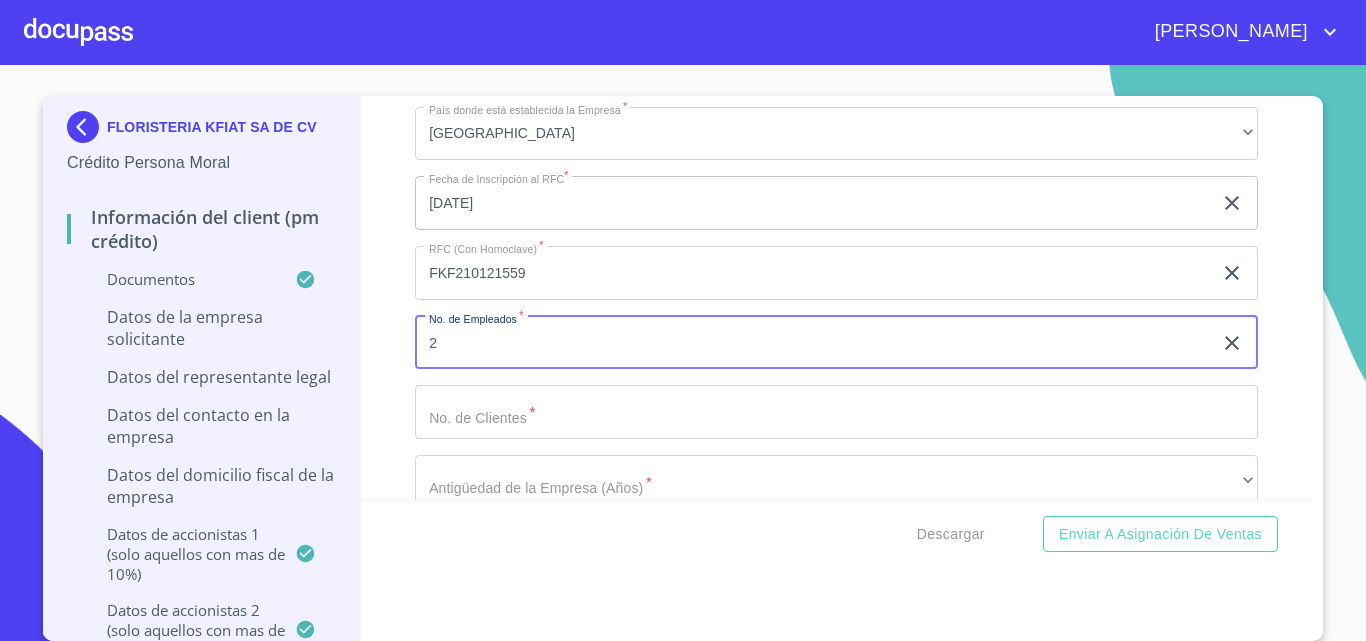 type on "2" 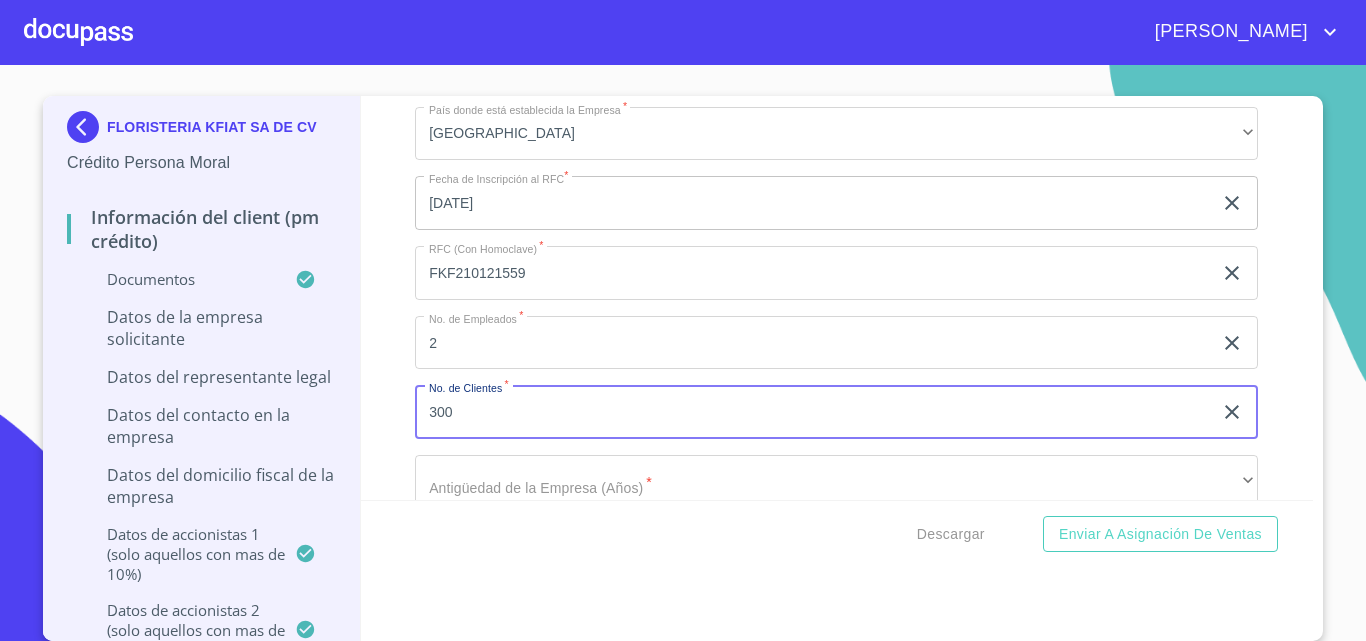 type on "300" 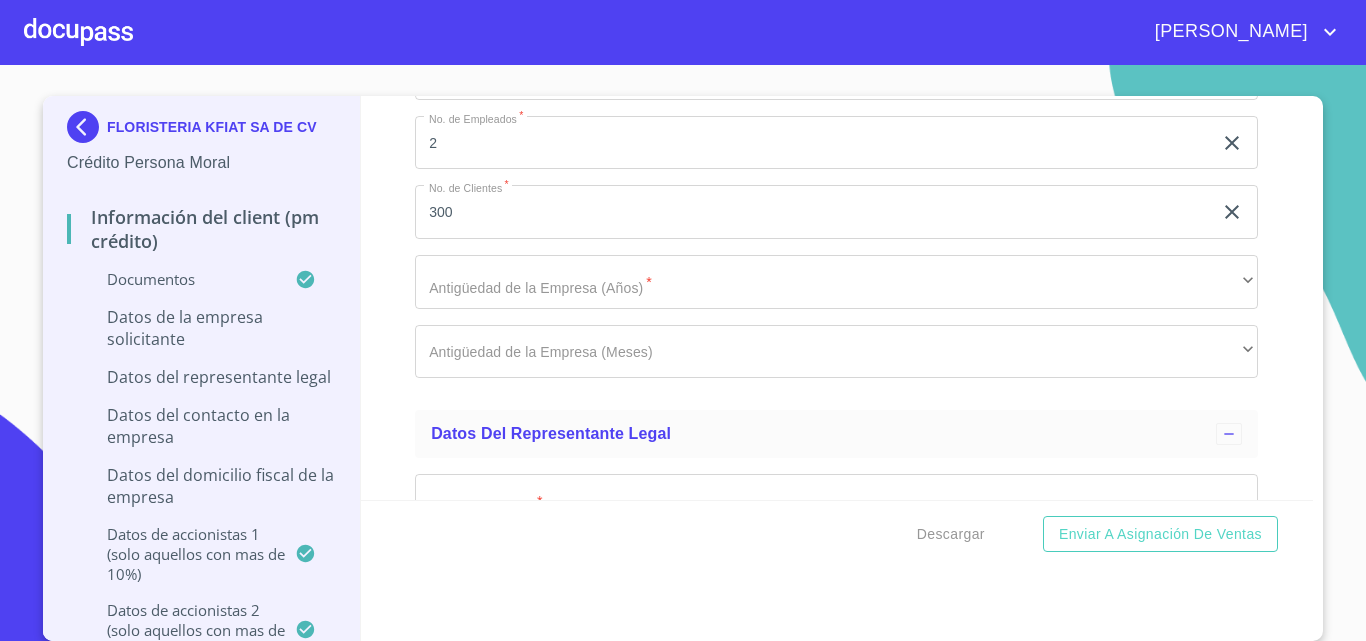 scroll, scrollTop: 13100, scrollLeft: 0, axis: vertical 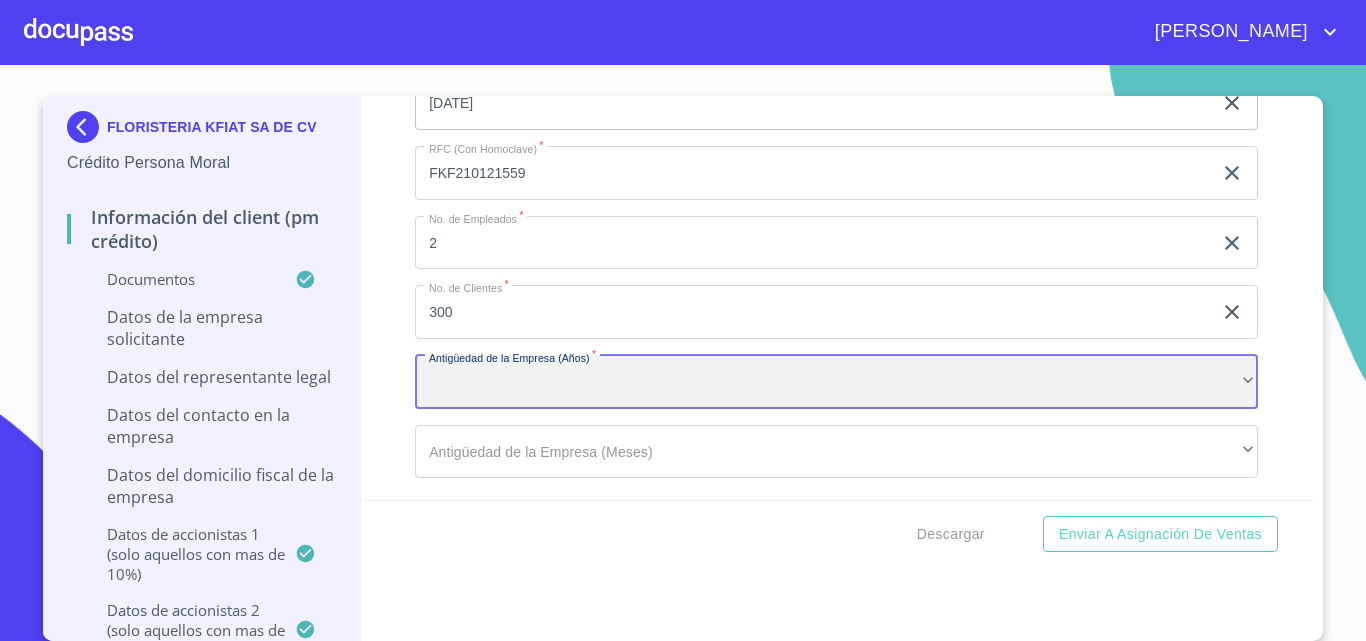 click on "​" at bounding box center (836, 382) 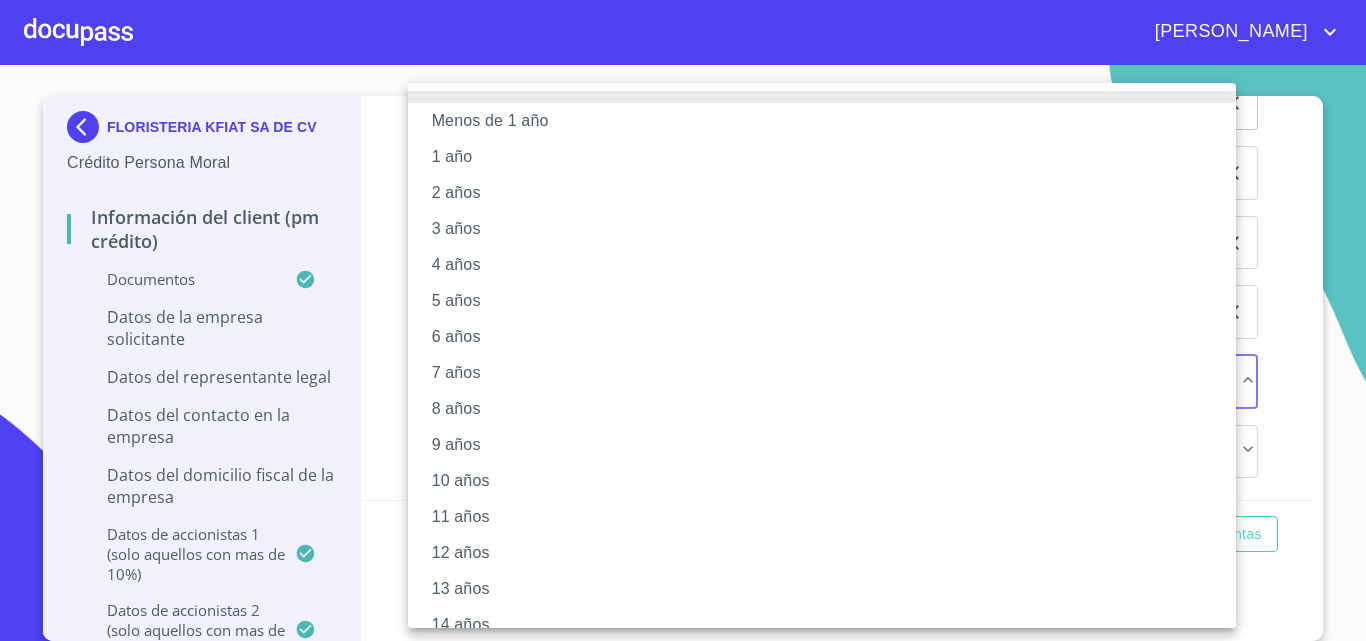 click on "4 años" at bounding box center (829, 265) 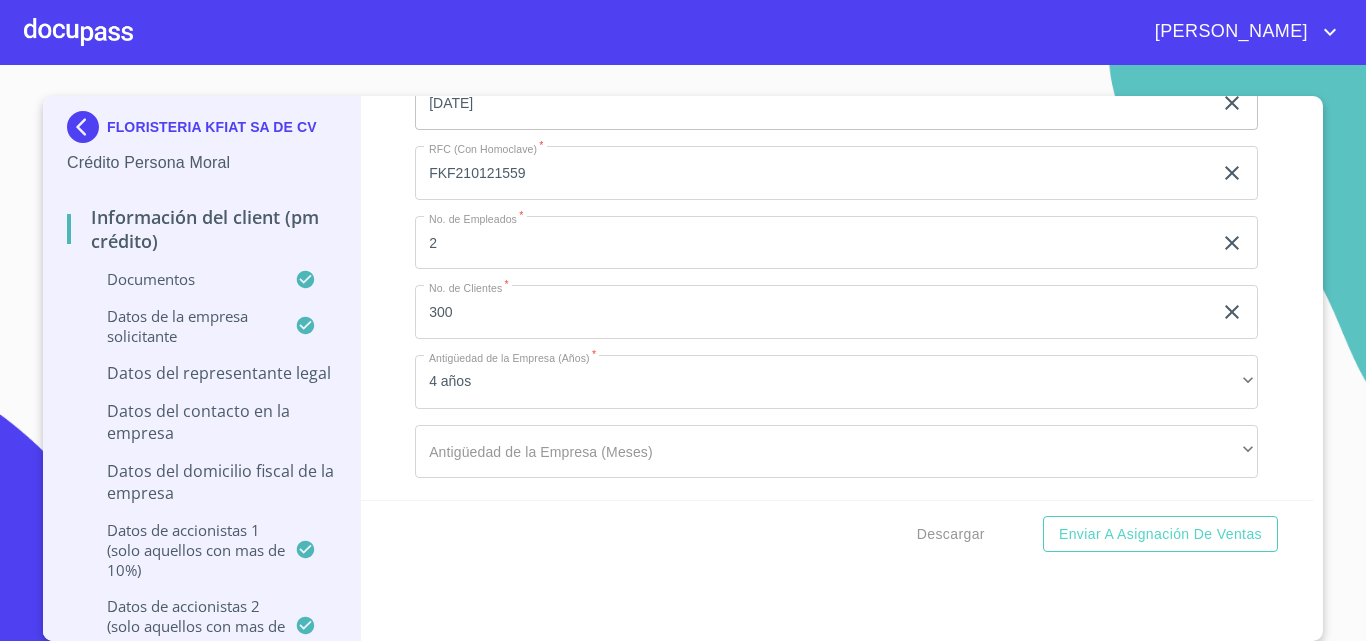 click on "Información del Client (PM crédito)   Documentos Documento de identificación representante legal.   * INE ​ Identificación Oficial Representante Legal * Identificación Oficial Representante Legal 0529fba0-73ff-48c1-b... 1  /  1 100 % Identificación Oficial Representante Legal Identificación Oficial Representante Legal Comprobante de Domicilio Empresa * Comprobante de Domicilio Empresa deba22e4-cd69-4e98-b... 1  /  12 100 % ESTADO DE CUENTA PERIODO:   [DATE][PERSON_NAME] AL [DATE][PERSON_NAME] DIAS DEL PERIODO:   30 NUMERO DE CLIENTE:   043073832 R.F.C.   FKF210121559 FLORISTERIA KFIAT SA DE CV   BANCO DEL BAJIO S.A., INSTITUCION DE BANCA MULTIPLE. [STREET_ADDRESS][PERSON_NAME]   EJECUTIVO: [PERSON_NAME] [PERSON_NAME] DE [GEOGRAPHIC_DATA][PERSON_NAME]:   CHAPALITA 333-1210212 [GEOGRAPHIC_DATA]([GEOGRAPHIC_DATA]), [GEOGRAPHIC_DATA].   AV. [PERSON_NAME] 2070 CHAPALITA C.P. 44950   ZAPOPAN, [GEOGRAPHIC_DATA] C.P. 45040 CONTINUA EN LA SIGUIENTE PAGINA   PAGINA 1 DE 12 PRODUCTOS DE VISTA CUENTA   CUENTA CONECTA BANBAJIO 0430738320201 CLABE INTERBANCARIA" at bounding box center [837, 298] 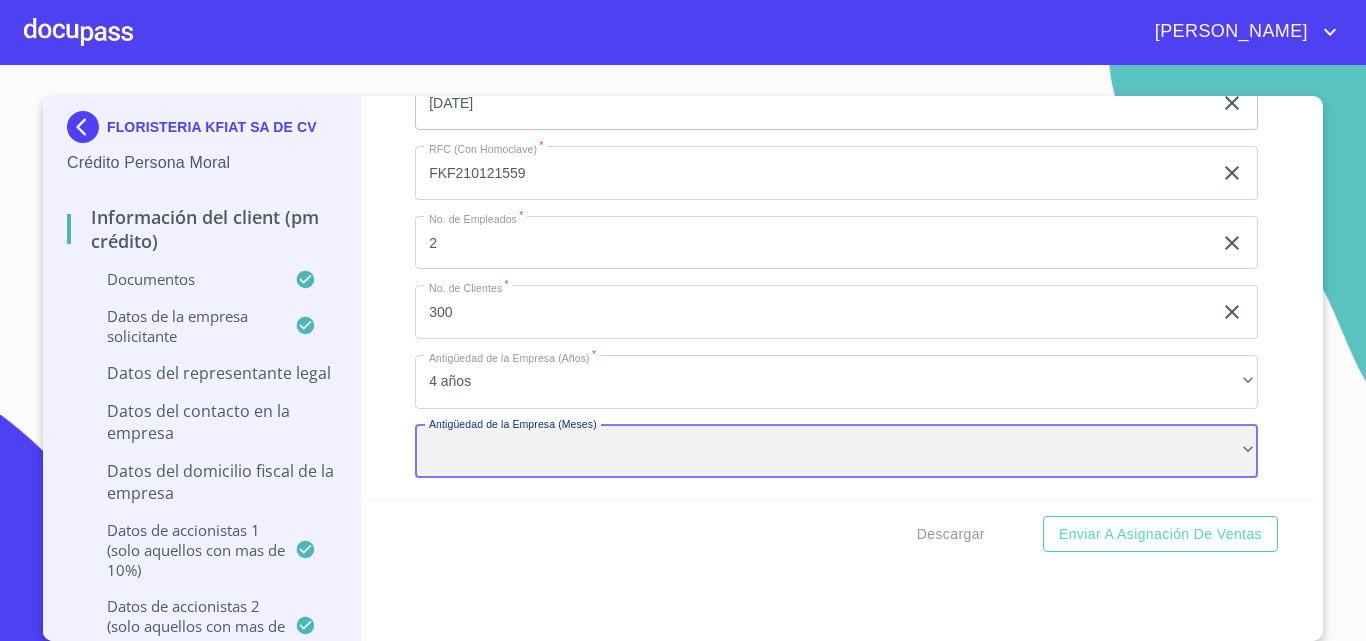 click on "​" at bounding box center [836, 452] 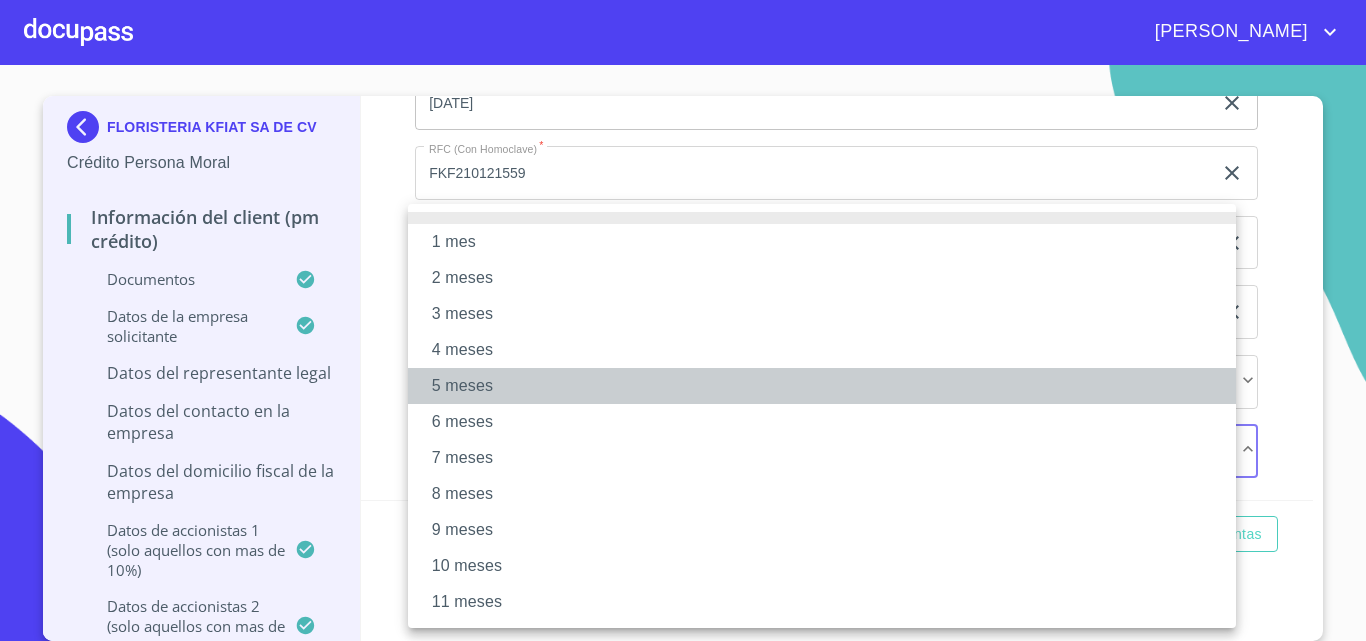 click on "5 meses" at bounding box center [822, 386] 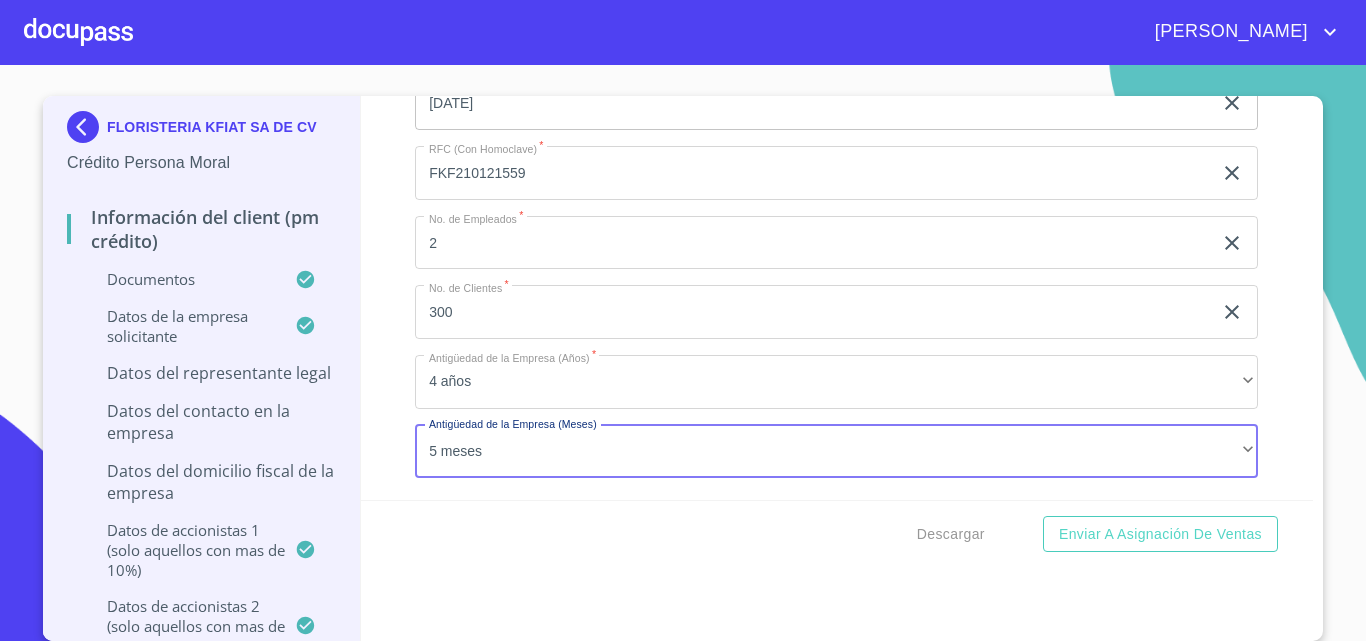 click on "1 mes 2 meses 3 meses 4 meses 5 meses 6 meses 7 meses 8 meses 9 meses 10 meses 11 meses" at bounding box center [683, 320] 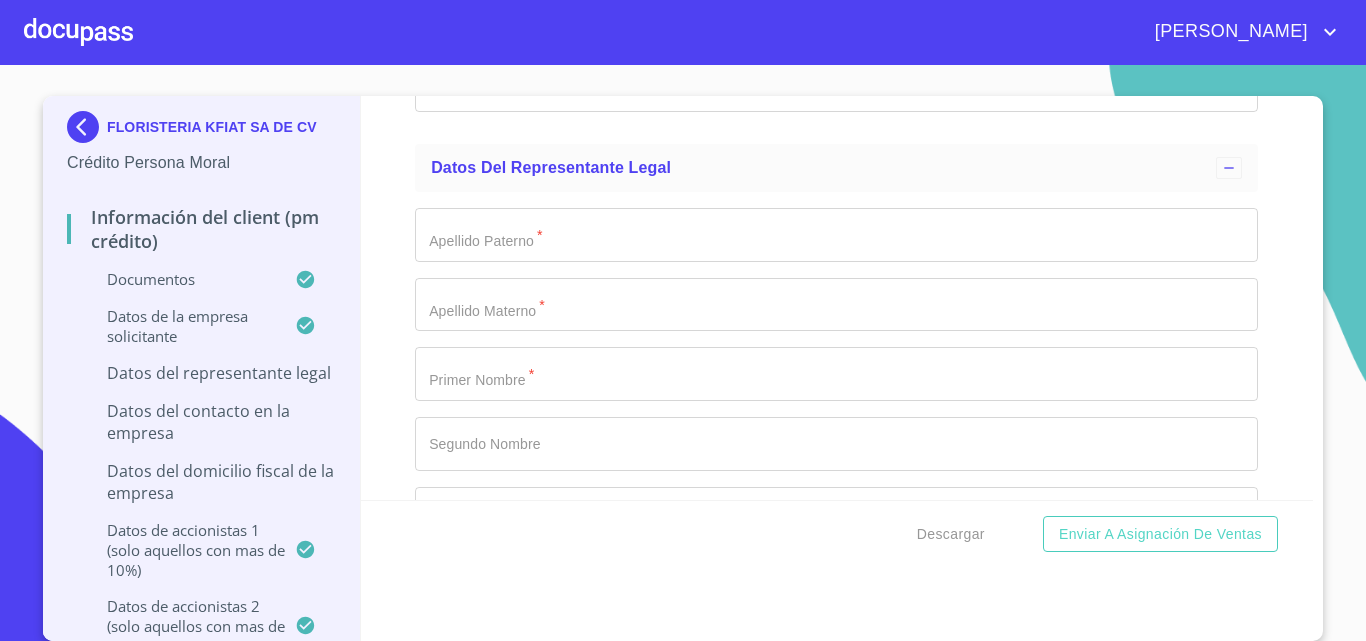 scroll, scrollTop: 13500, scrollLeft: 0, axis: vertical 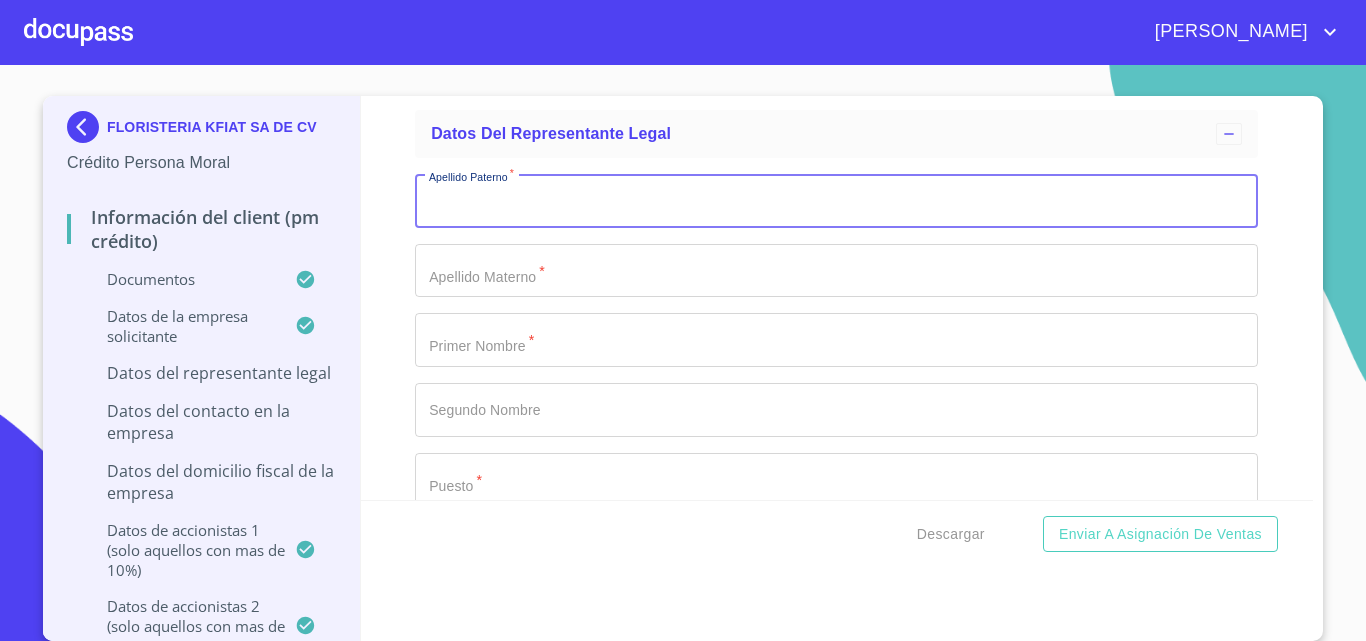 click on "Documento de identificación representante legal.   *" at bounding box center (836, 201) 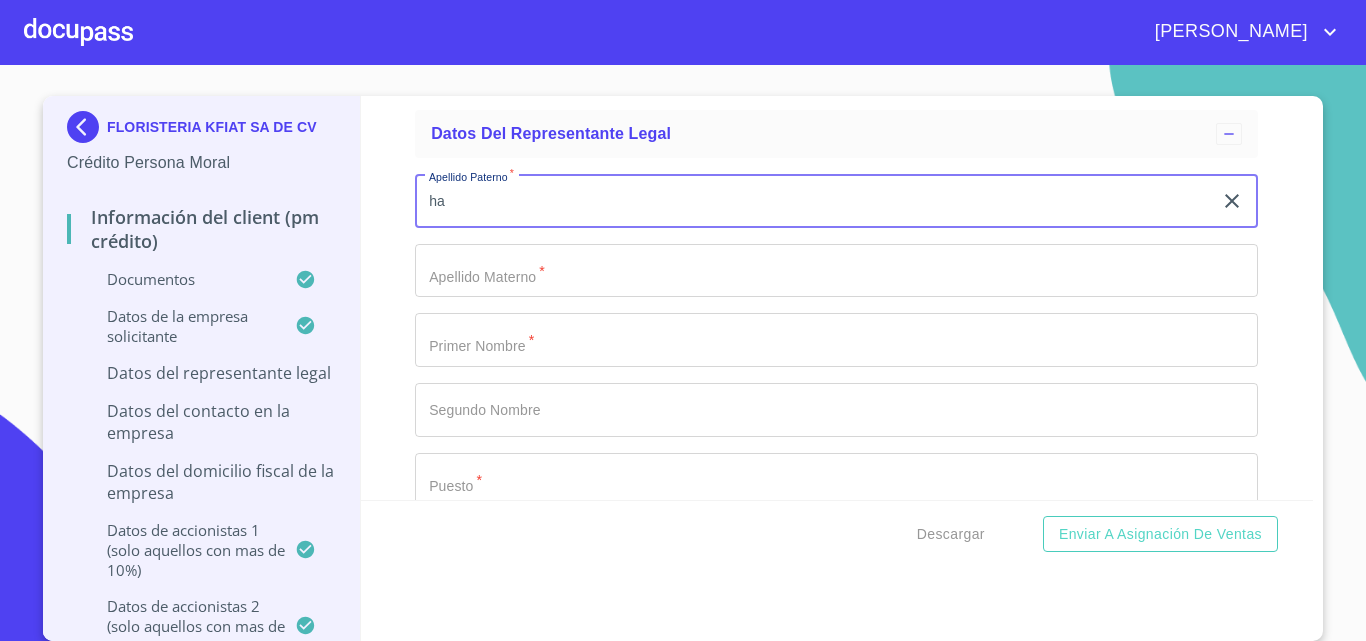 type on "h" 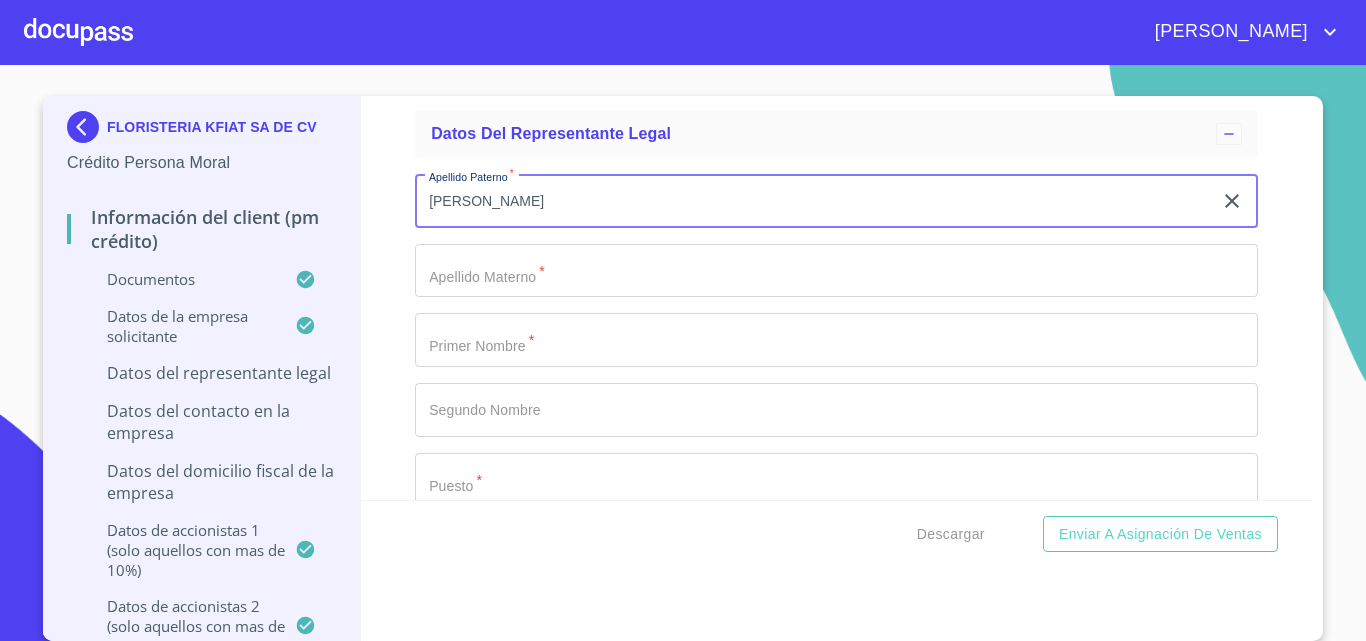 type on "[PERSON_NAME]" 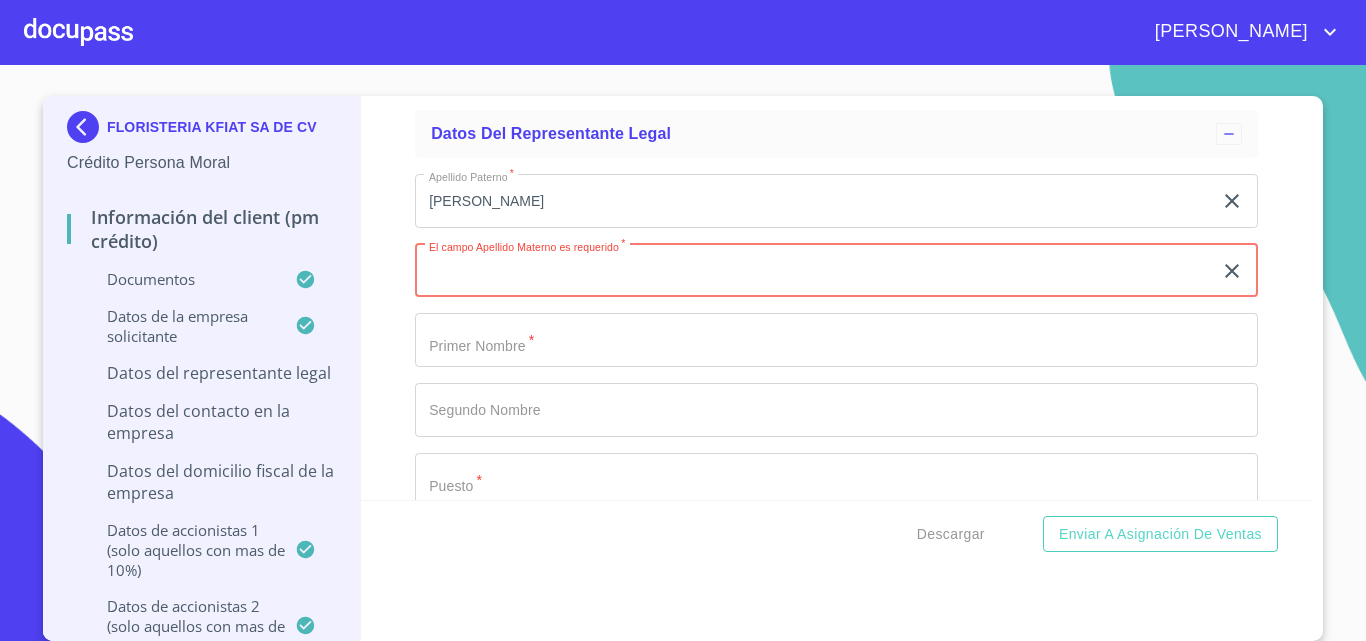 type 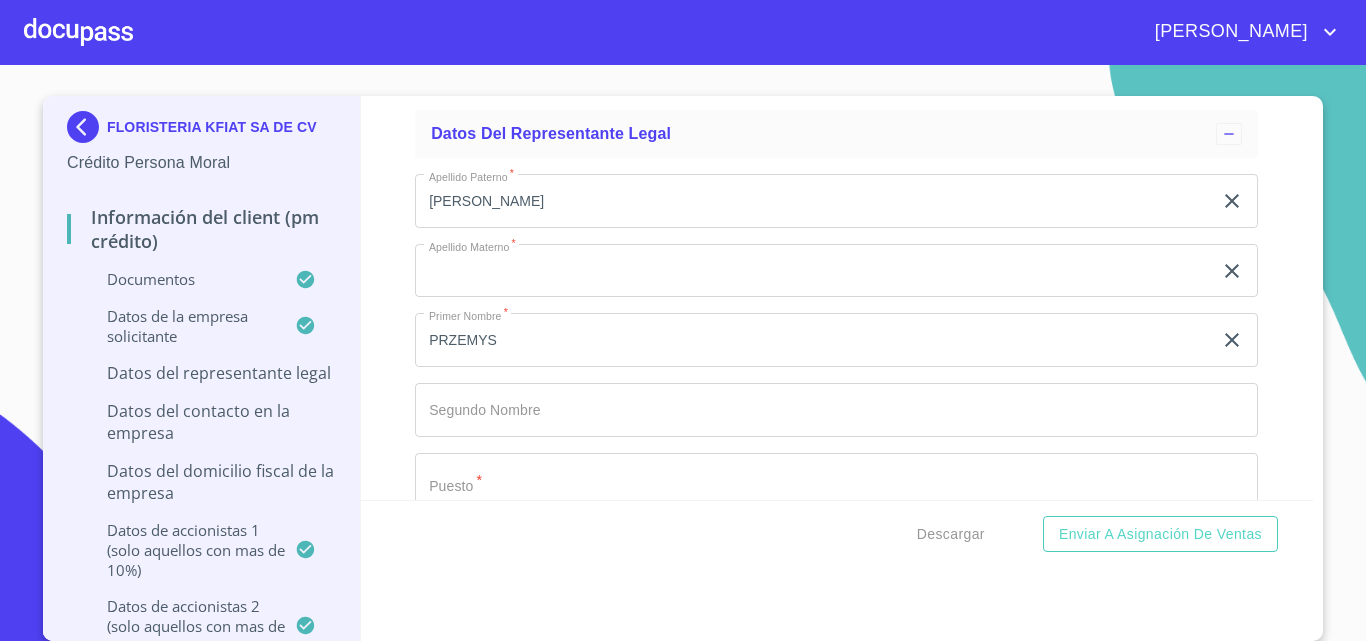 click on "PRZEMYS" at bounding box center (813, -923) 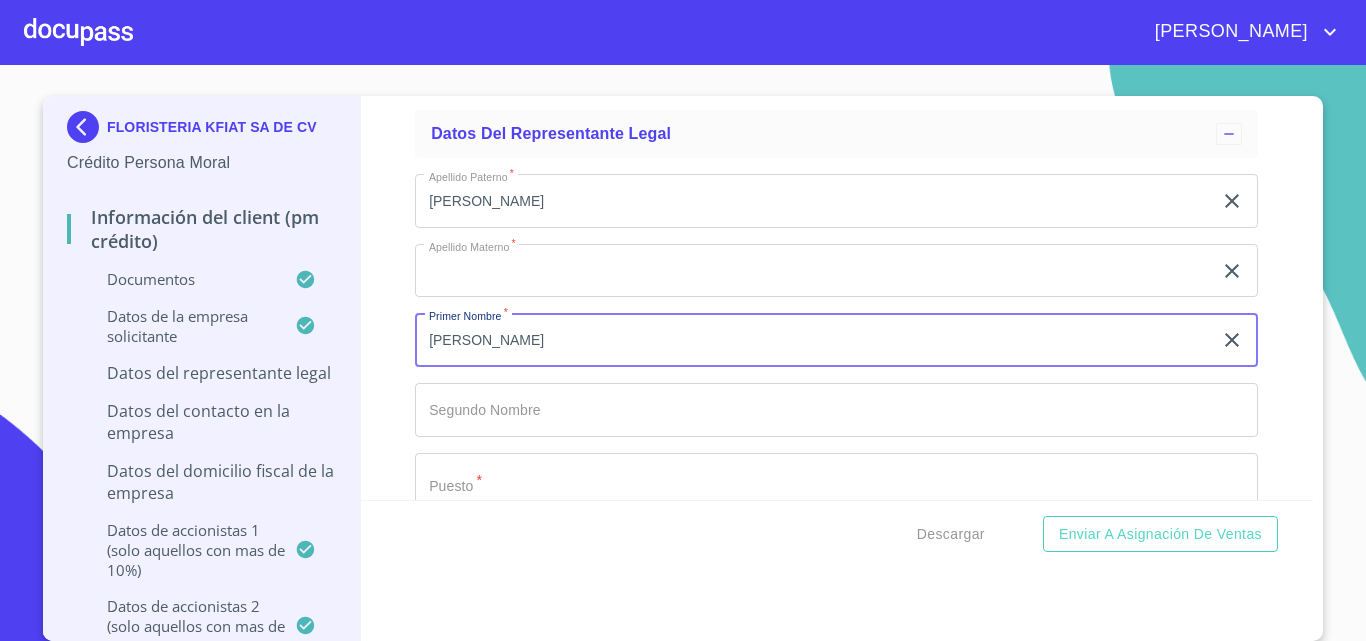 type on "[PERSON_NAME]" 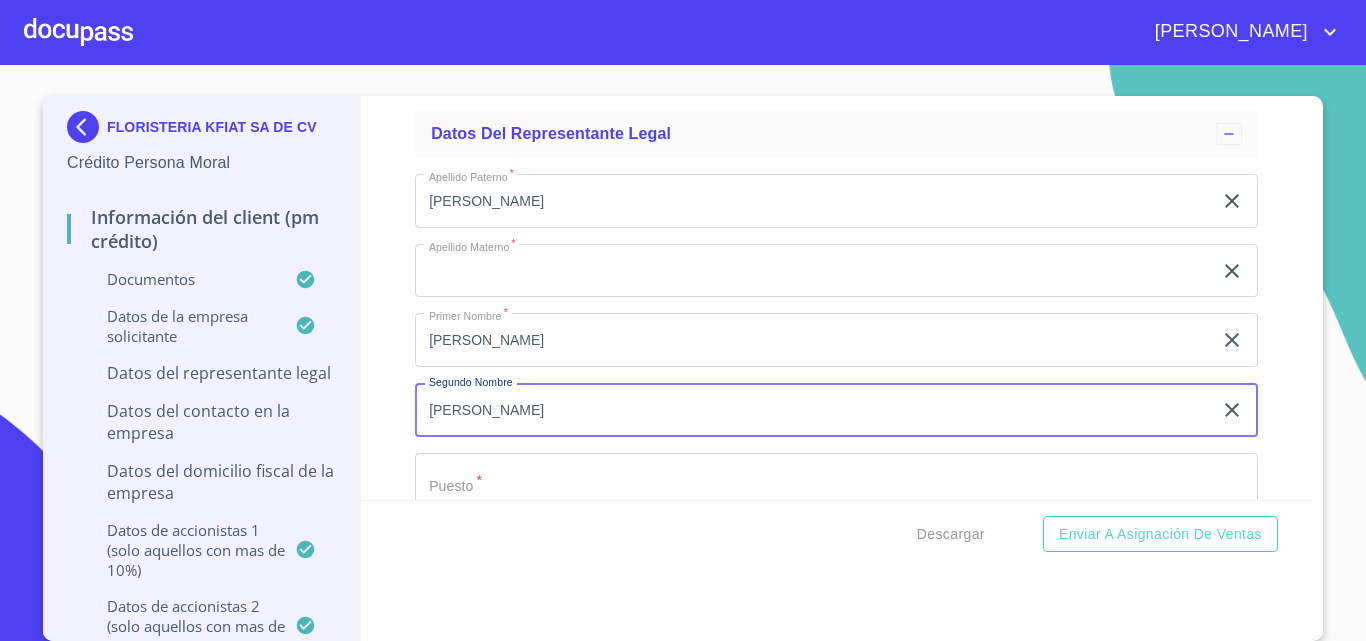 type on "[PERSON_NAME]" 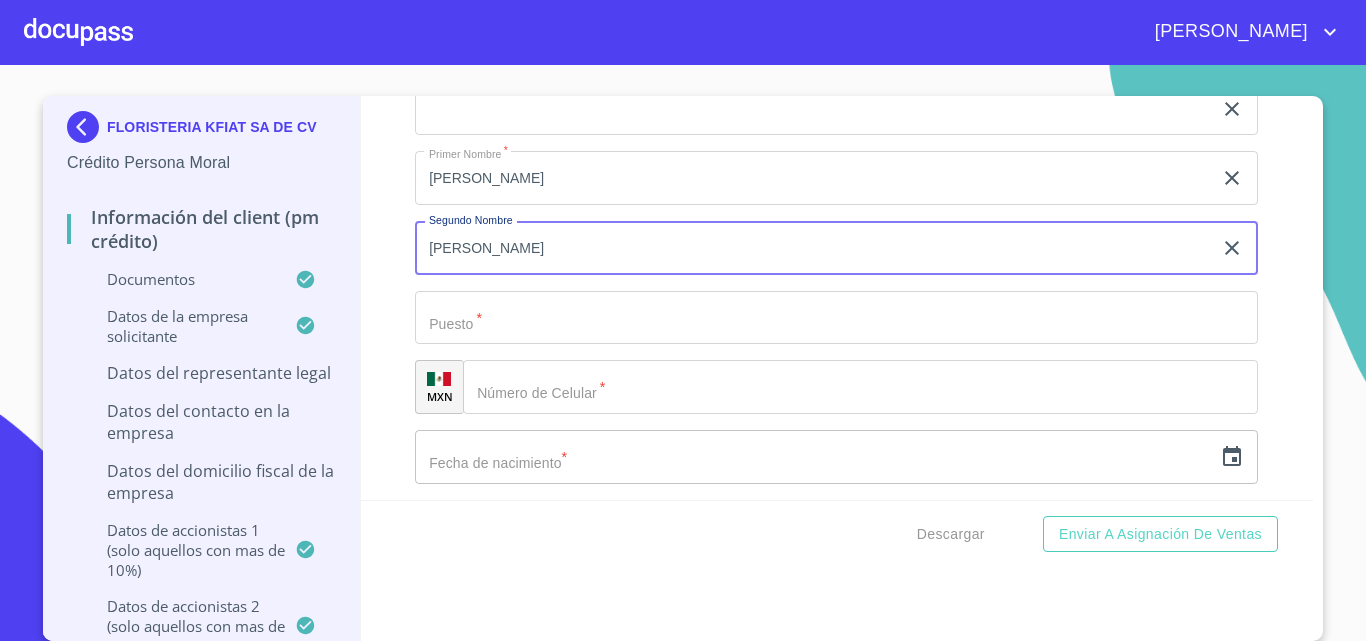 scroll, scrollTop: 13700, scrollLeft: 0, axis: vertical 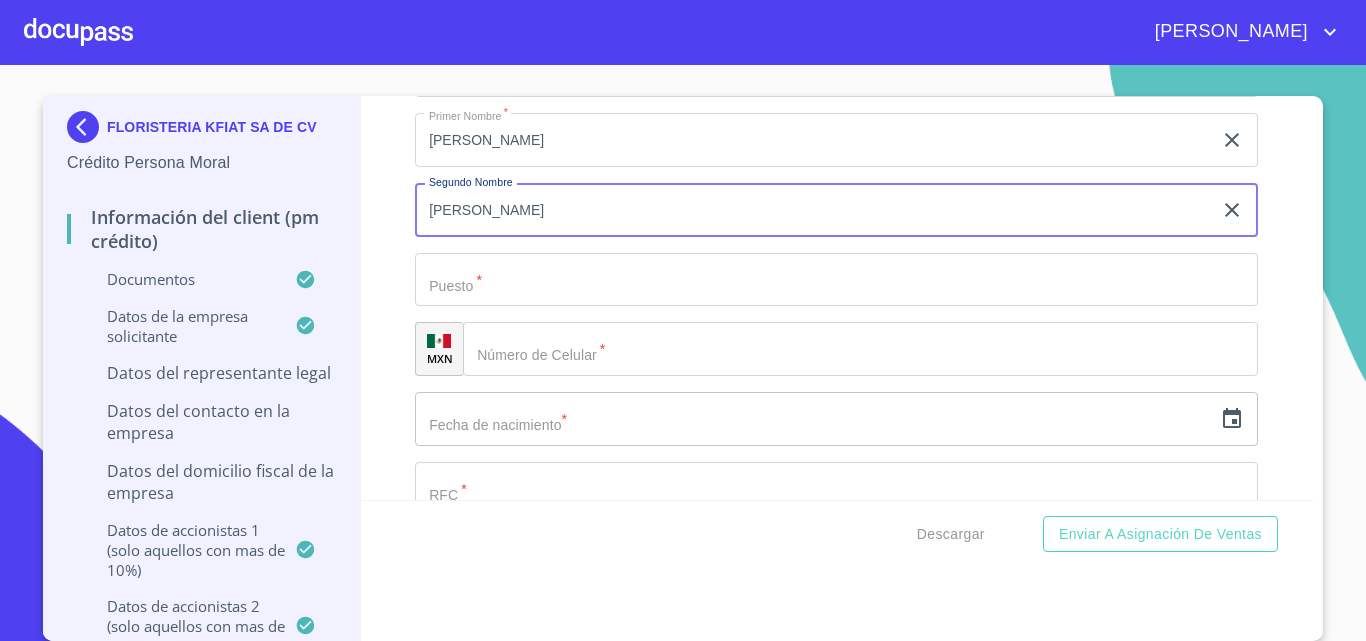 click on "Documento de identificación representante legal.   *" at bounding box center [813, -1123] 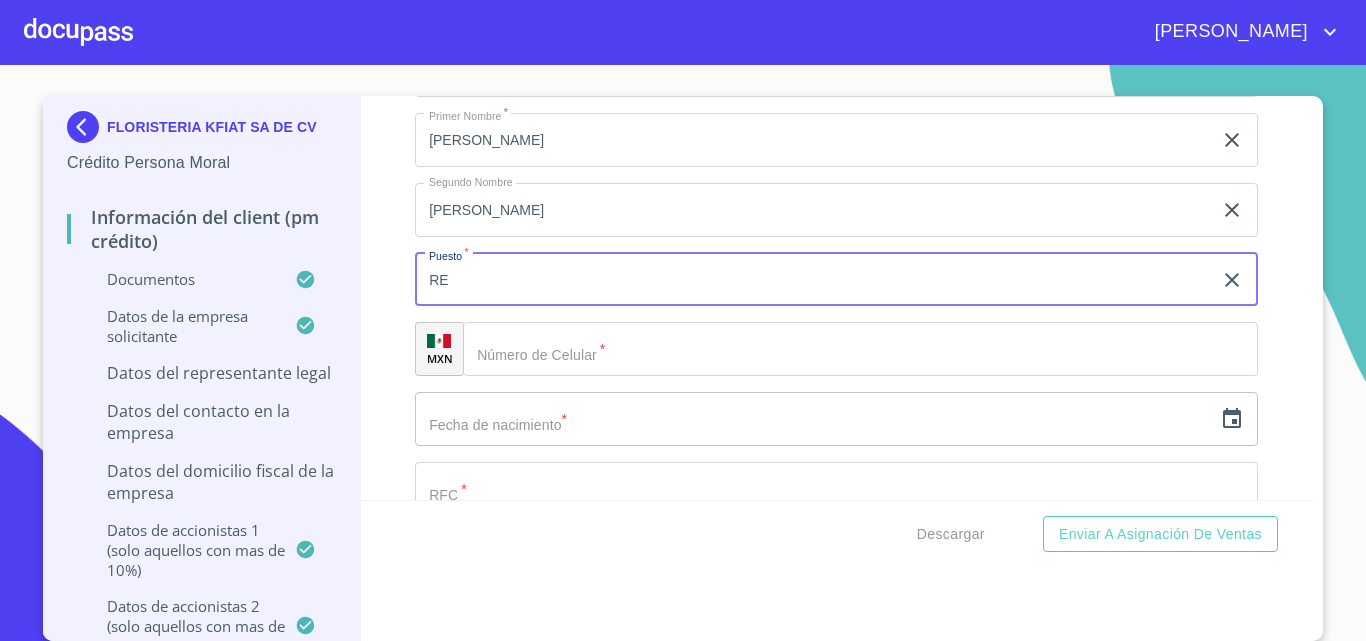 type on "R" 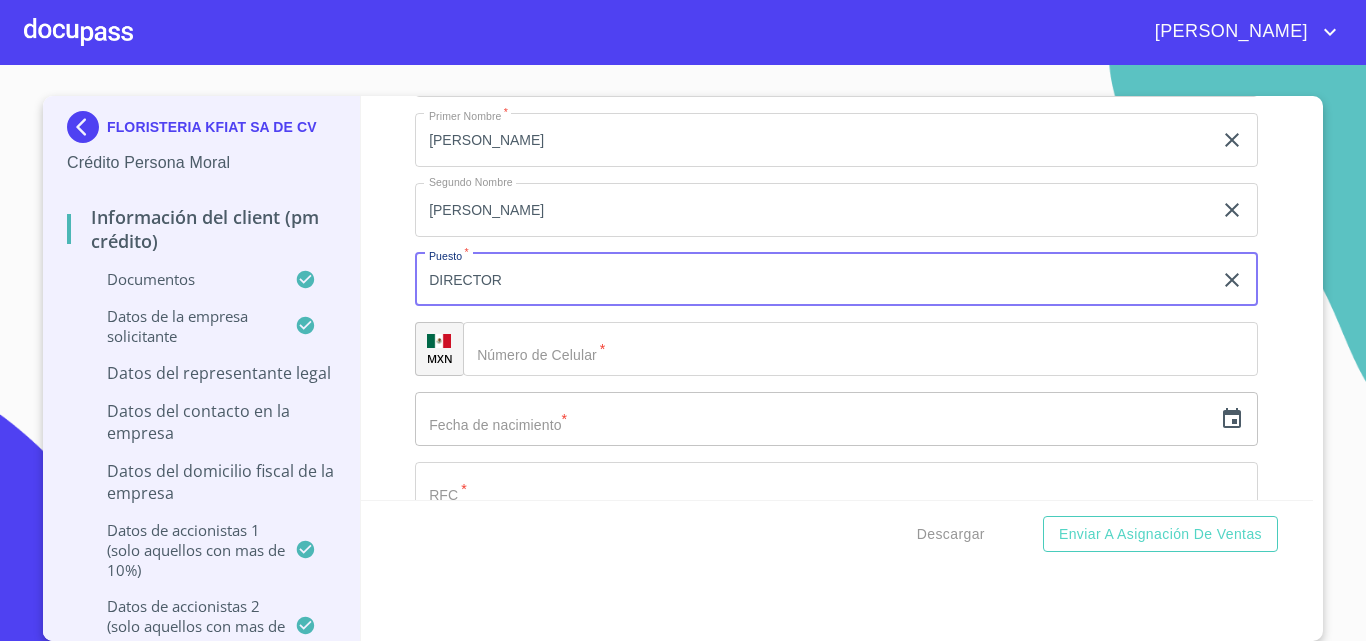 type on "DIRECTOR" 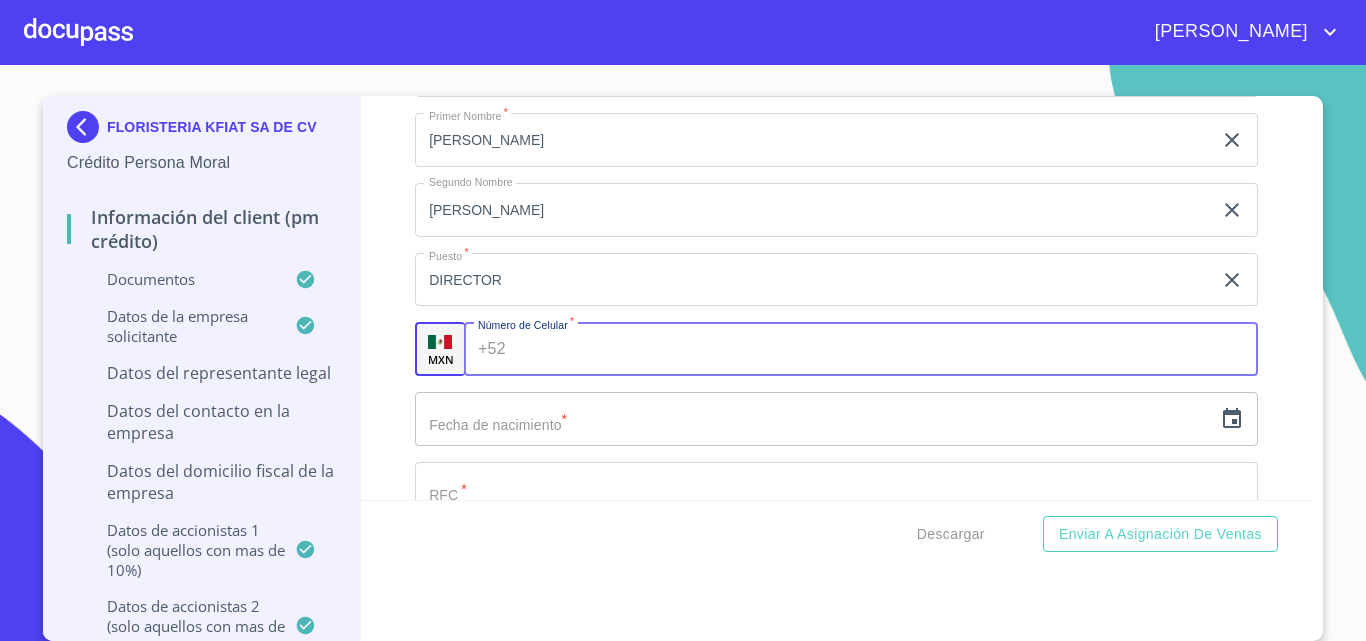 click on "Documento de identificación representante legal.   *" at bounding box center (886, 349) 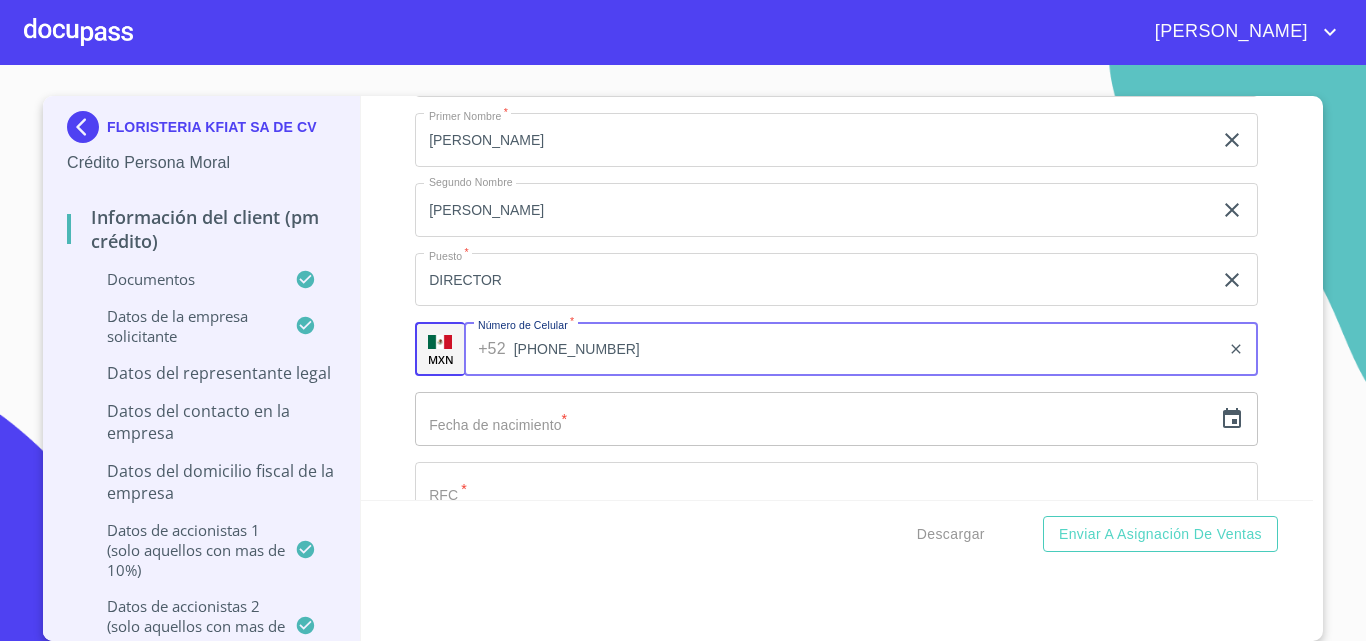 click on "Información del Client (PM crédito)   Documentos Documento de identificación representante legal.   * INE ​ Identificación Oficial Representante Legal * Identificación Oficial Representante Legal 0529fba0-73ff-48c1-b... 1  /  1 100 % Identificación Oficial Representante Legal Identificación Oficial Representante Legal Comprobante de Domicilio Empresa * Comprobante de Domicilio Empresa deba22e4-cd69-4e98-b... 1  /  12 100 % ESTADO DE CUENTA PERIODO:   [DATE][PERSON_NAME] AL [DATE][PERSON_NAME] DIAS DEL PERIODO:   30 NUMERO DE CLIENTE:   043073832 R.F.C.   FKF210121559 FLORISTERIA KFIAT SA DE CV   BANCO DEL BAJIO S.A., INSTITUCION DE BANCA MULTIPLE. [STREET_ADDRESS][PERSON_NAME]   EJECUTIVO: [PERSON_NAME] [PERSON_NAME] DE [GEOGRAPHIC_DATA][PERSON_NAME]:   CHAPALITA 333-1210212 [GEOGRAPHIC_DATA]([GEOGRAPHIC_DATA]), [GEOGRAPHIC_DATA].   AV. [PERSON_NAME] 2070 CHAPALITA C.P. 44950   ZAPOPAN, [GEOGRAPHIC_DATA] C.P. 45040 CONTINUA EN LA SIGUIENTE PAGINA   PAGINA 1 DE 12 PRODUCTOS DE VISTA CUENTA   CUENTA CONECTA BANBAJIO 0430738320201 CLABE INTERBANCARIA" at bounding box center (837, 298) 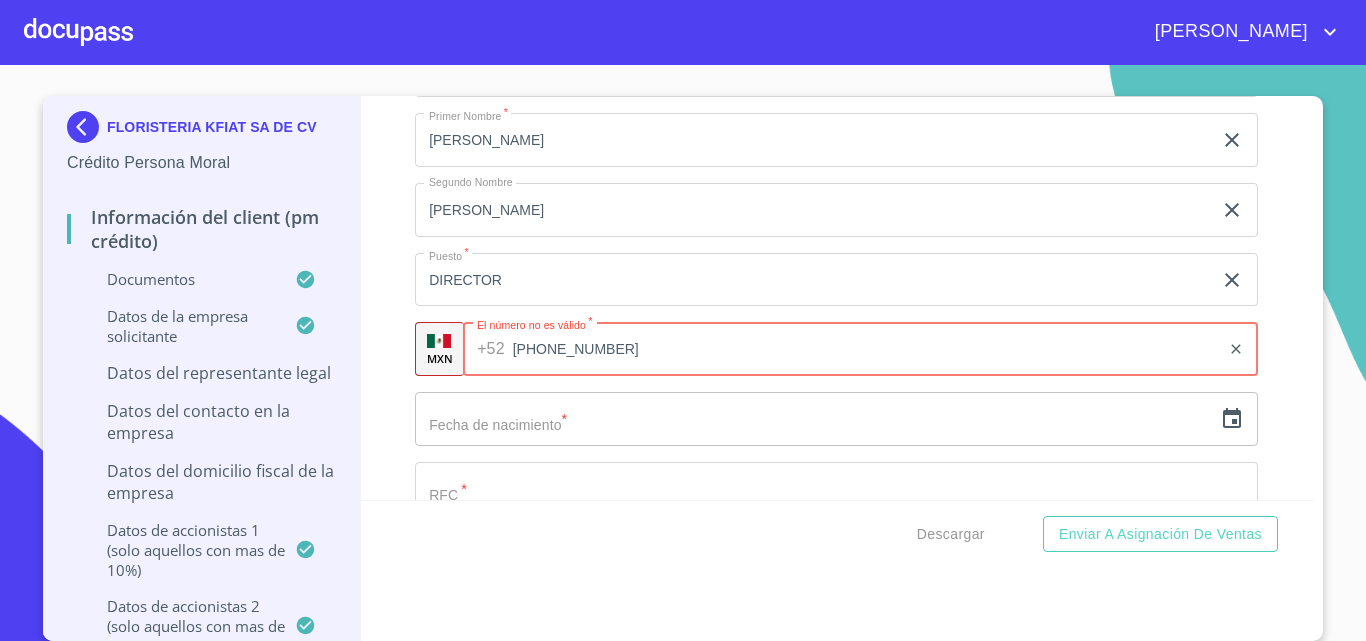 click on "[PHONE_NUMBER]" at bounding box center [867, 349] 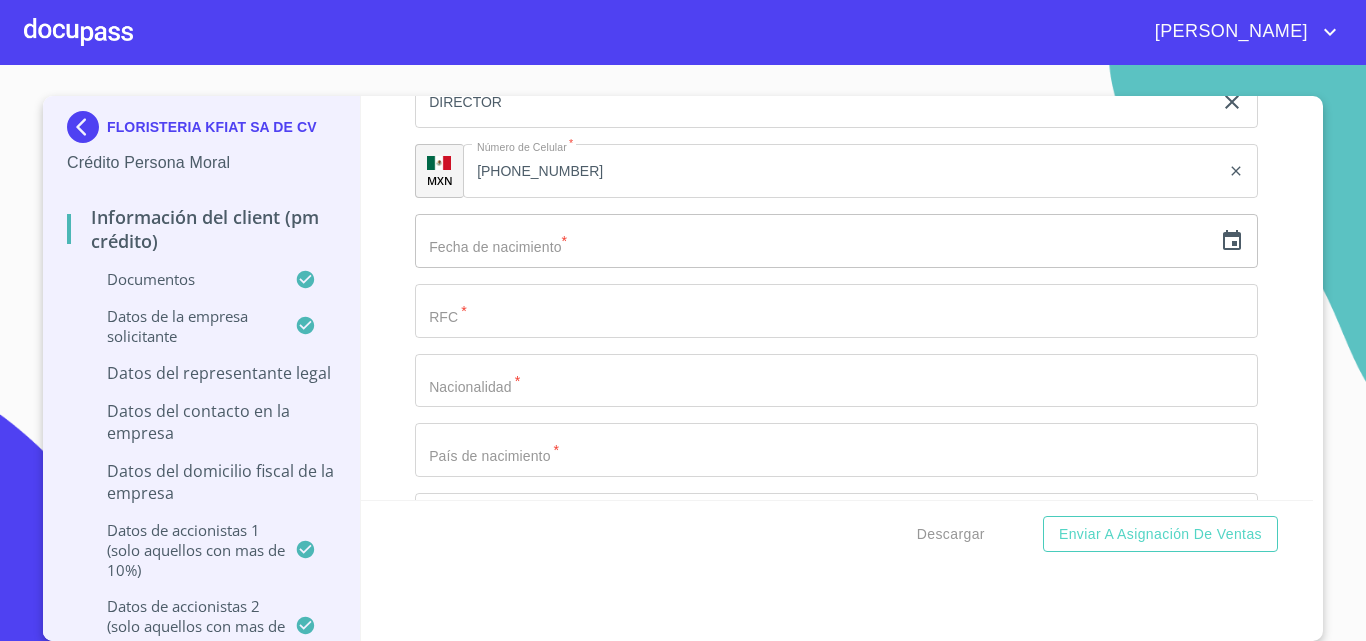 scroll, scrollTop: 13900, scrollLeft: 0, axis: vertical 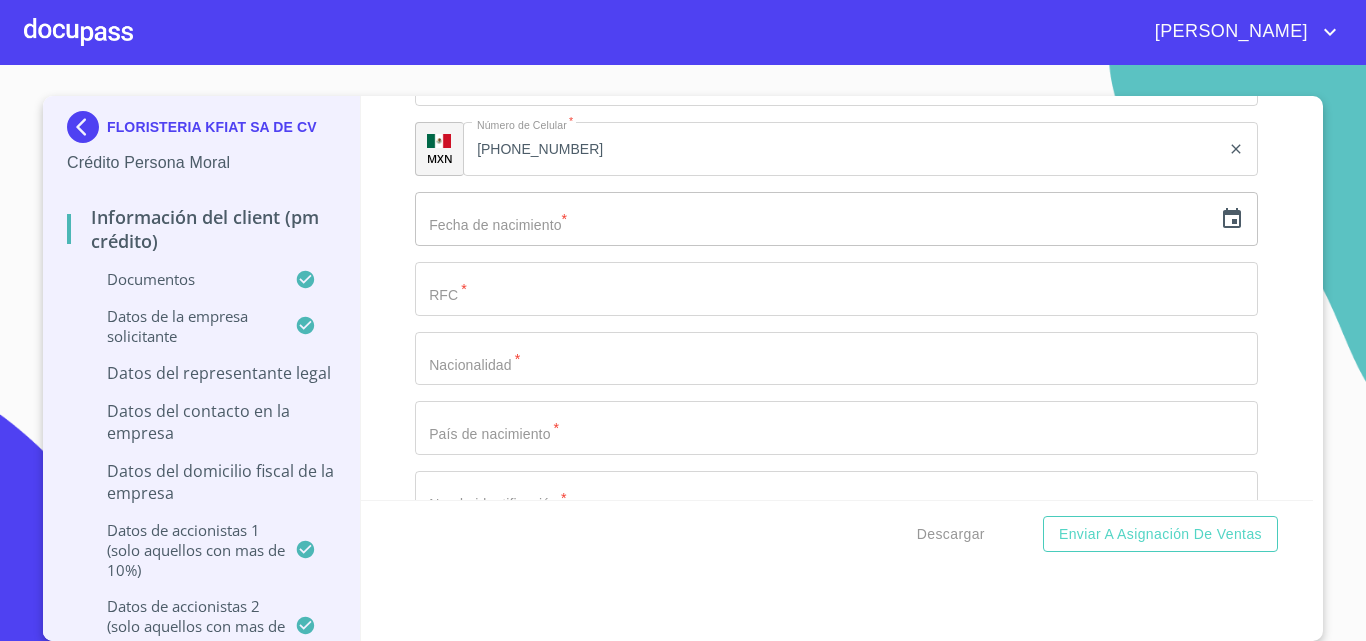 click 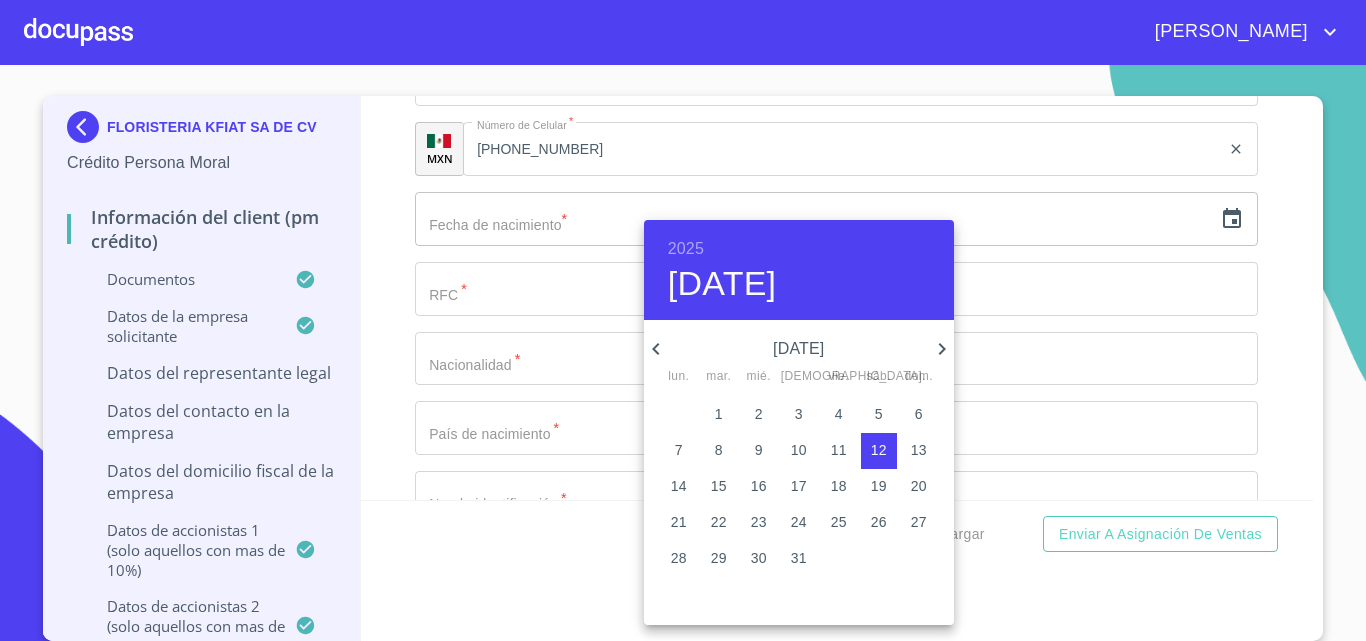 click on "2025" at bounding box center [686, 249] 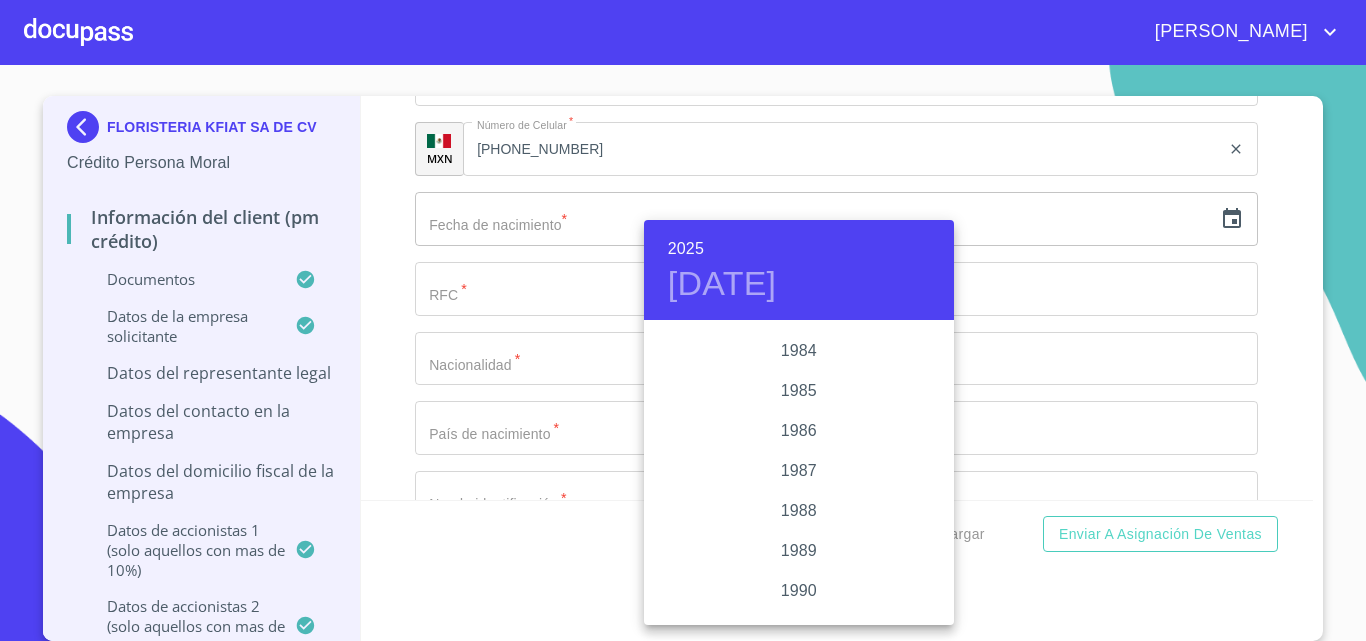 scroll, scrollTop: 2280, scrollLeft: 0, axis: vertical 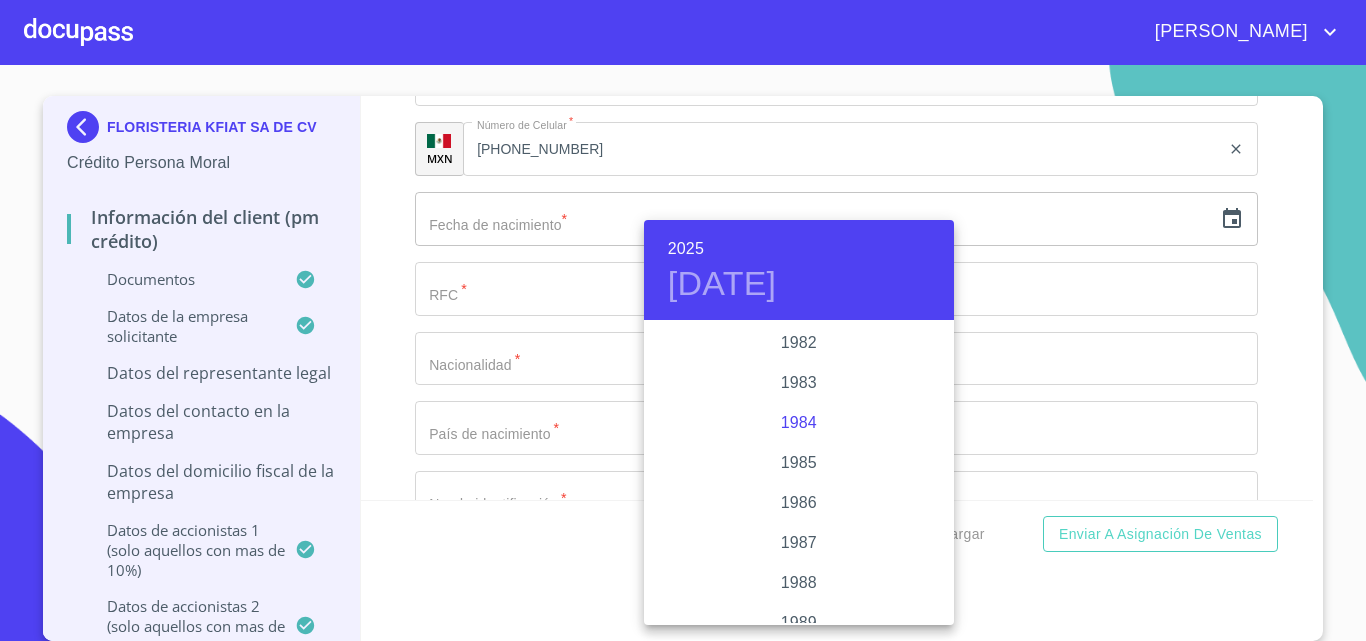 click on "1984" at bounding box center (799, 423) 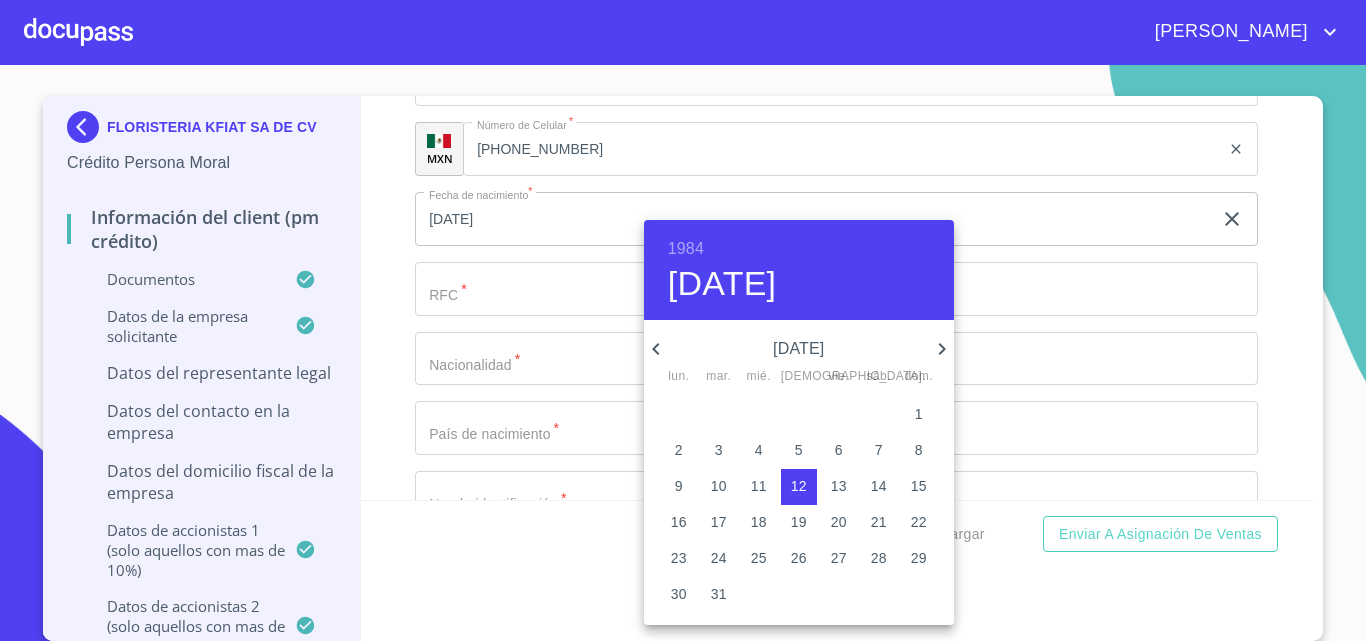 click 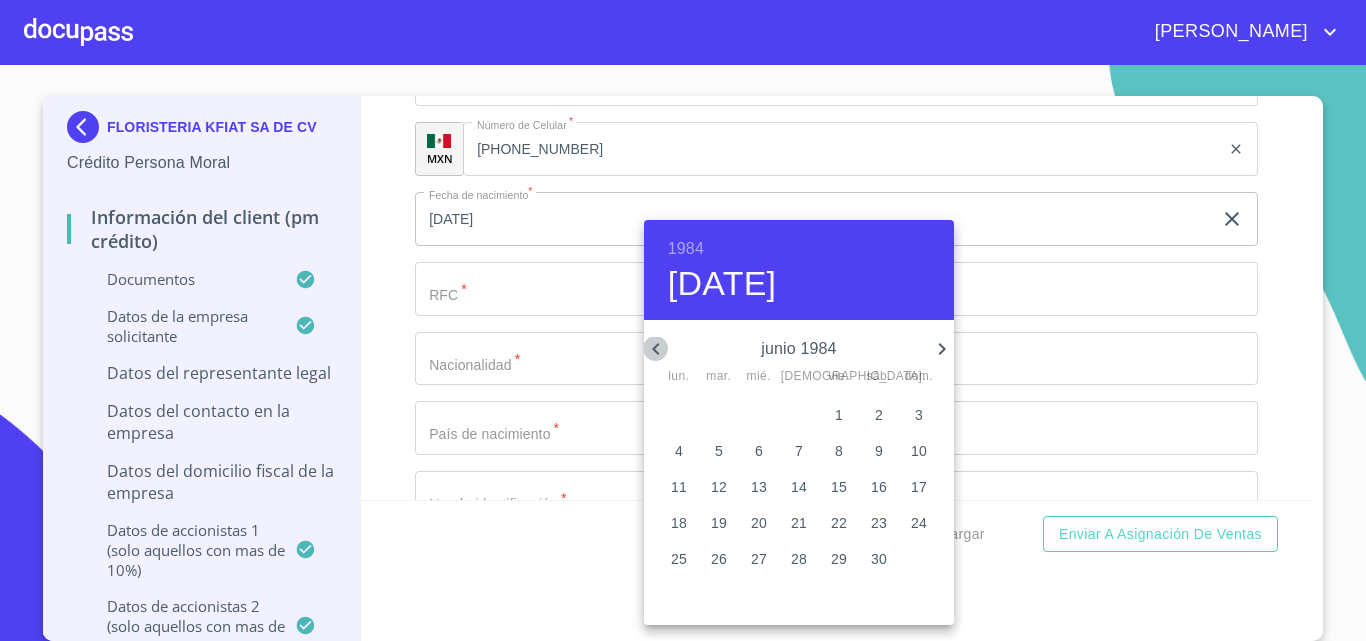 click 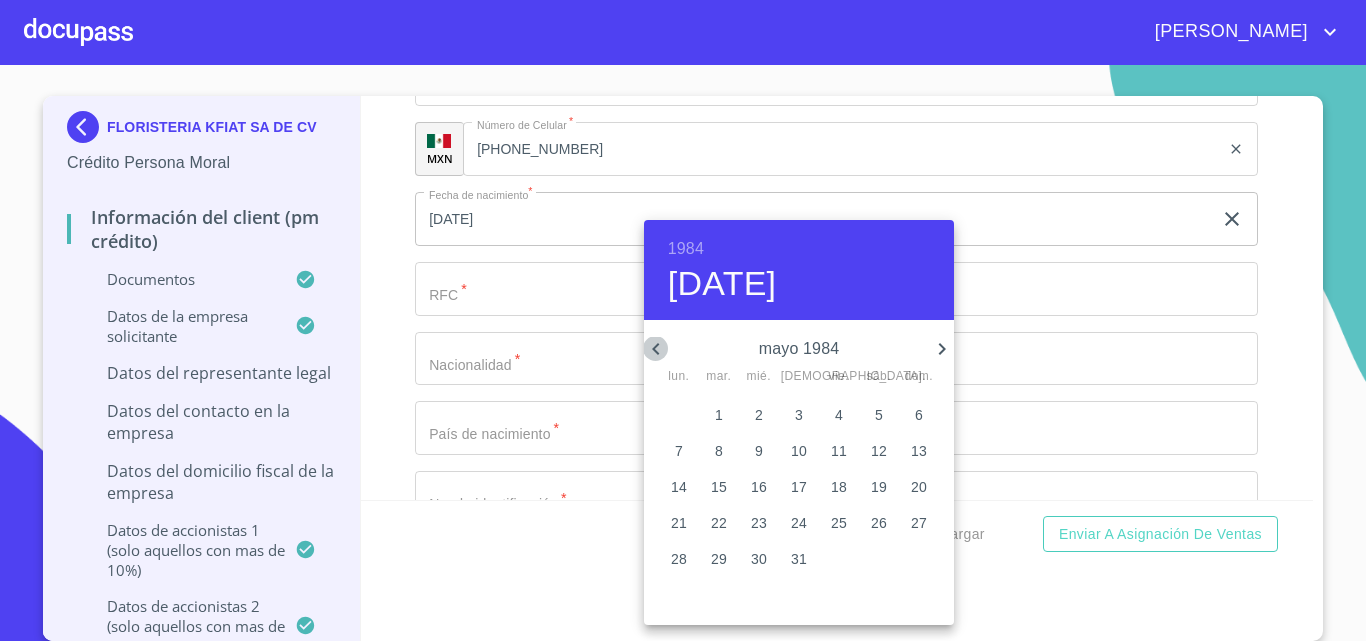 click 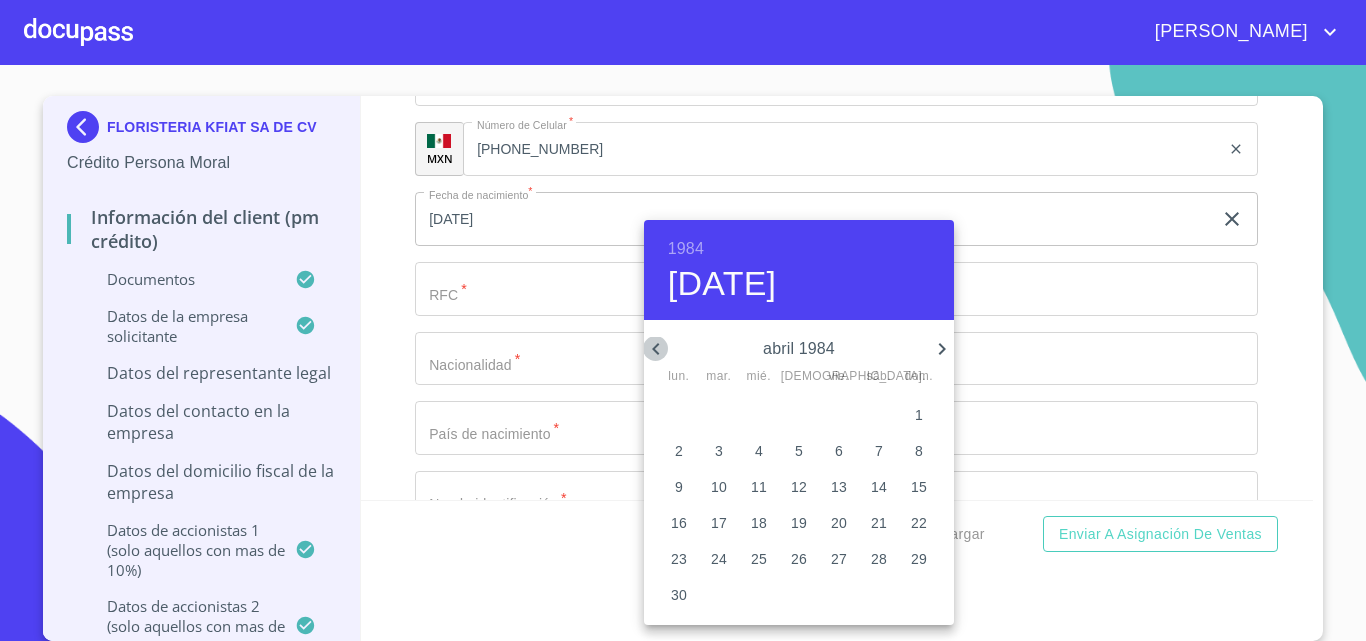 click 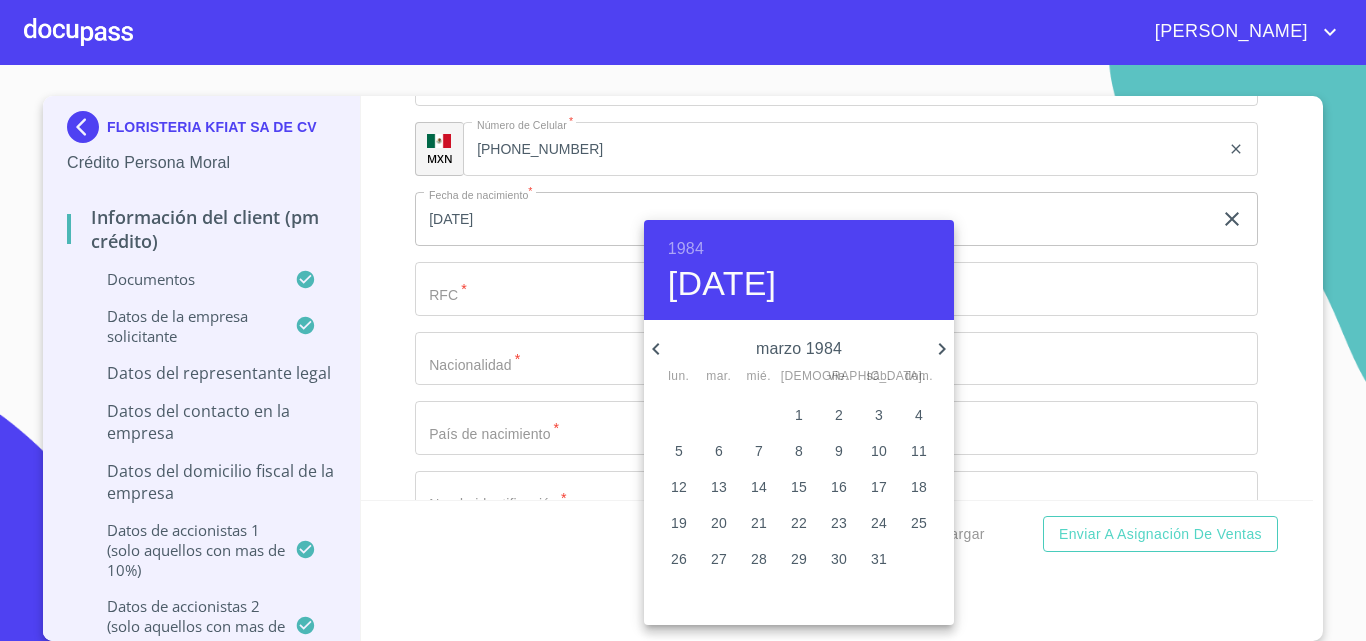click 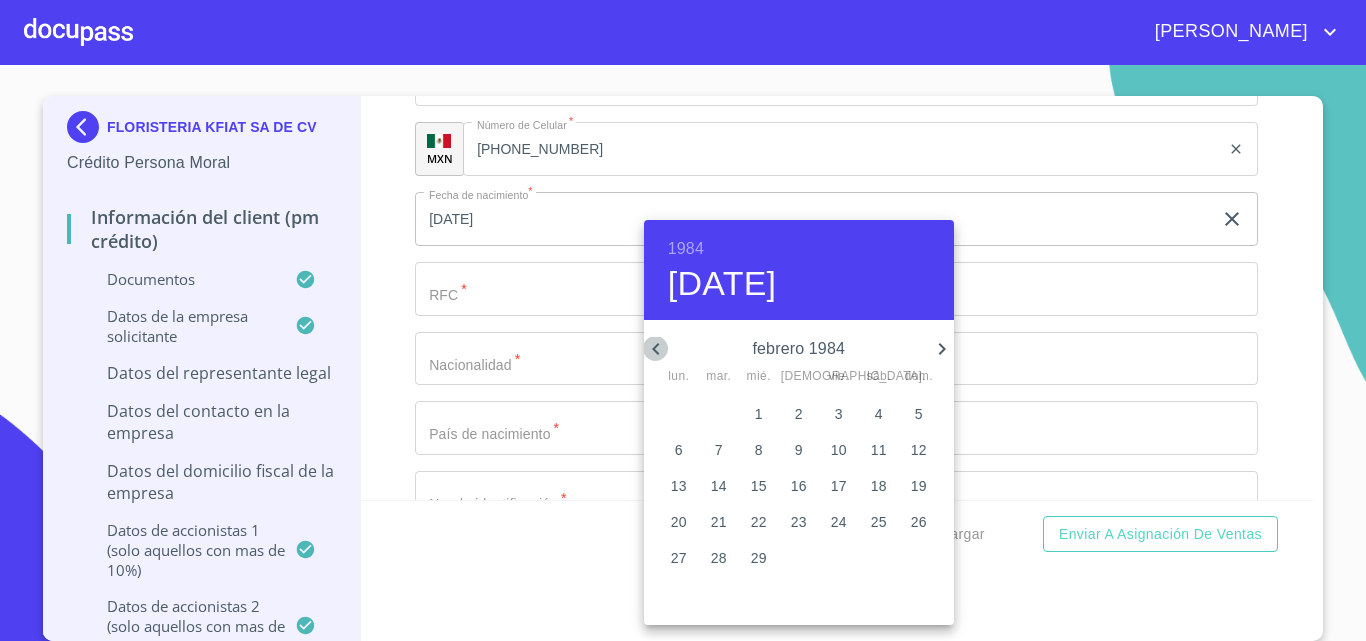 click 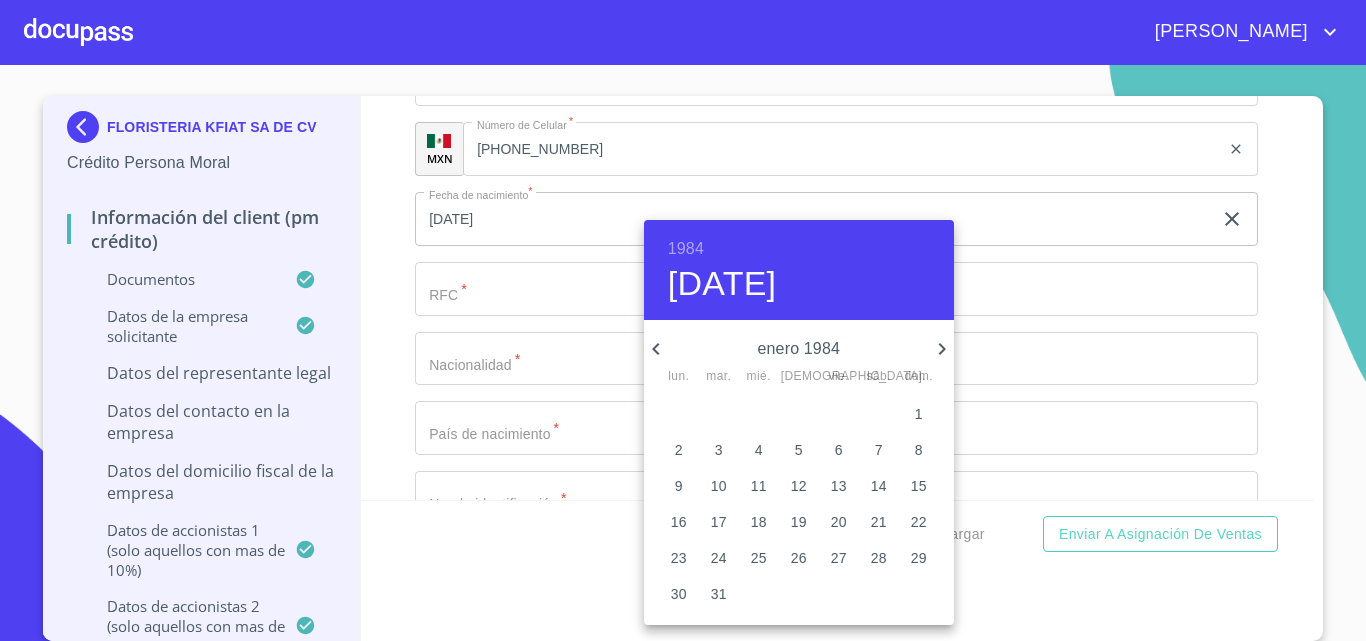 click on "2" at bounding box center [679, 450] 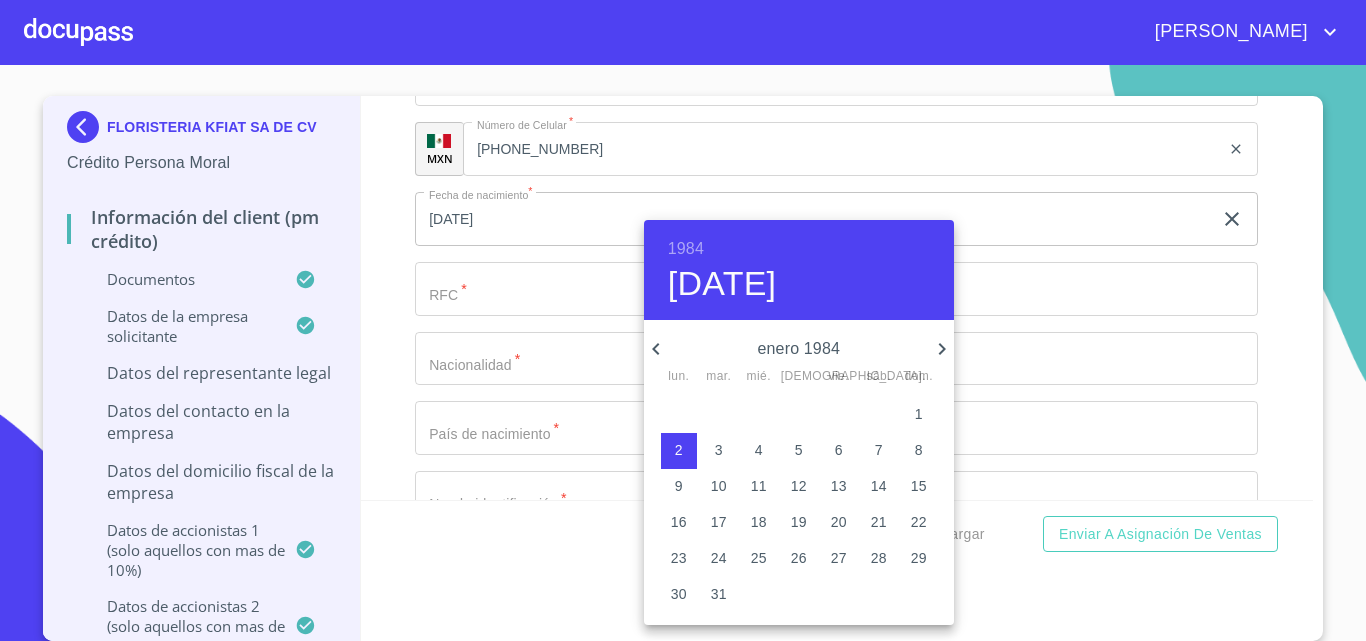 click at bounding box center (683, 320) 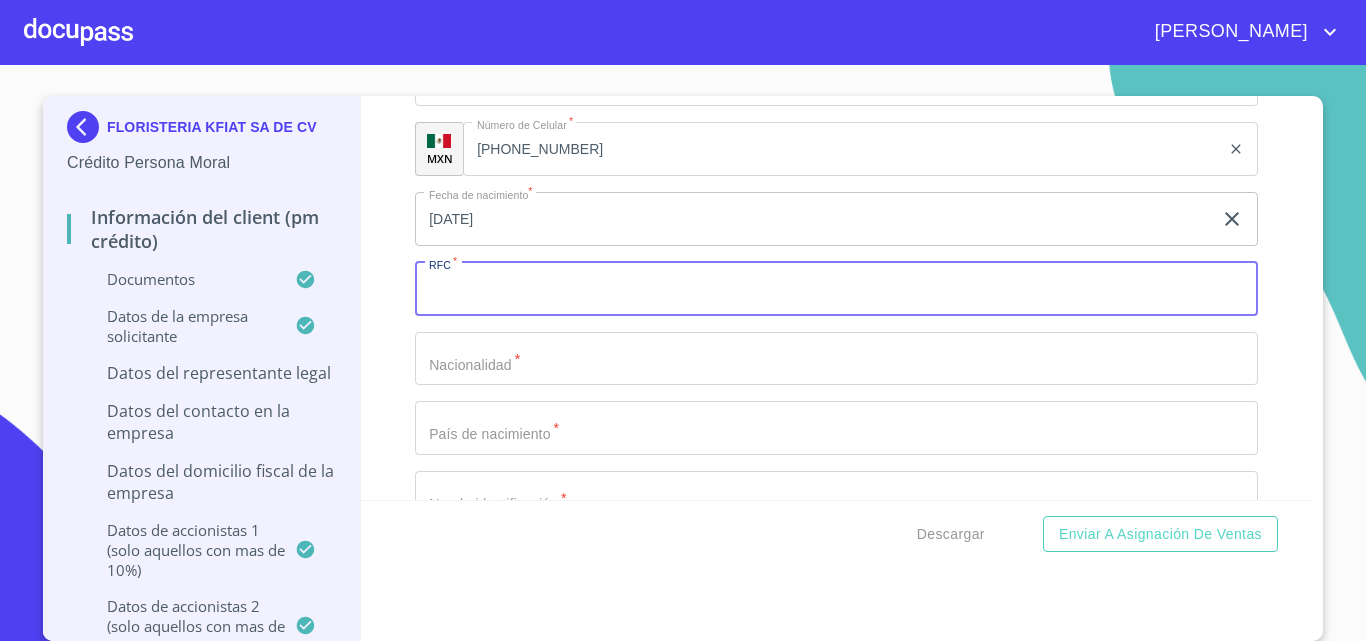 click on "Documento de identificación representante legal.   *" at bounding box center (836, 289) 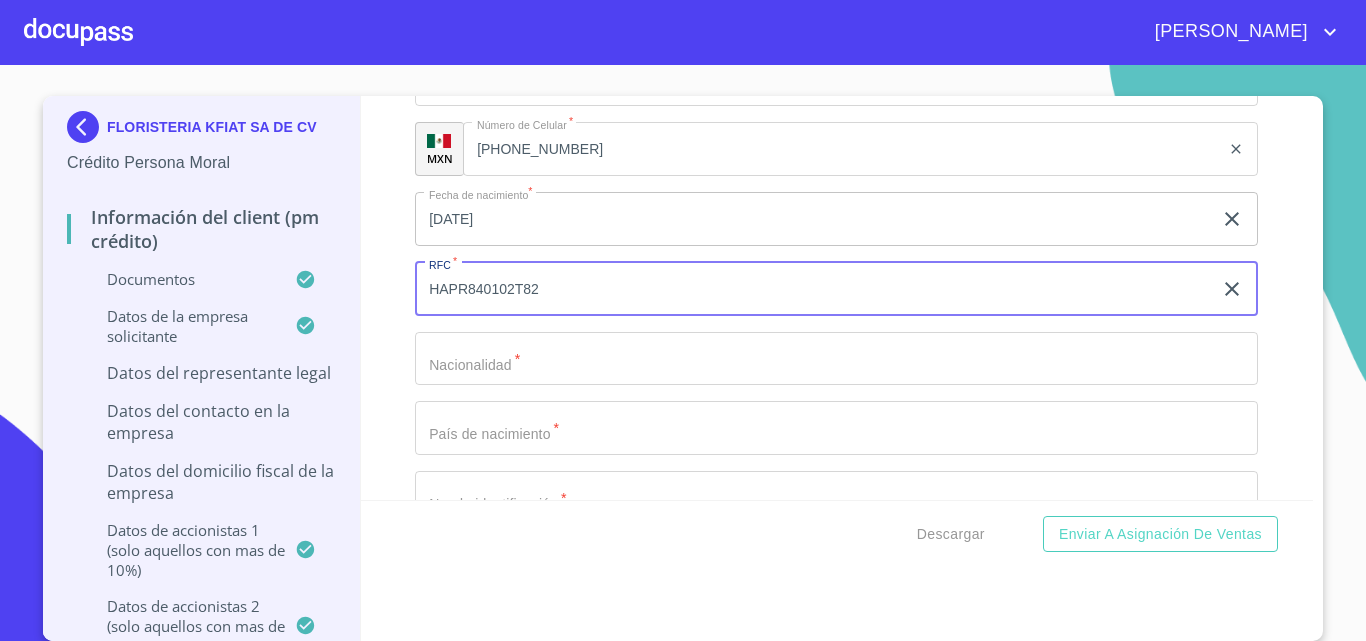 type on "HAPR840102T82" 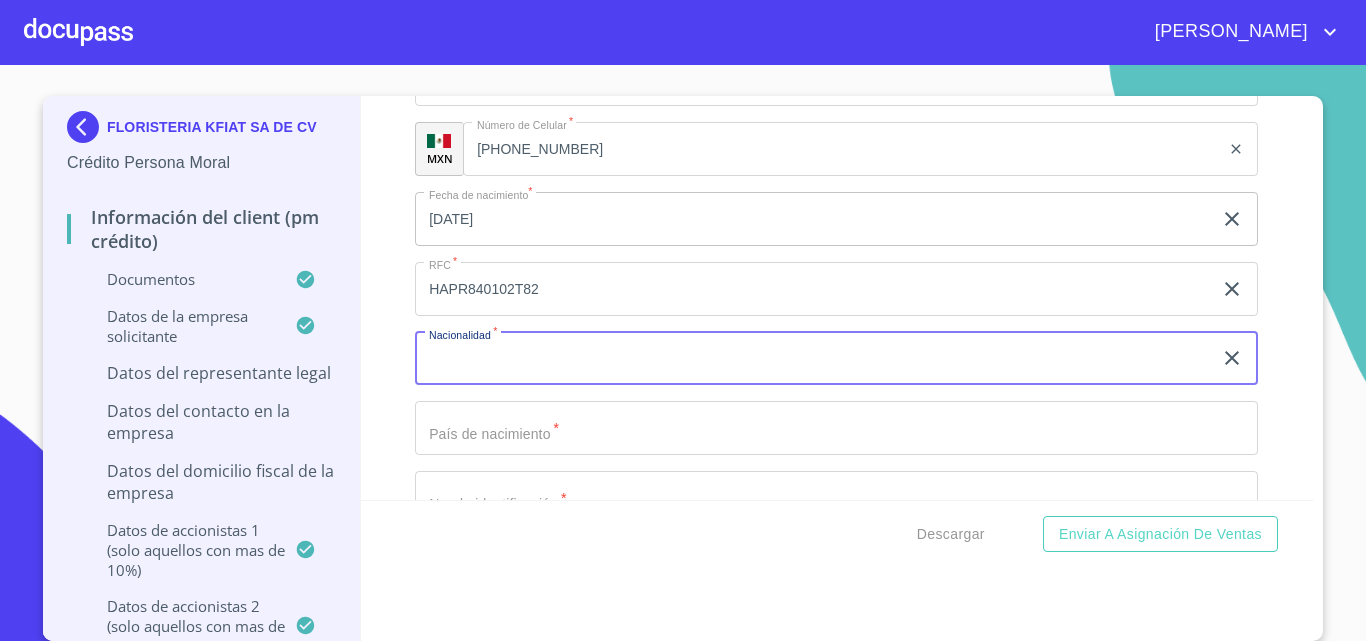 type on "}" 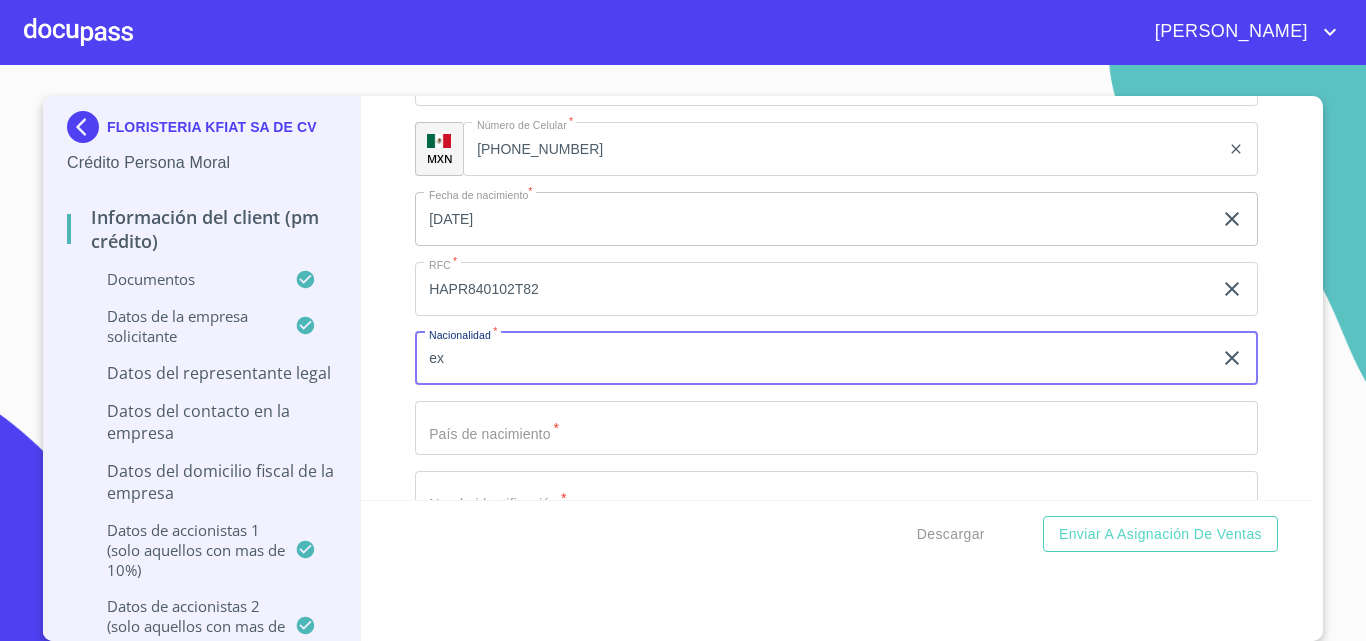 type on "e" 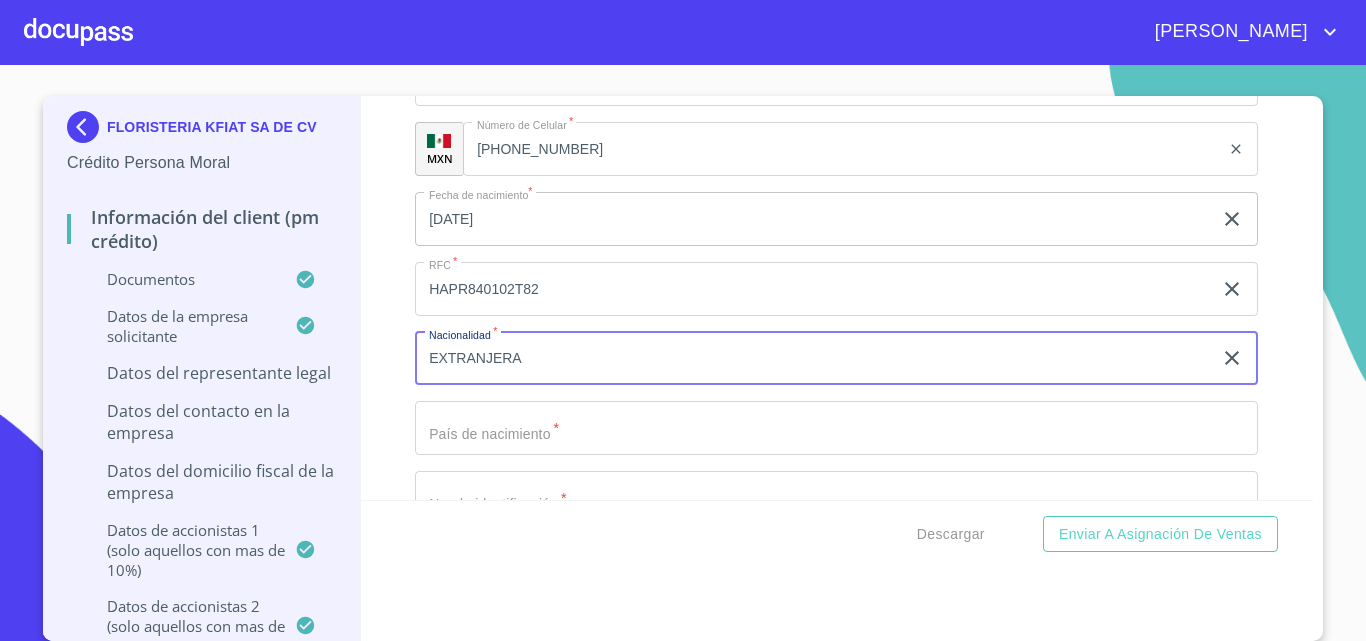type on "EXTRANJERA" 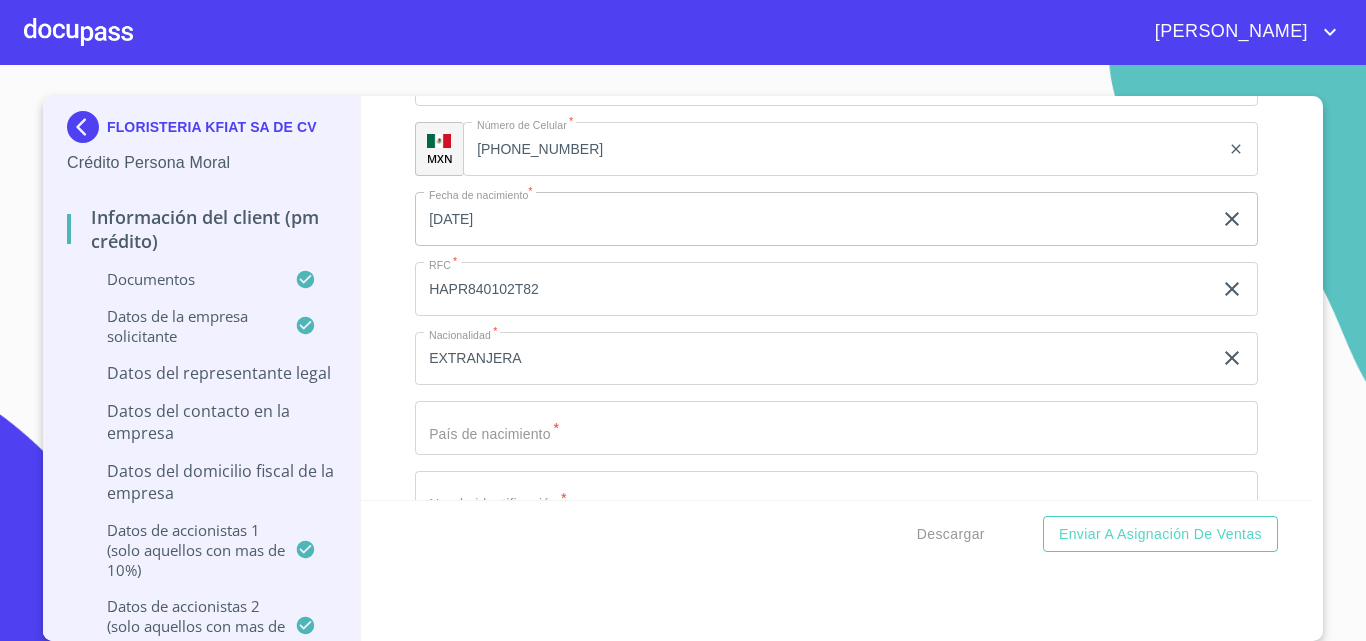 scroll, scrollTop: 14000, scrollLeft: 0, axis: vertical 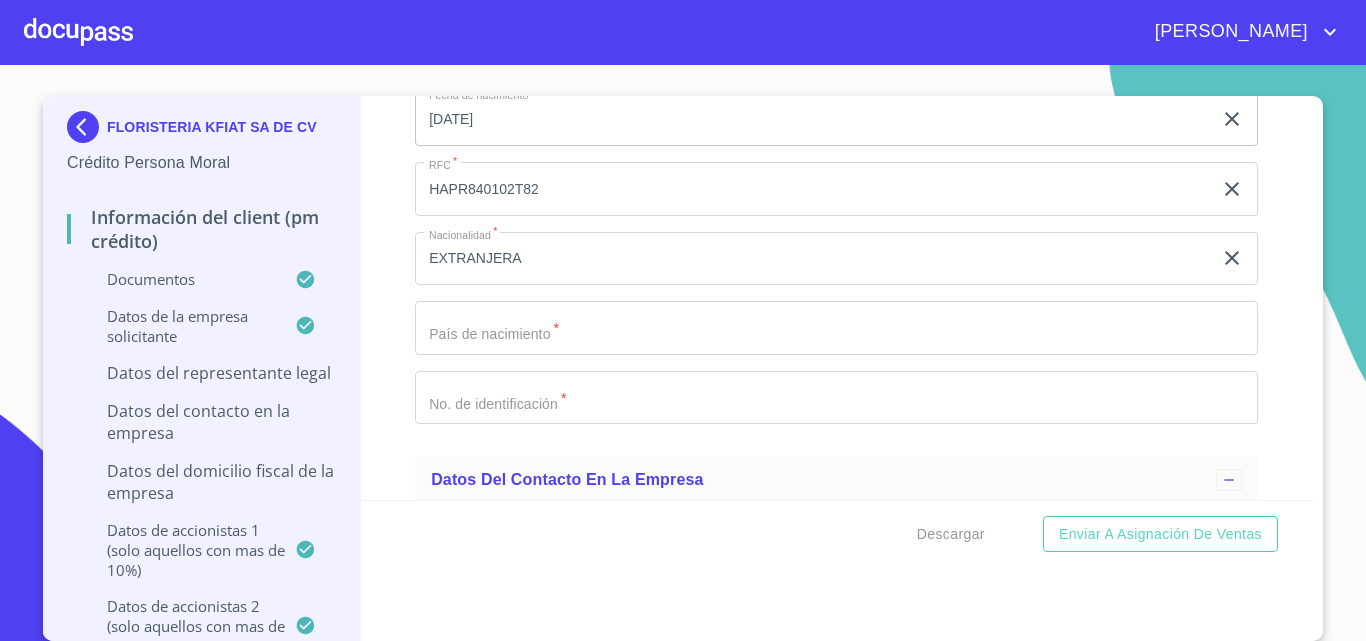 click on "Documento de identificación representante legal.   *" at bounding box center (813, -1423) 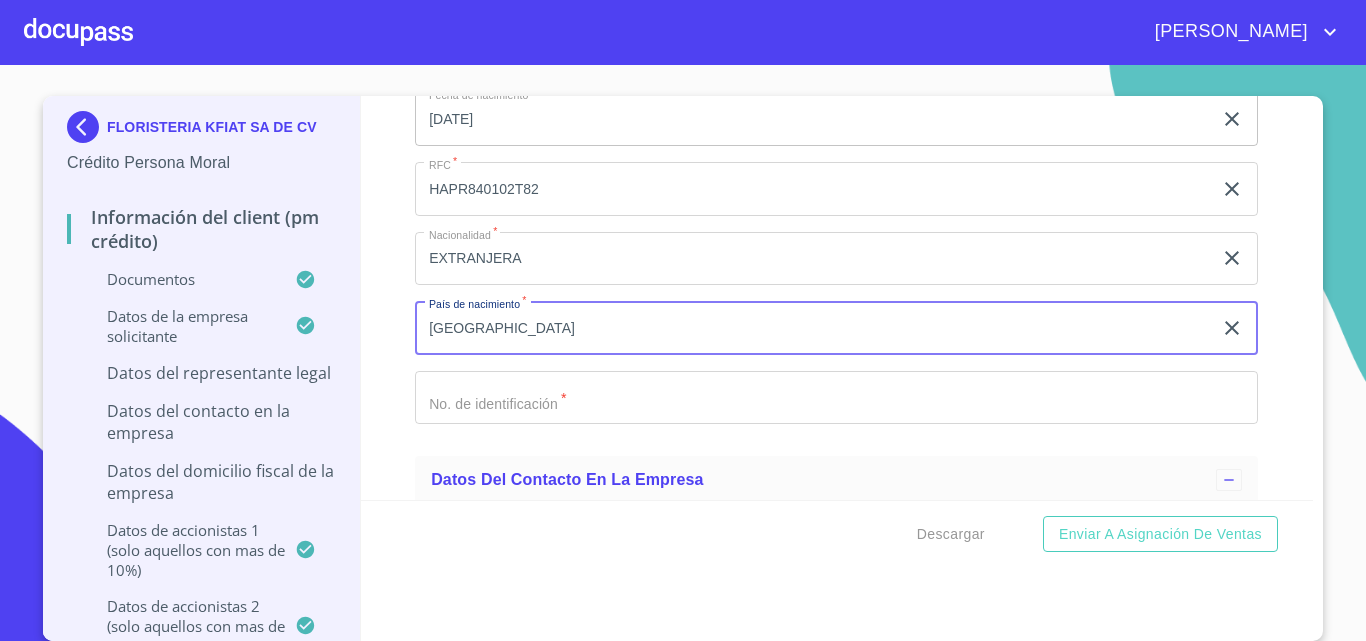 type on "[GEOGRAPHIC_DATA]" 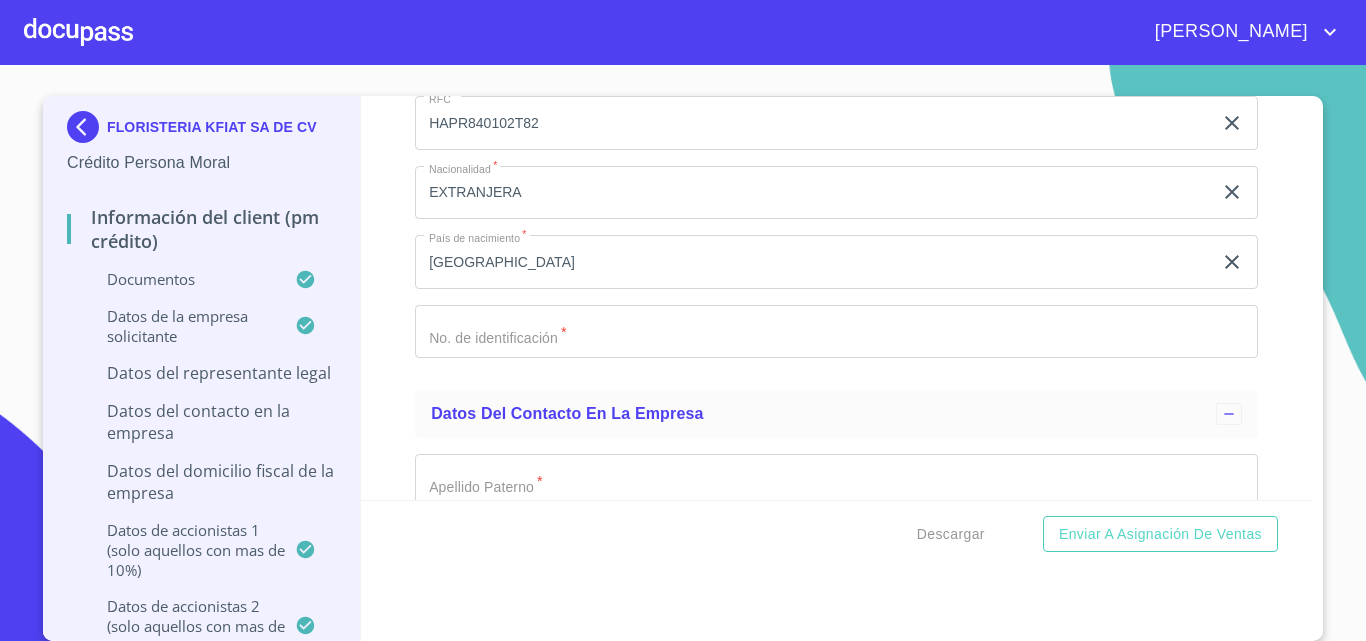 scroll, scrollTop: 14100, scrollLeft: 0, axis: vertical 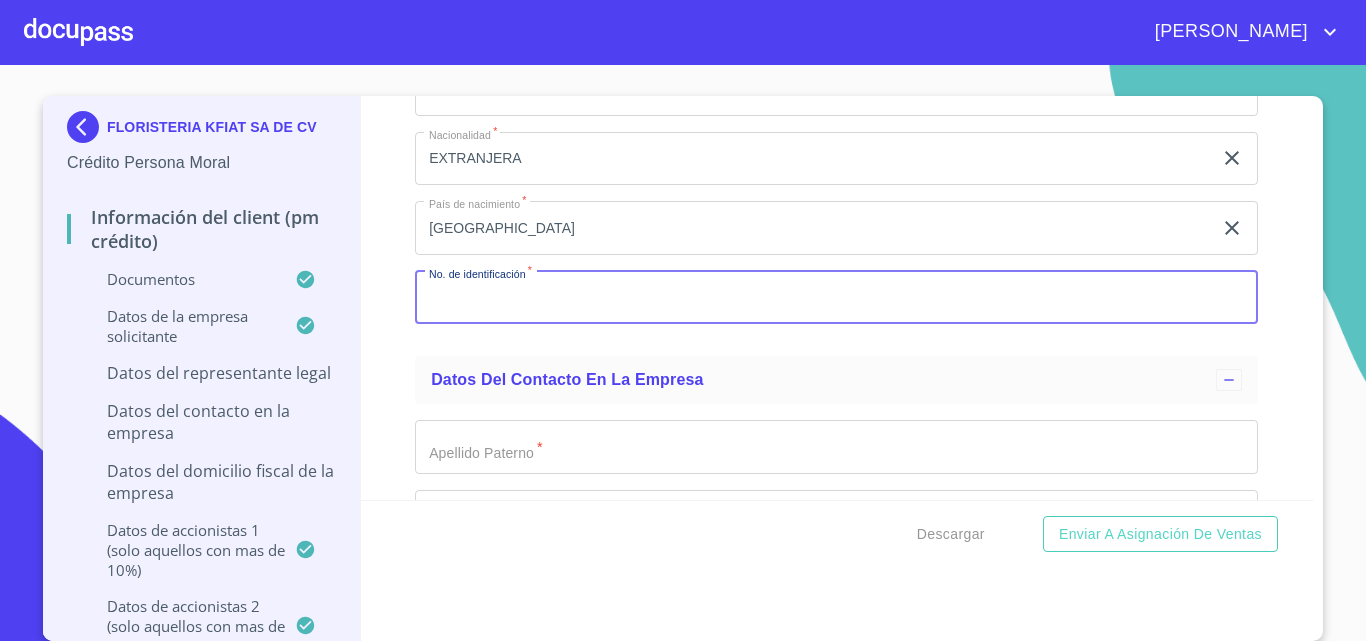 click on "Documento de identificación representante legal.   *" at bounding box center (836, 298) 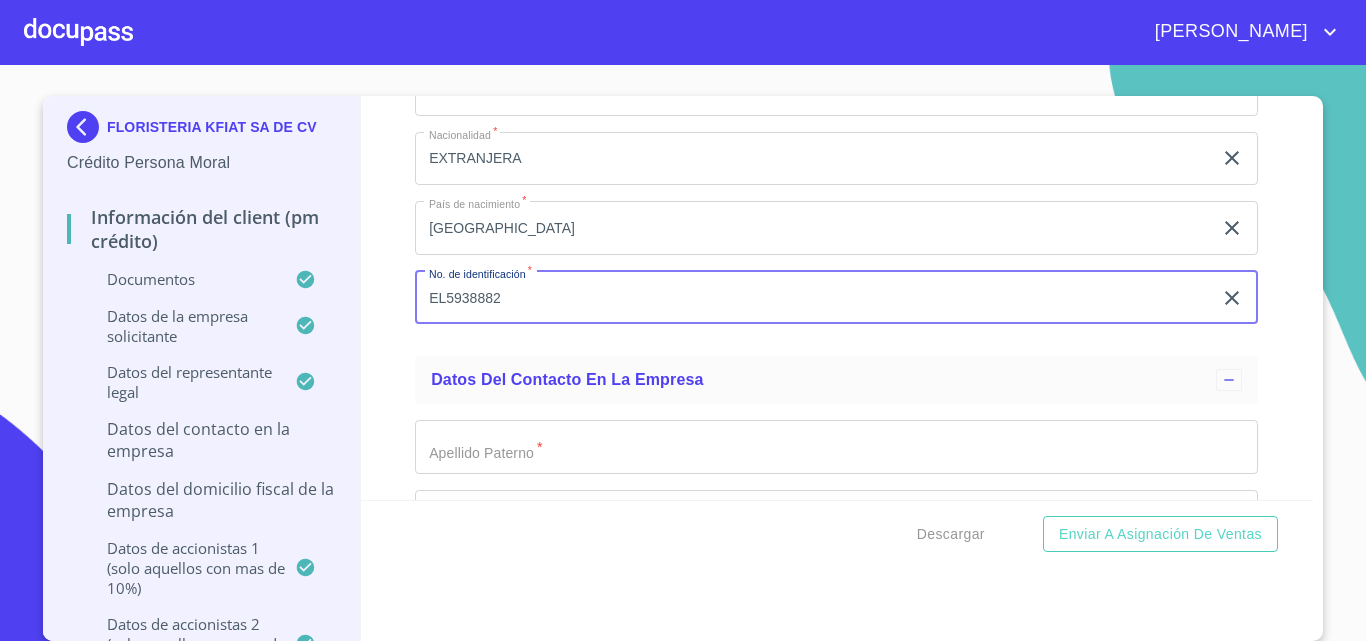 type on "EL5938882" 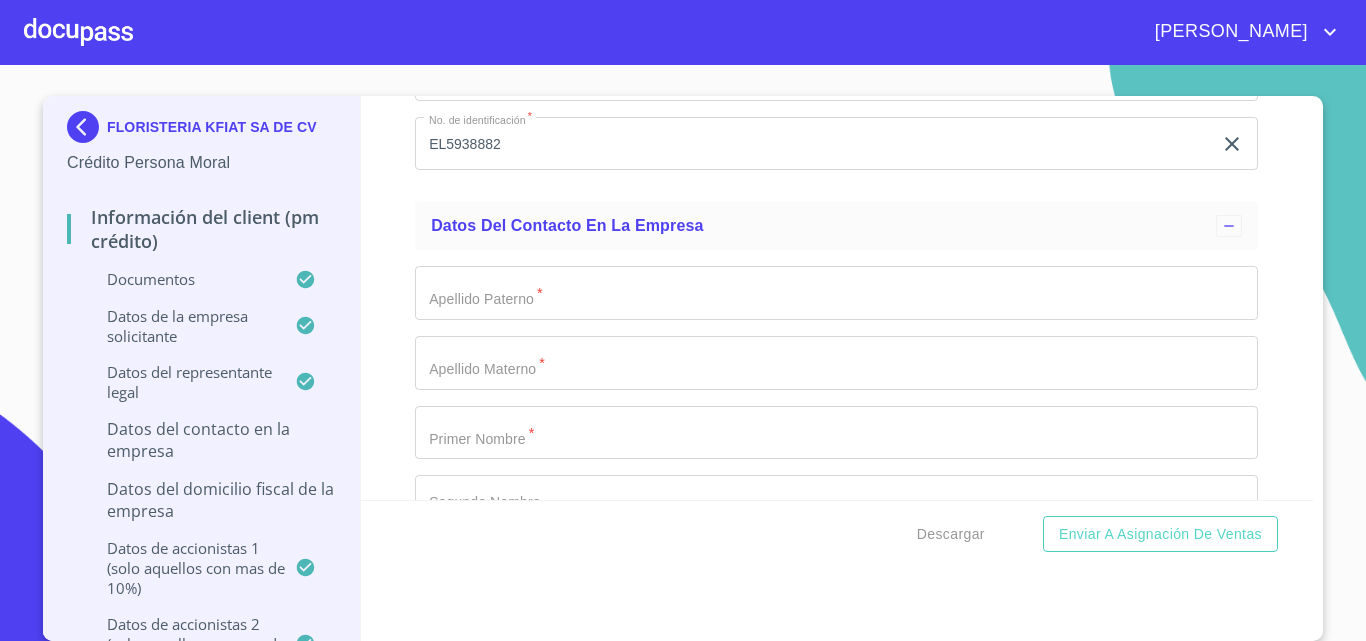 scroll, scrollTop: 14300, scrollLeft: 0, axis: vertical 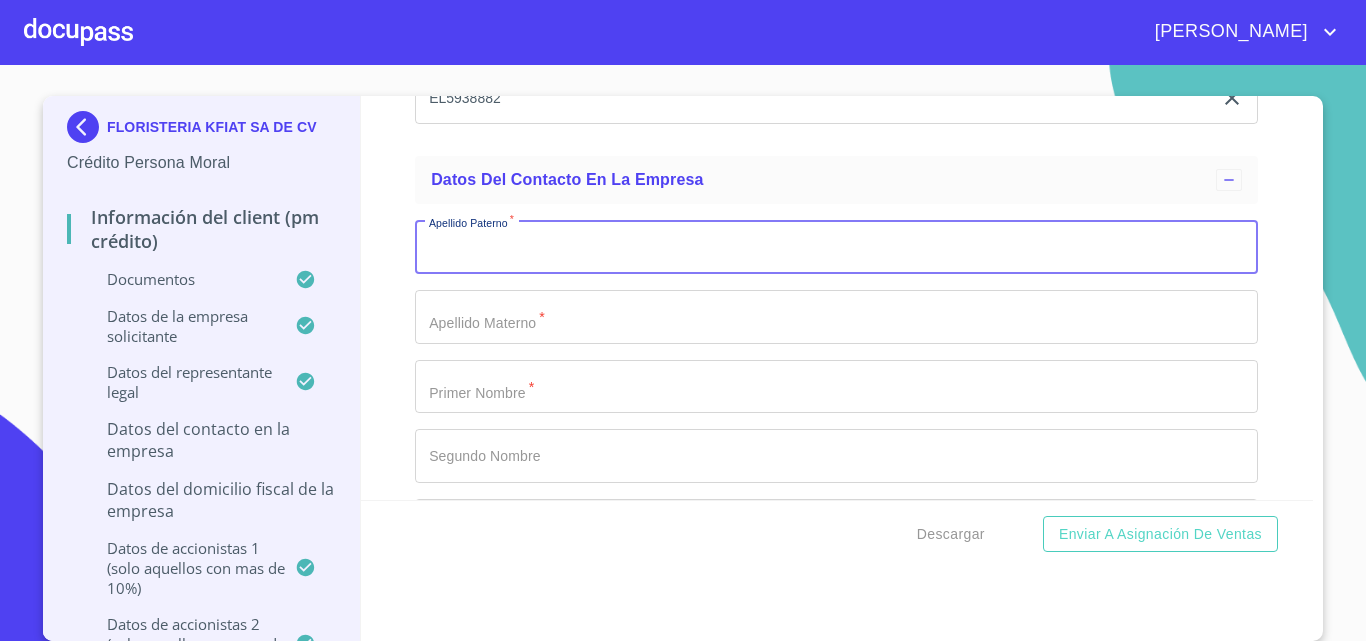 click on "Documento de identificación representante legal.   *" at bounding box center [836, 247] 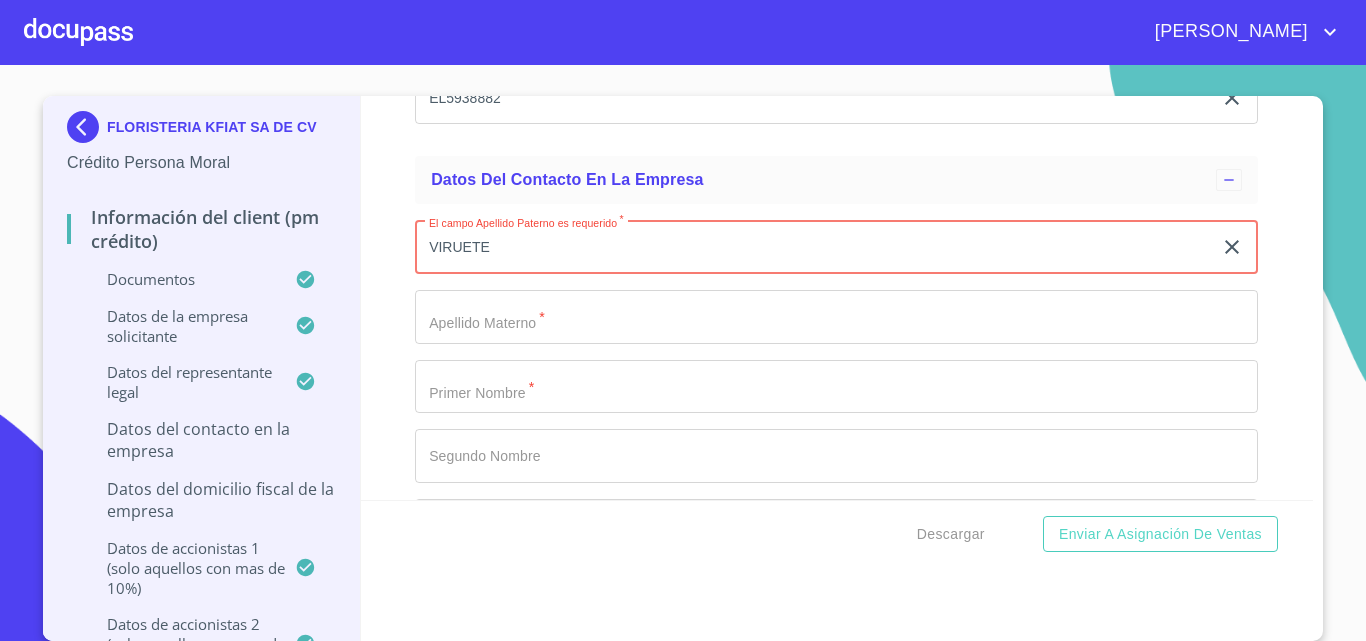 type on "VIRUETE" 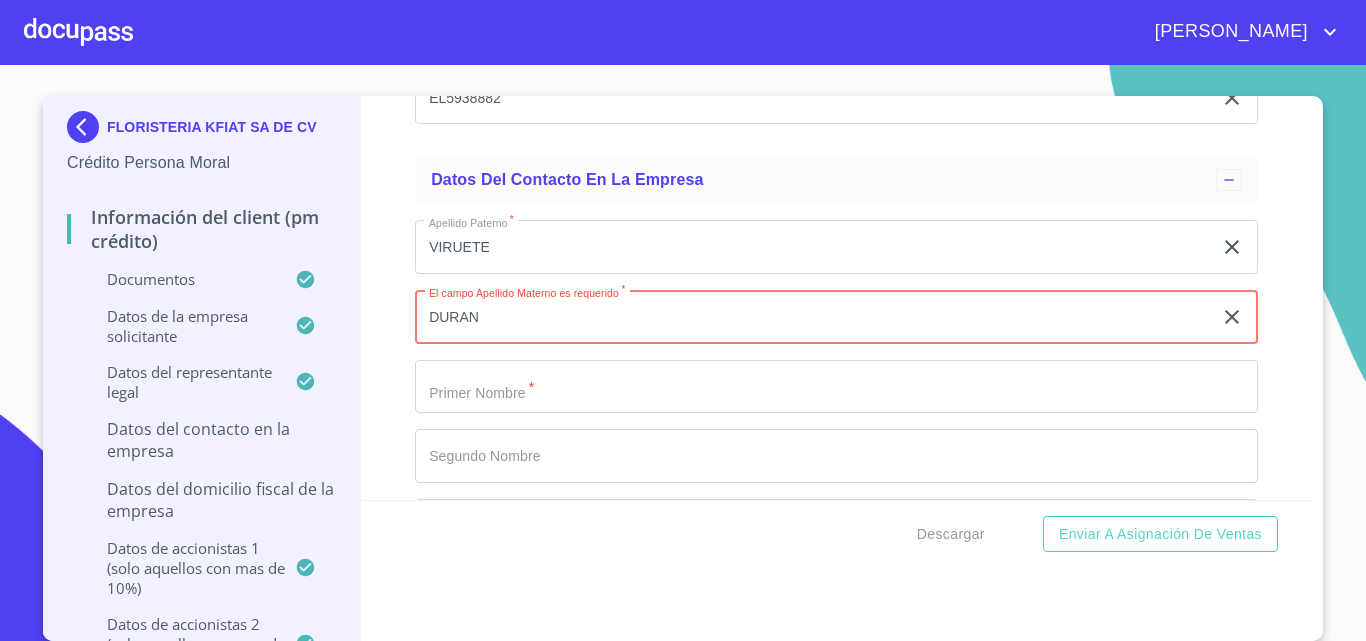 type on "DURAN" 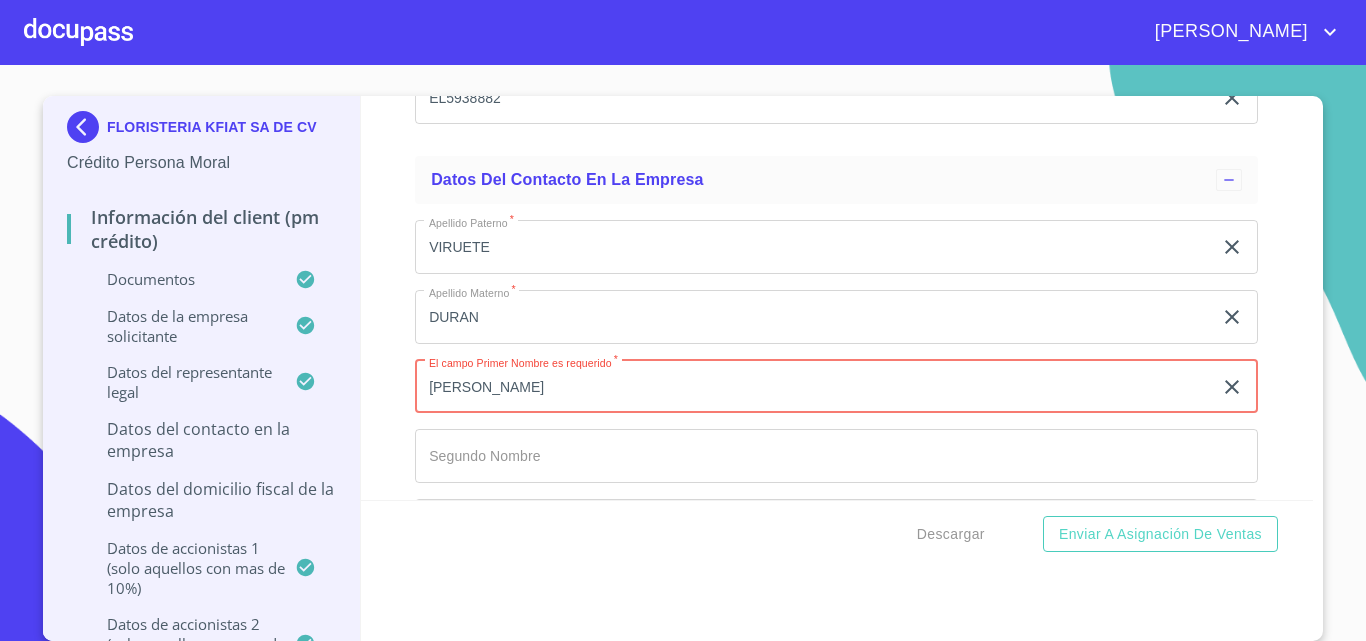 type on "[PERSON_NAME]" 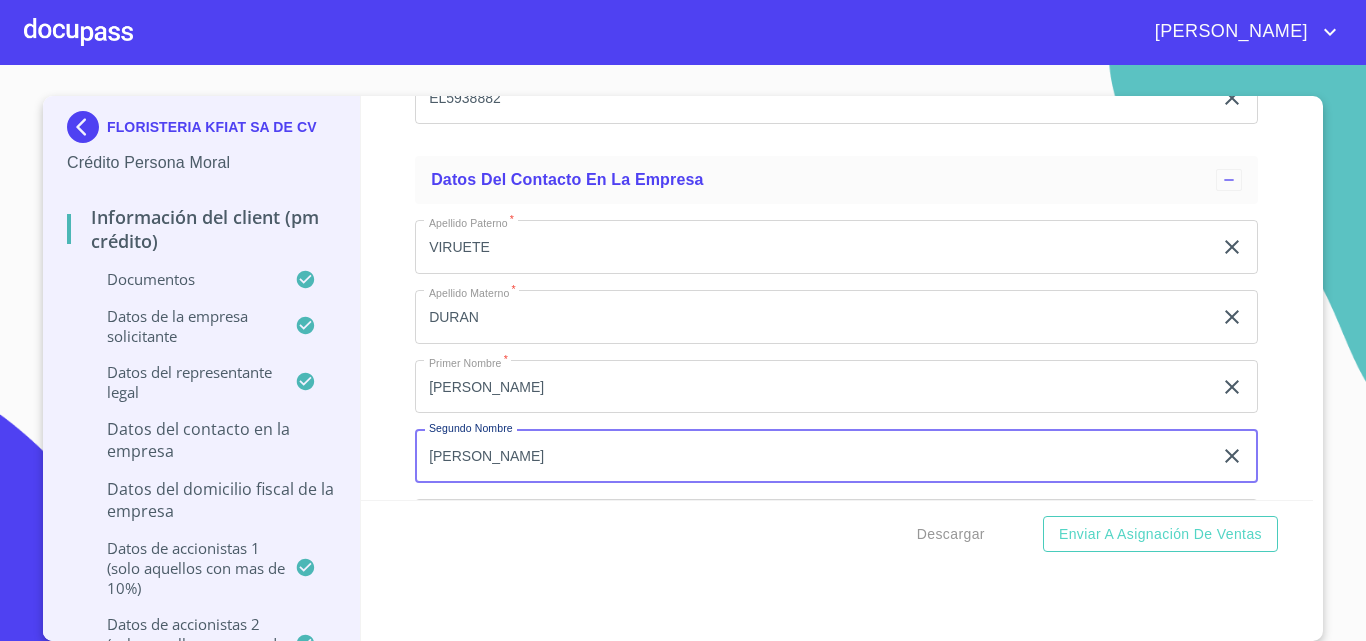 type on "[PERSON_NAME]" 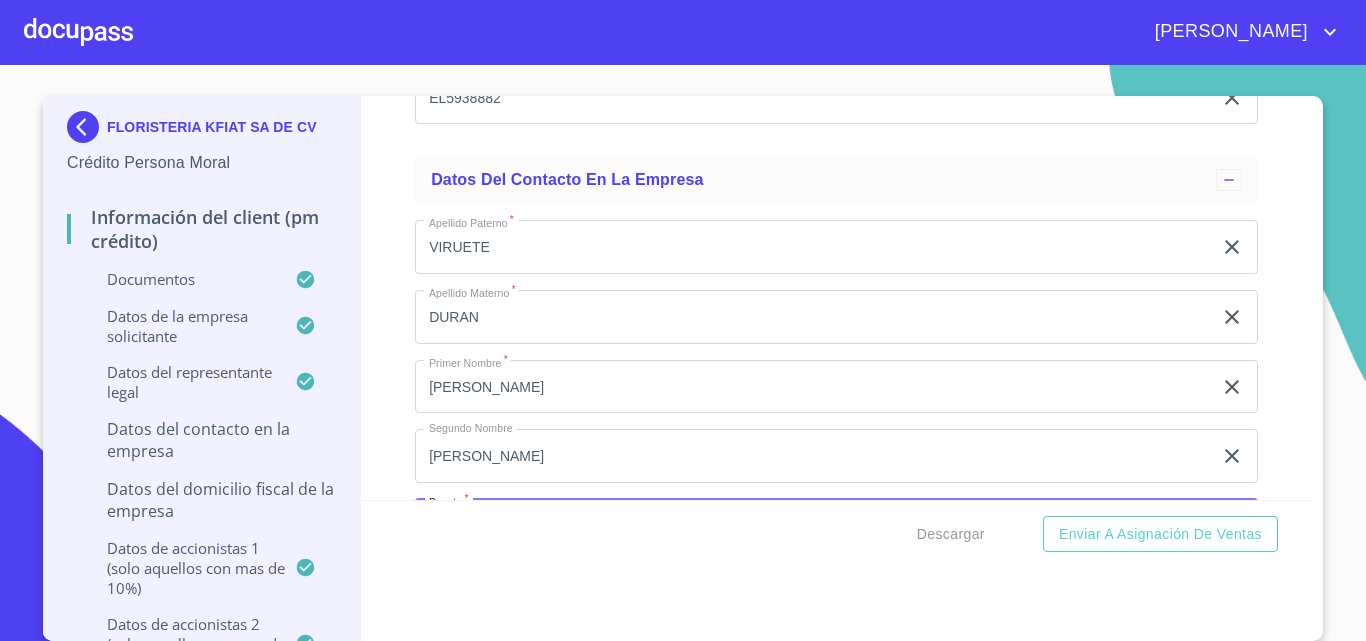 scroll, scrollTop: 14353, scrollLeft: 0, axis: vertical 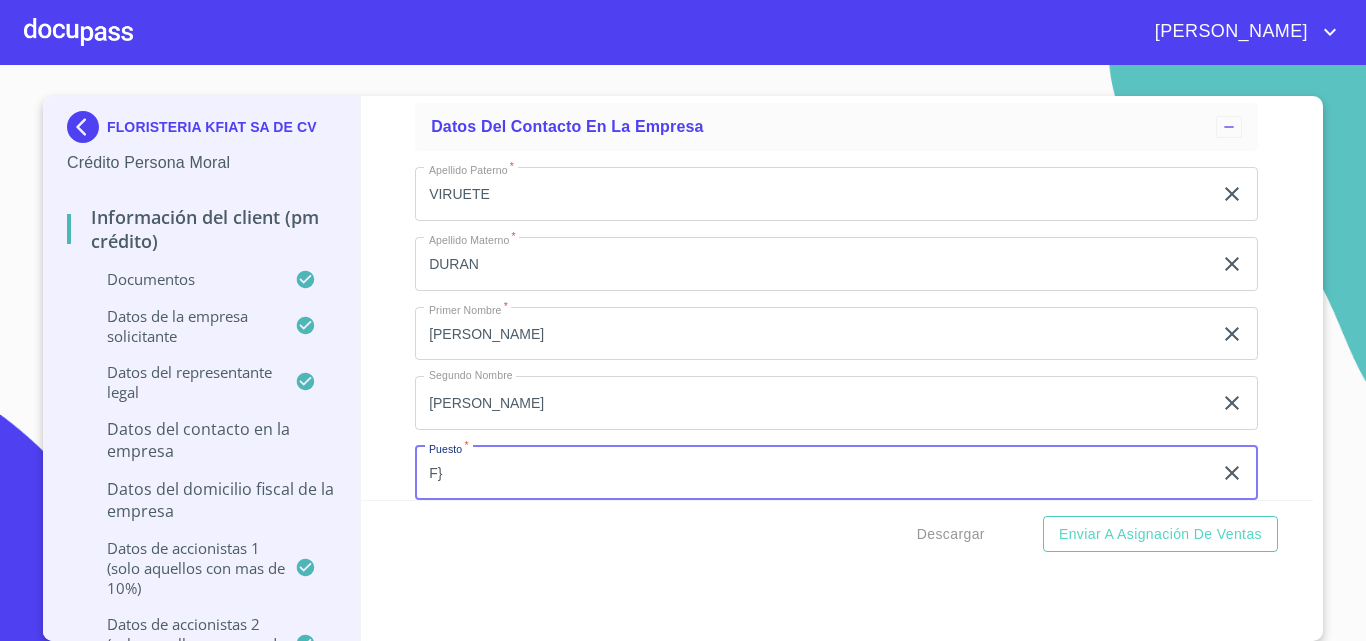 type on "F" 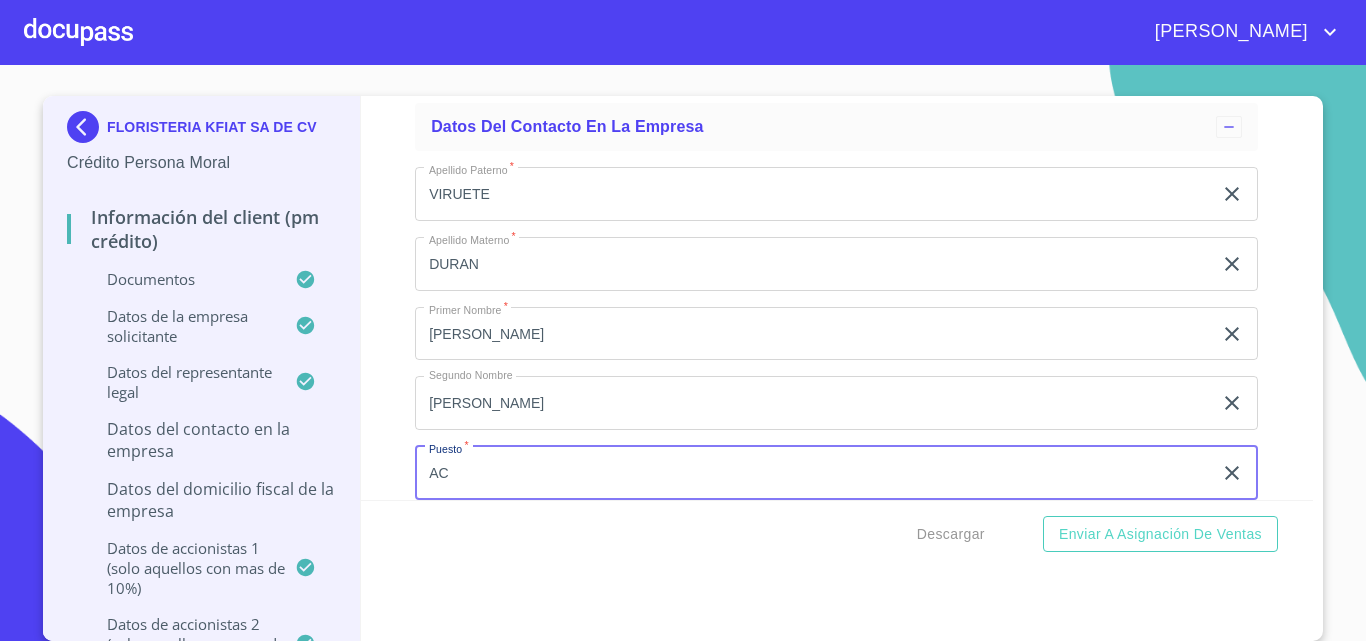type on "A" 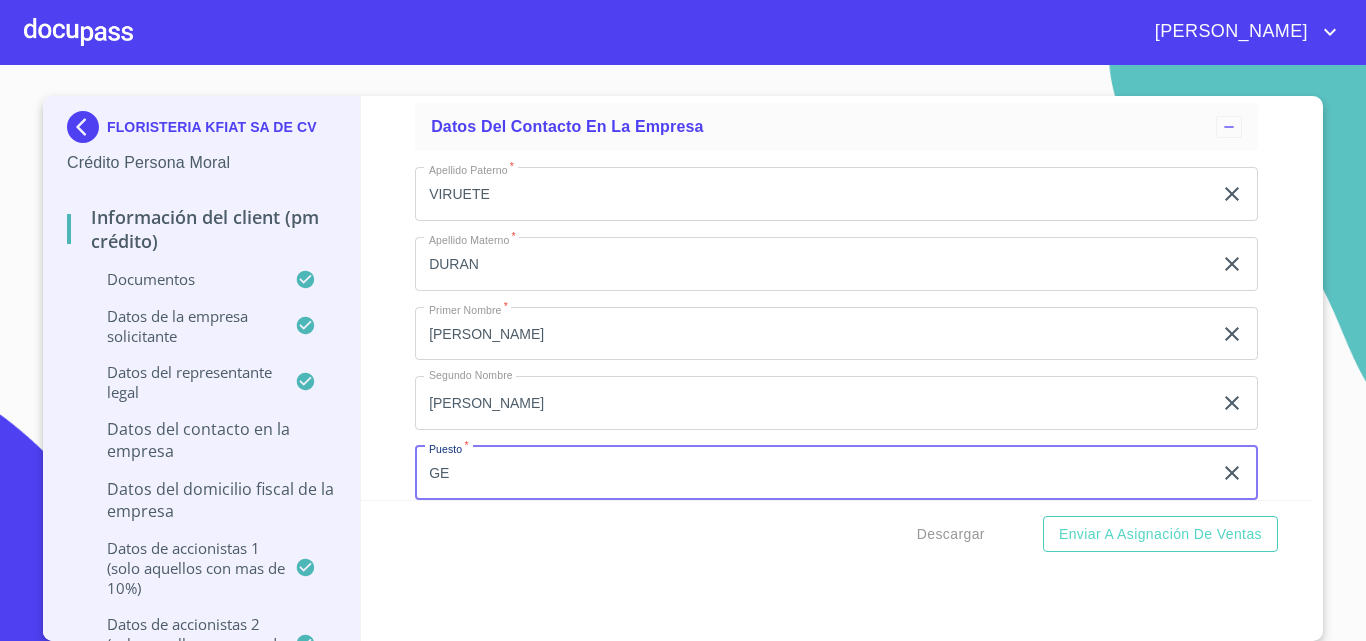 type on "G" 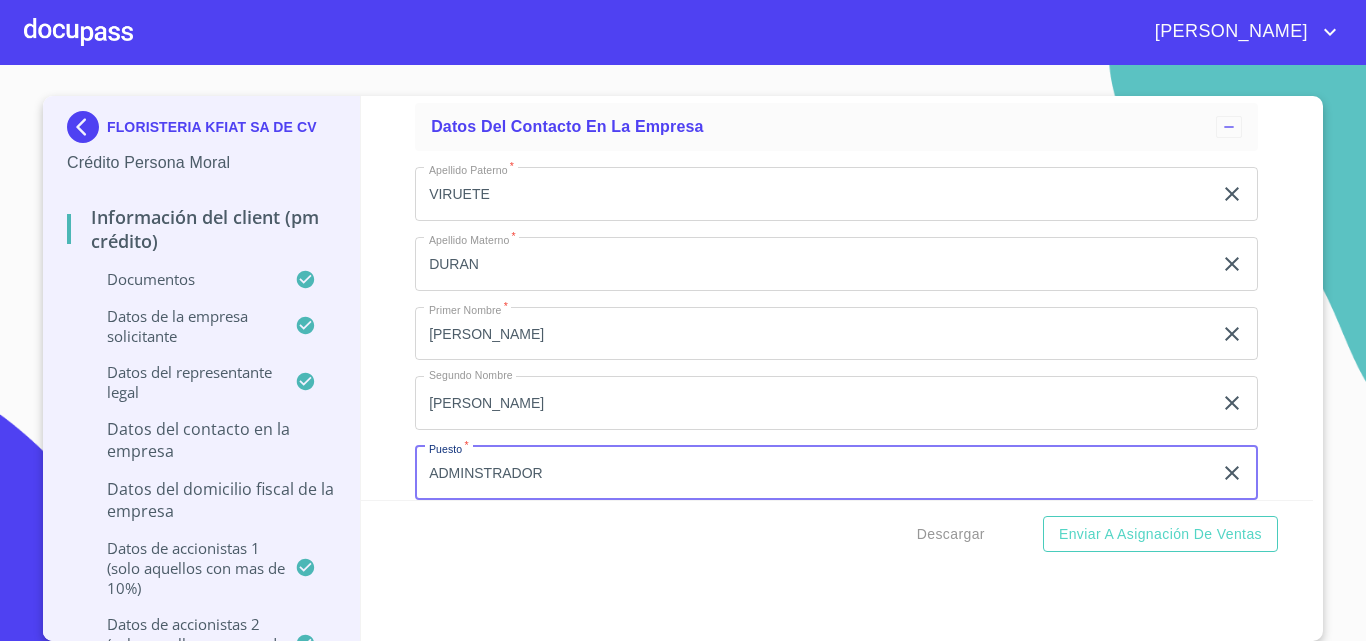 drag, startPoint x: 575, startPoint y: 464, endPoint x: 291, endPoint y: 457, distance: 284.08624 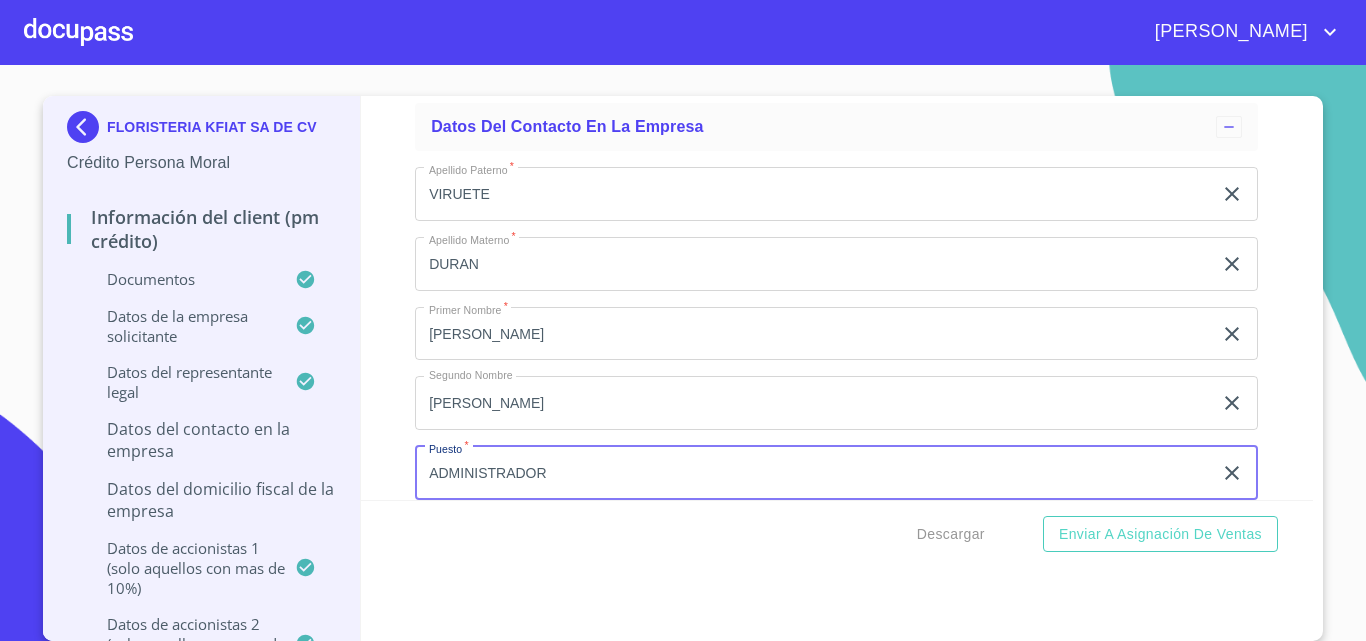 type on "ADMINISTRADOR" 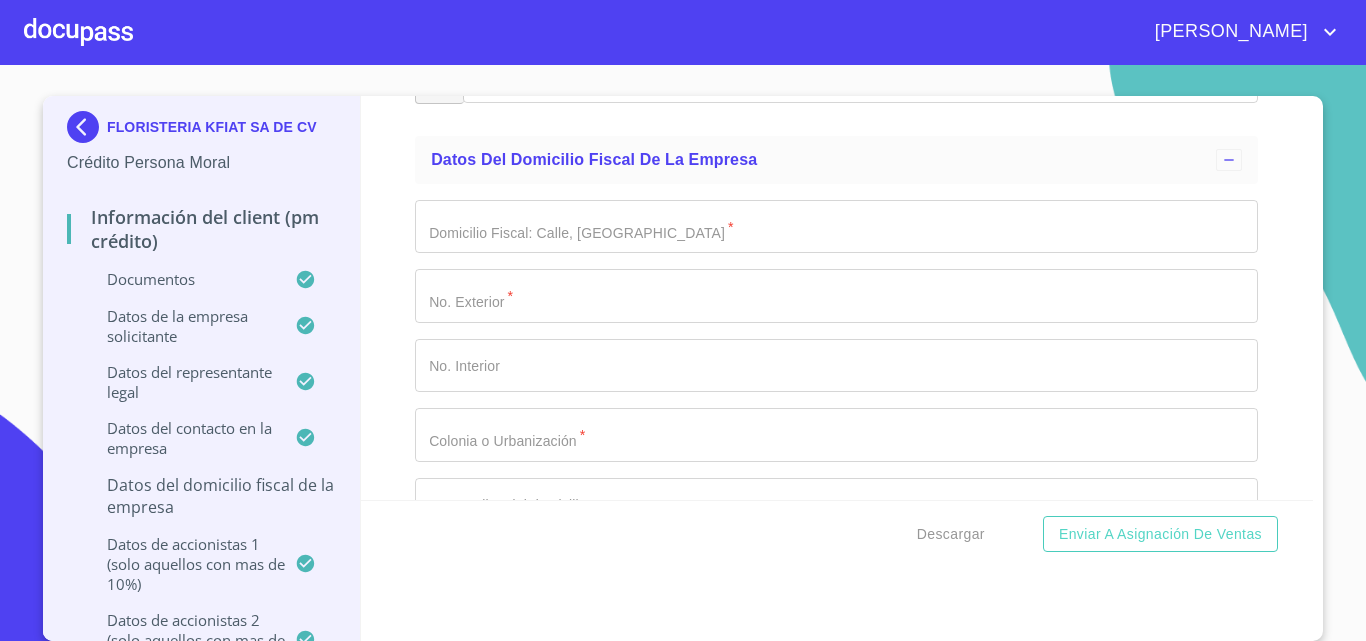 scroll, scrollTop: 14853, scrollLeft: 0, axis: vertical 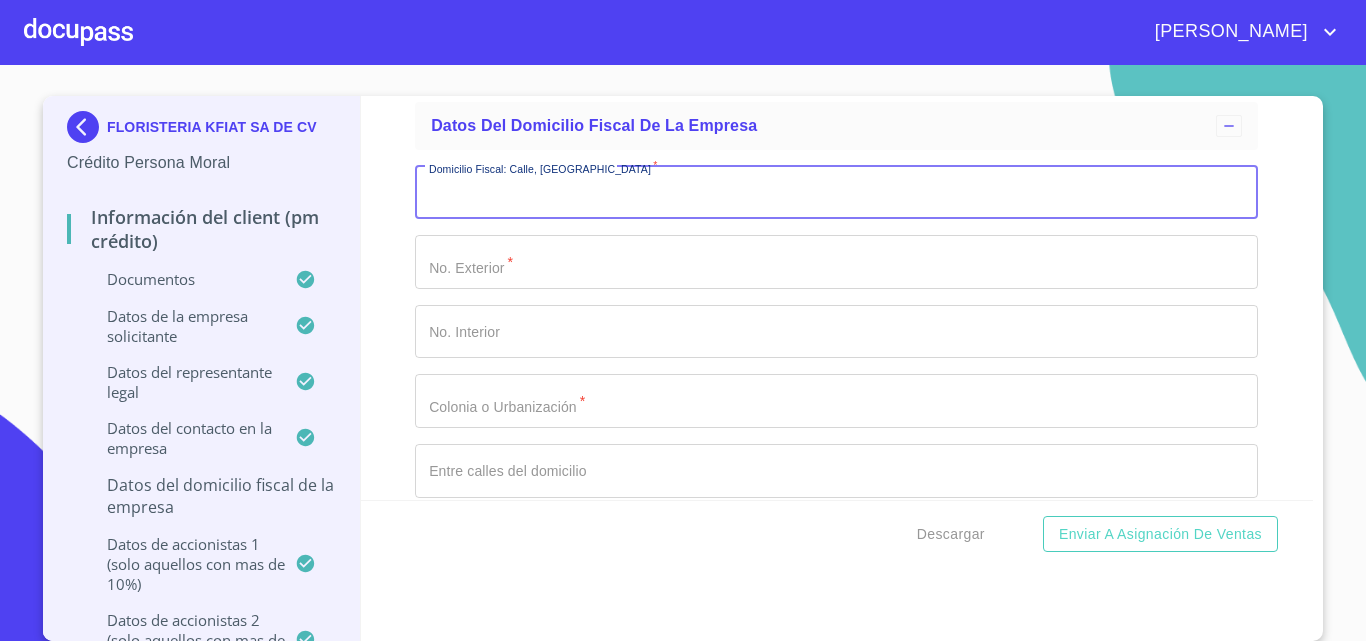 click on "Documento de identificación representante legal.   *" at bounding box center [836, 193] 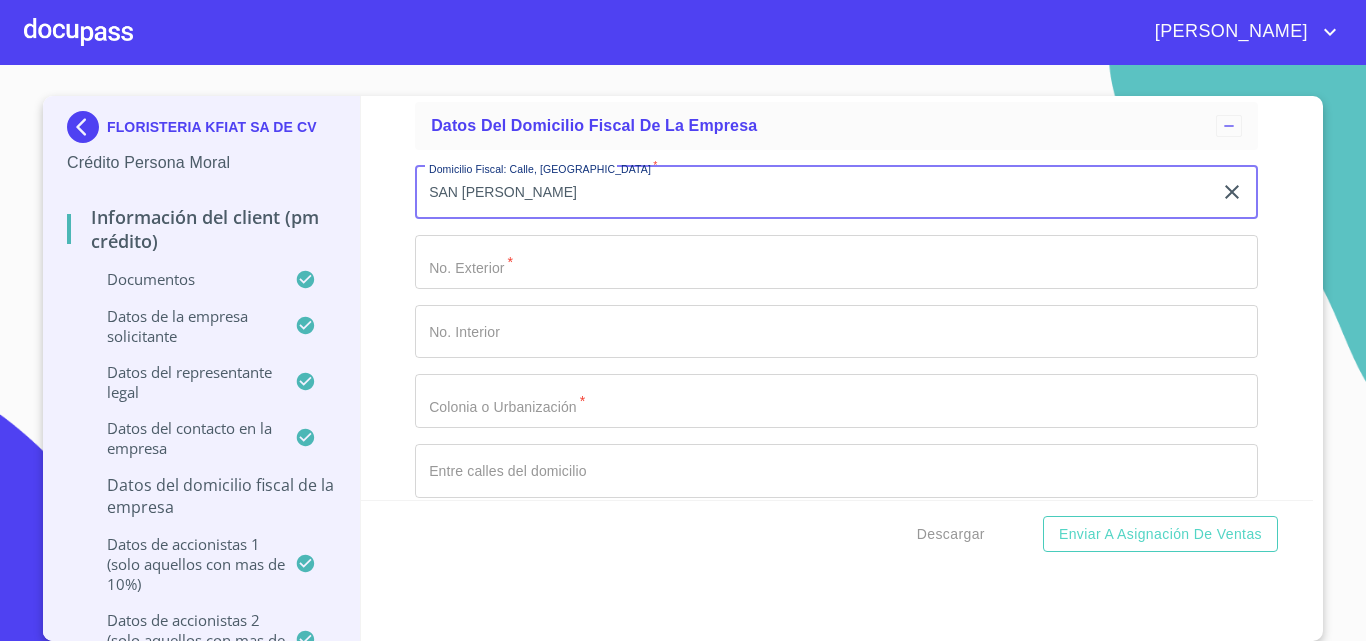 type on "SAN [PERSON_NAME]" 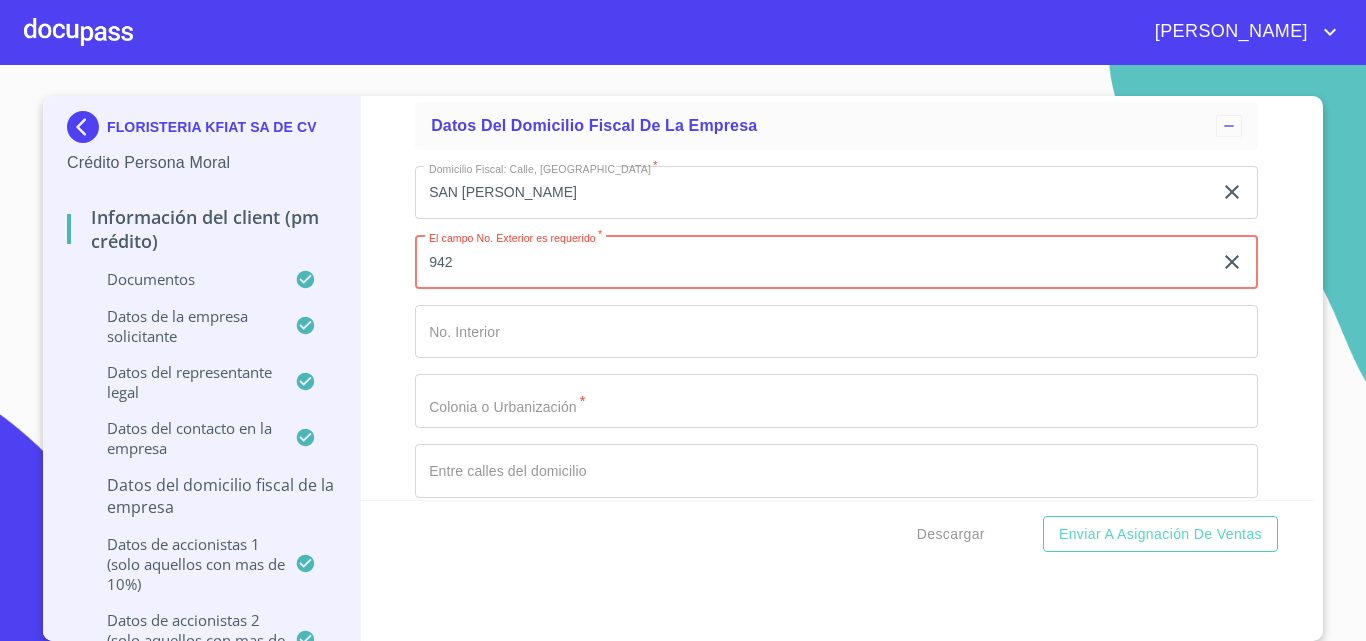 type on "942" 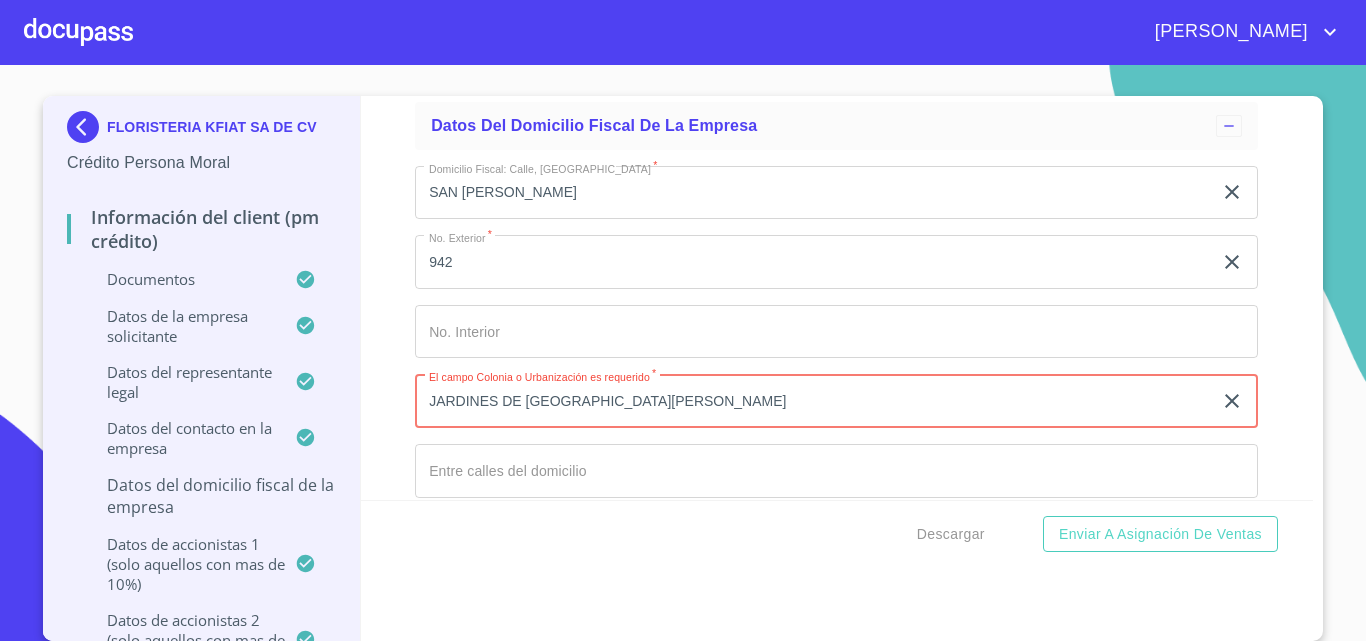 type on "JARDINES DE [GEOGRAPHIC_DATA][PERSON_NAME]" 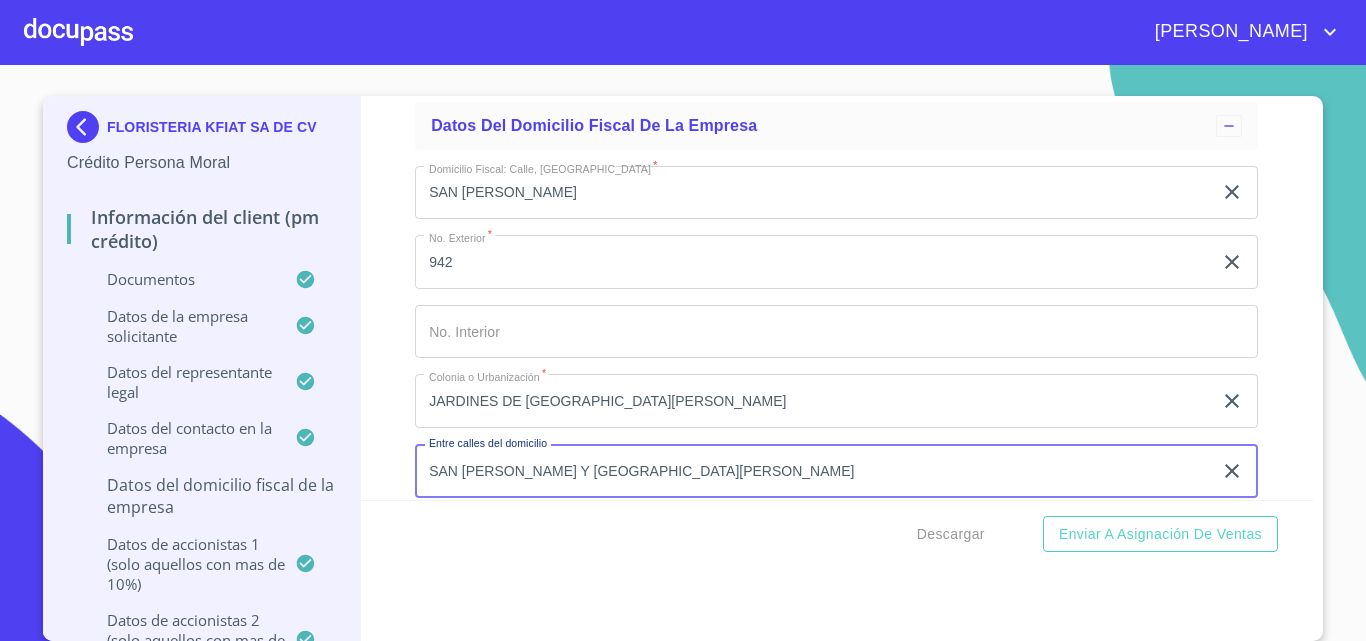 type on "SAN [PERSON_NAME] Y [GEOGRAPHIC_DATA][PERSON_NAME]" 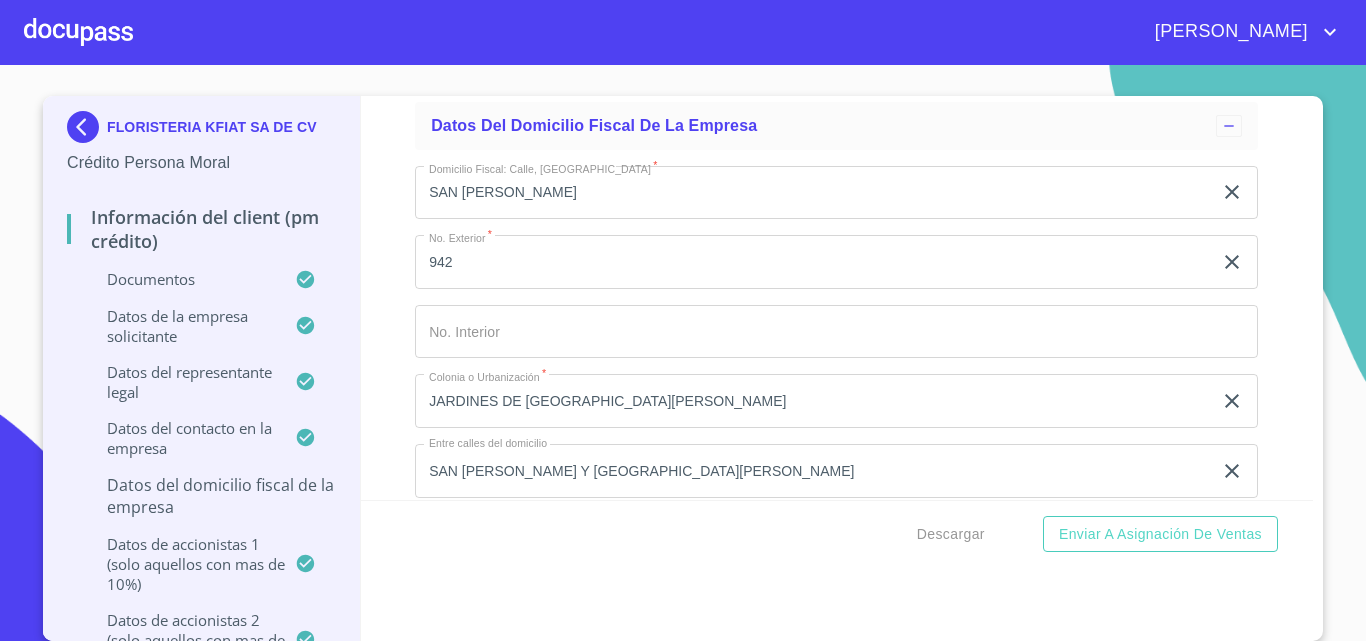 scroll, scrollTop: 15096, scrollLeft: 0, axis: vertical 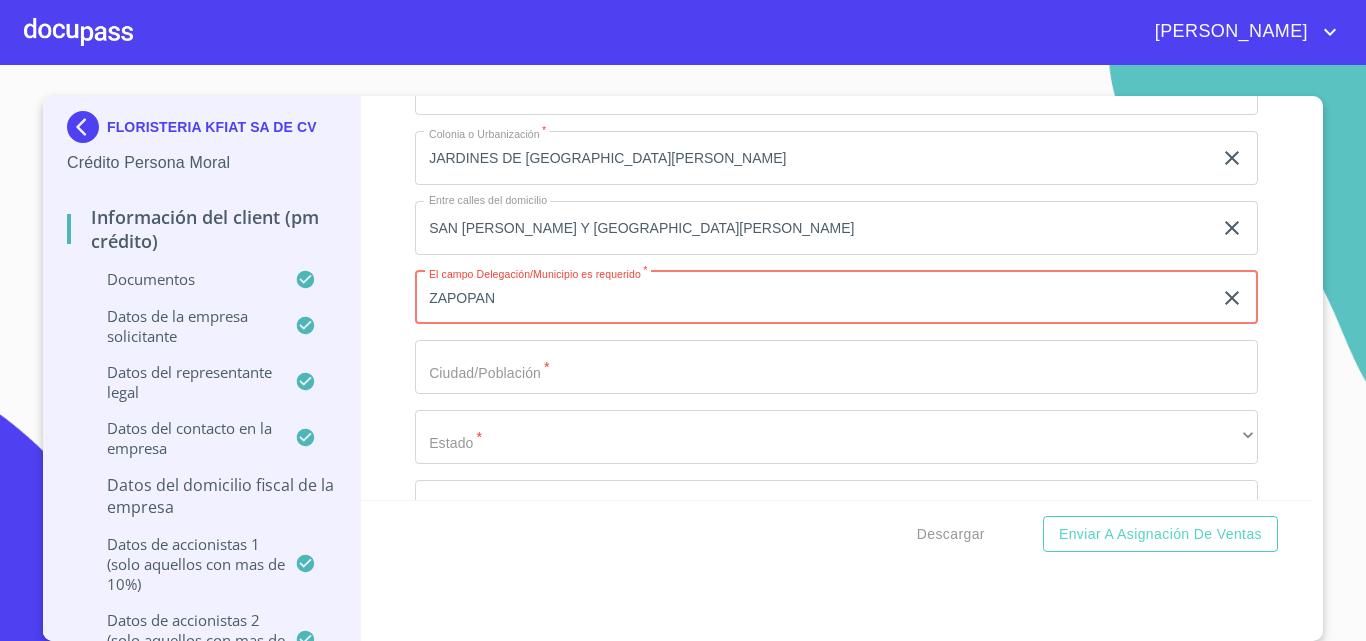 type on "ZAPOPAN" 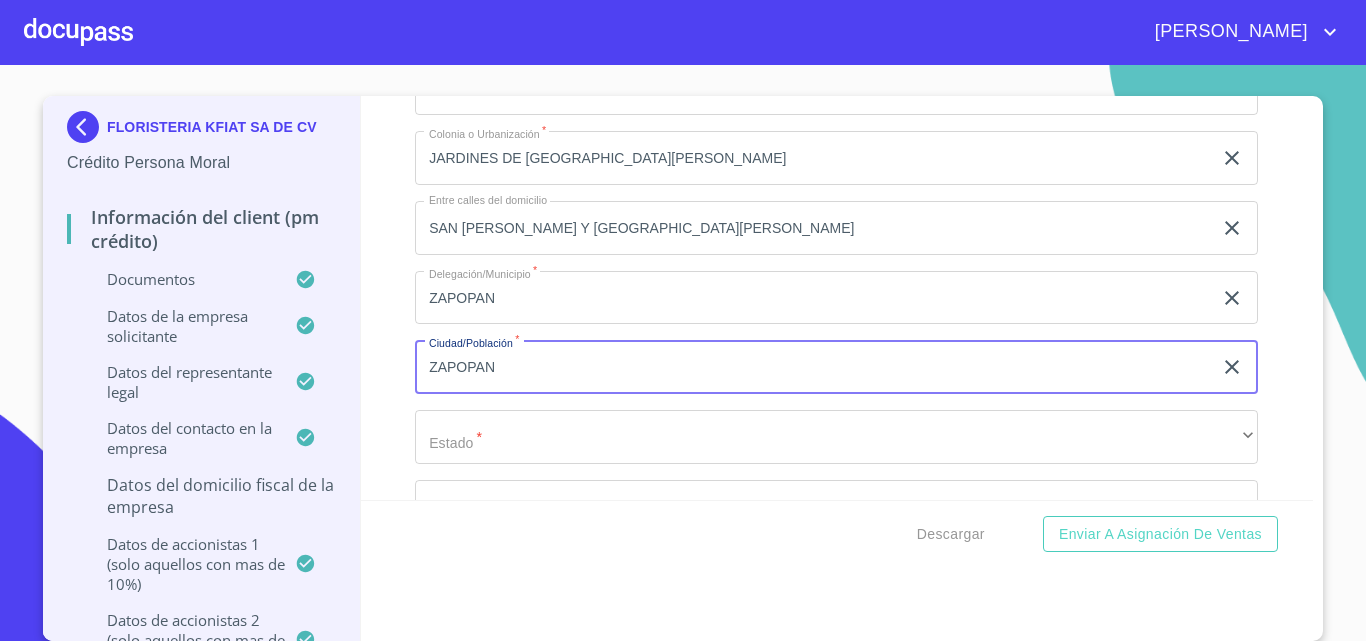 type on "ZAPOPAN" 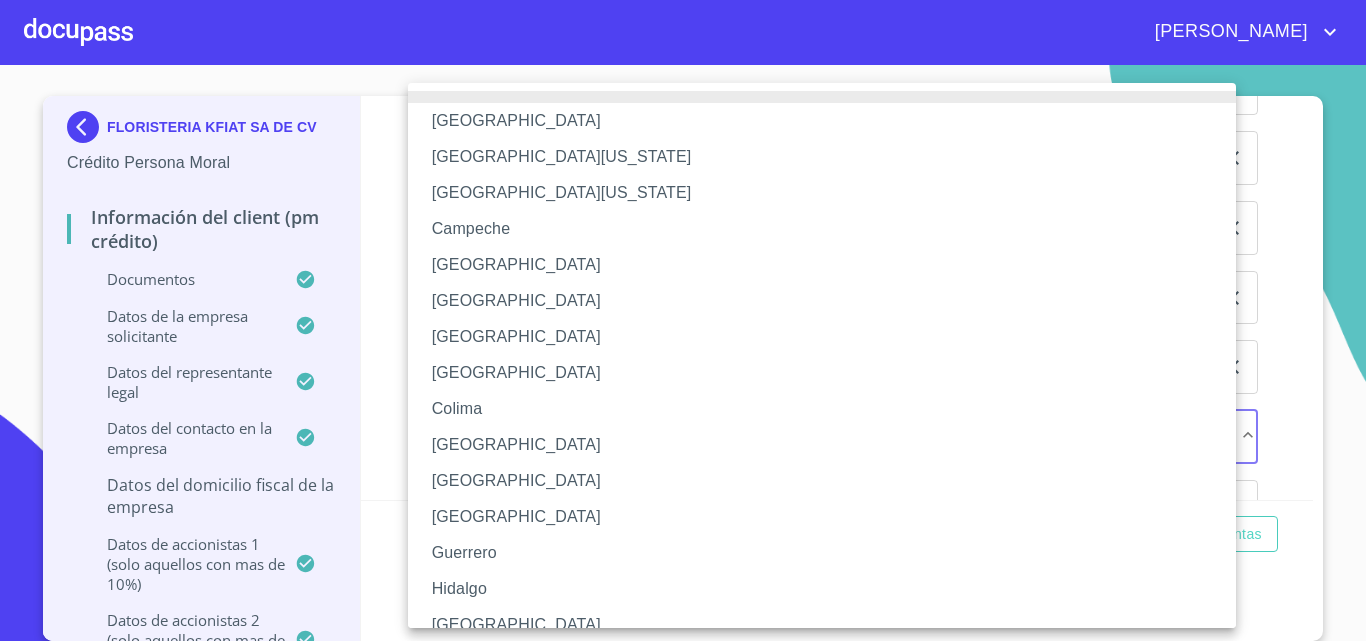 type 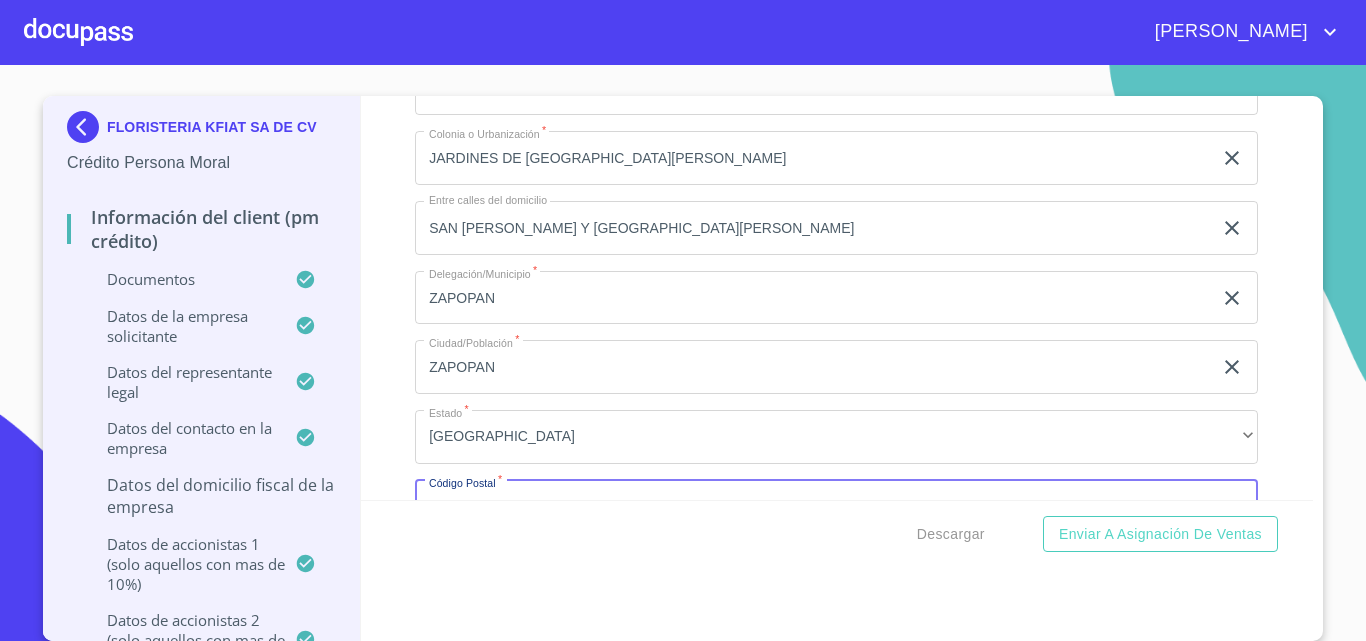 scroll, scrollTop: 15130, scrollLeft: 0, axis: vertical 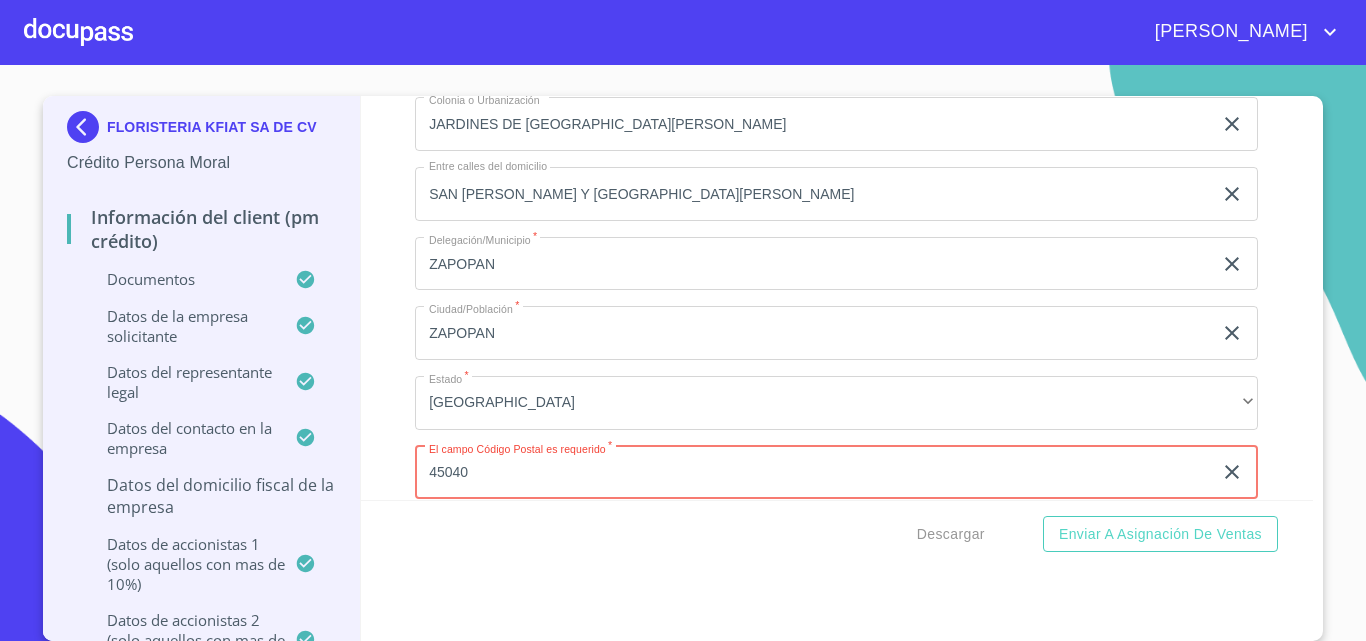 type on "45040" 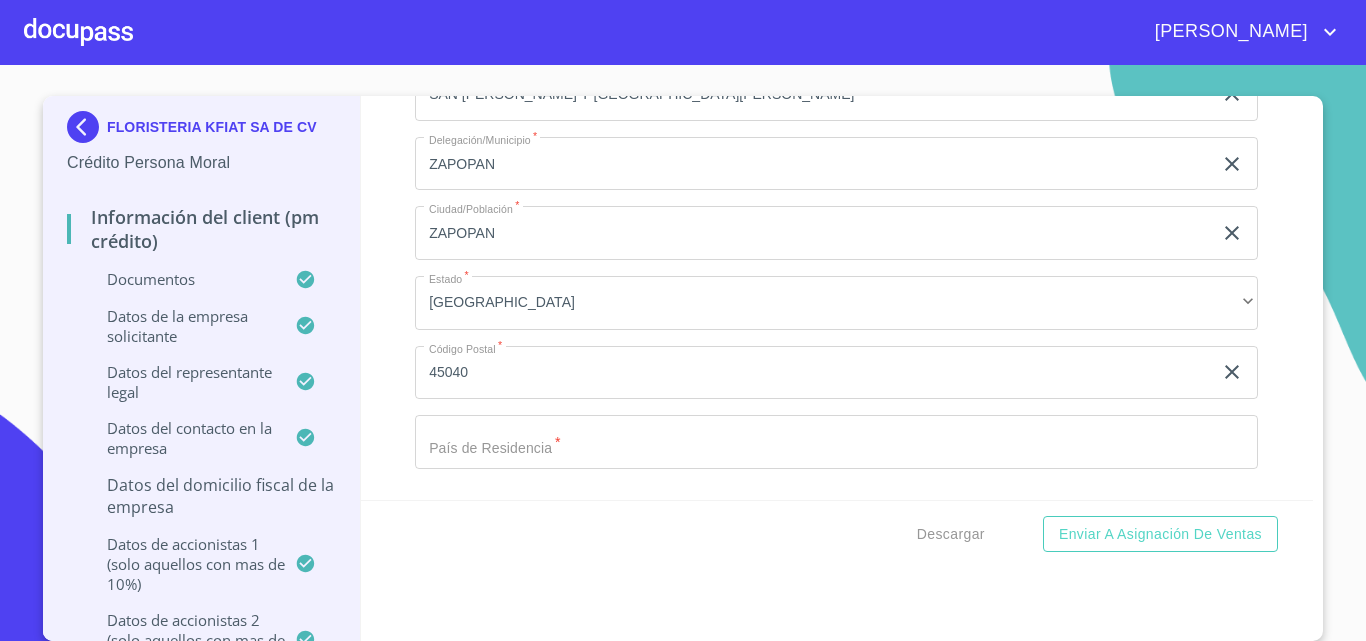 scroll, scrollTop: 15330, scrollLeft: 0, axis: vertical 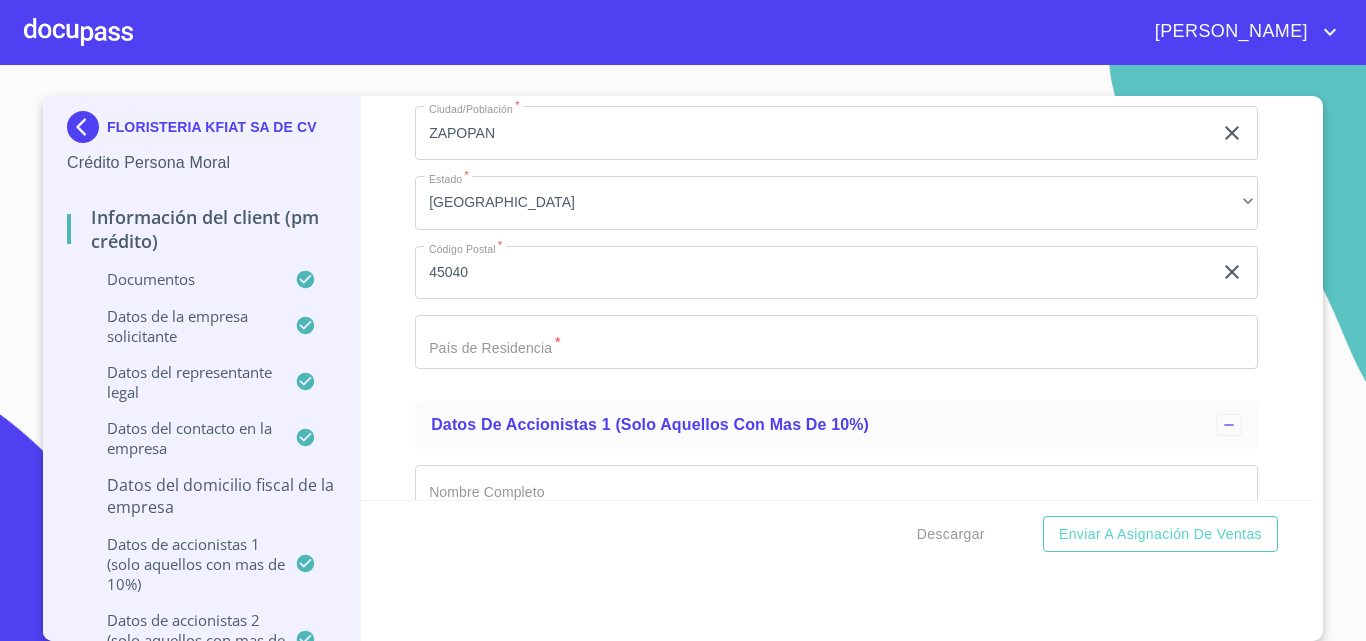 click on "Documento de identificación representante legal.   *" at bounding box center [813, -2753] 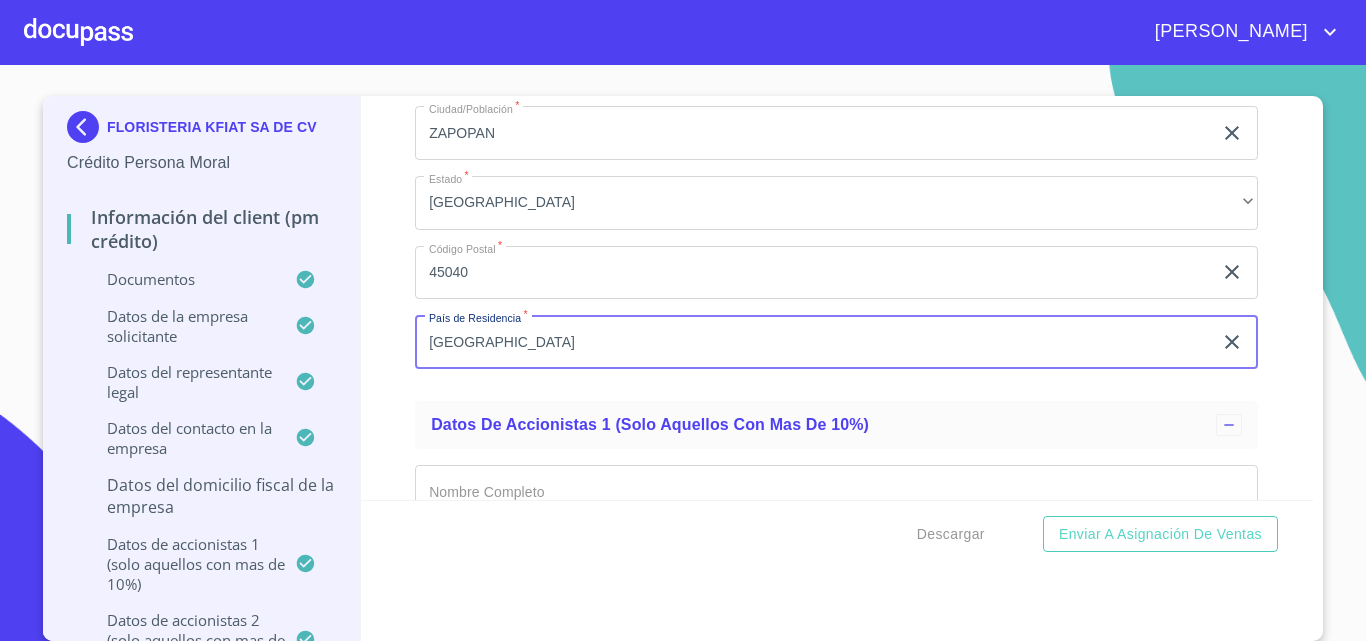 type on "[GEOGRAPHIC_DATA]" 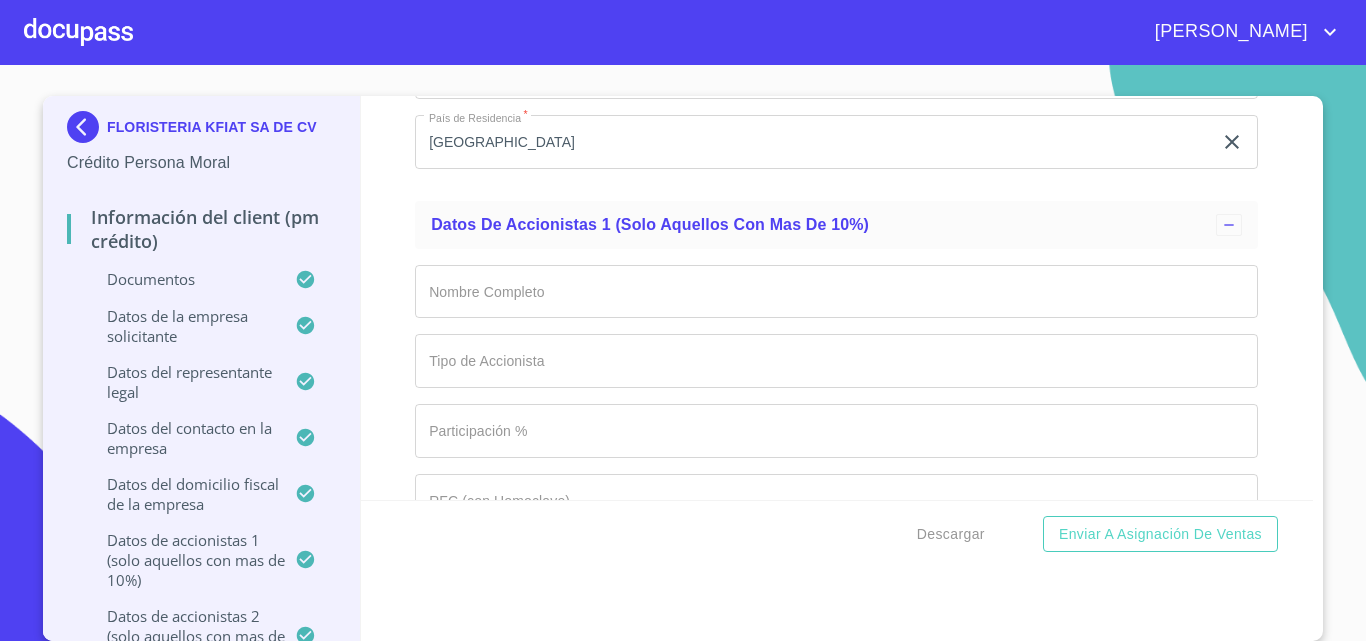 scroll, scrollTop: 15630, scrollLeft: 0, axis: vertical 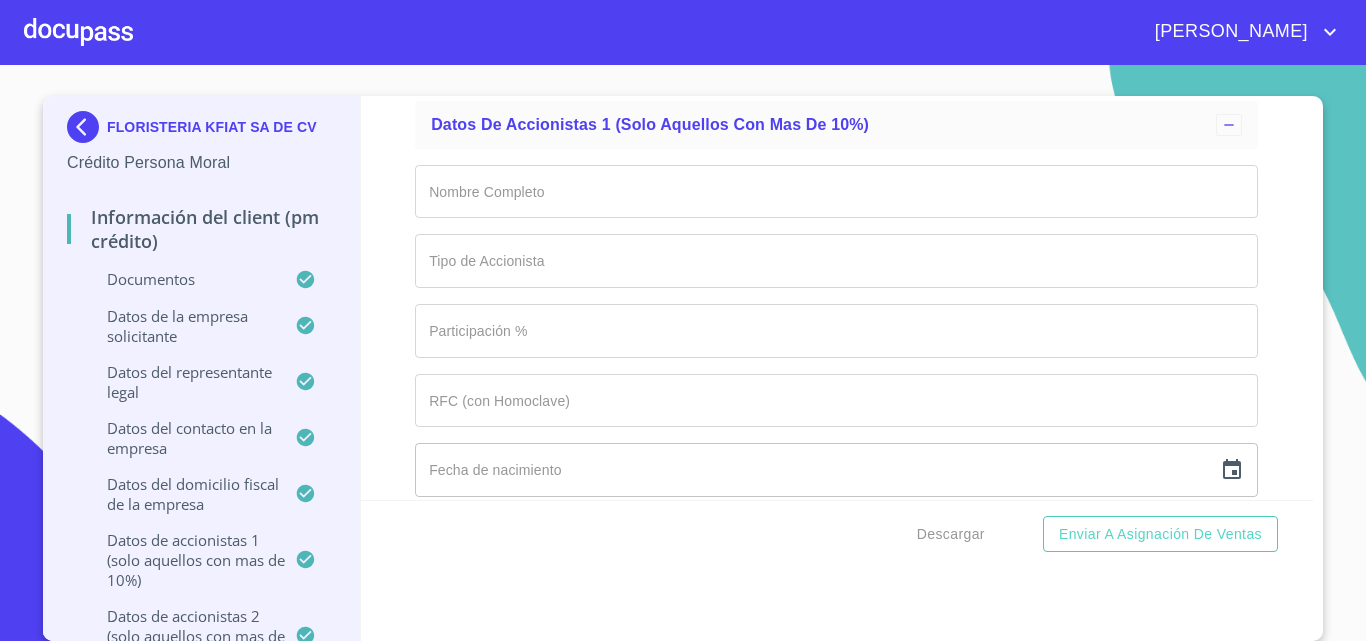 click on "Documento de identificación representante legal.   *" at bounding box center [813, -3053] 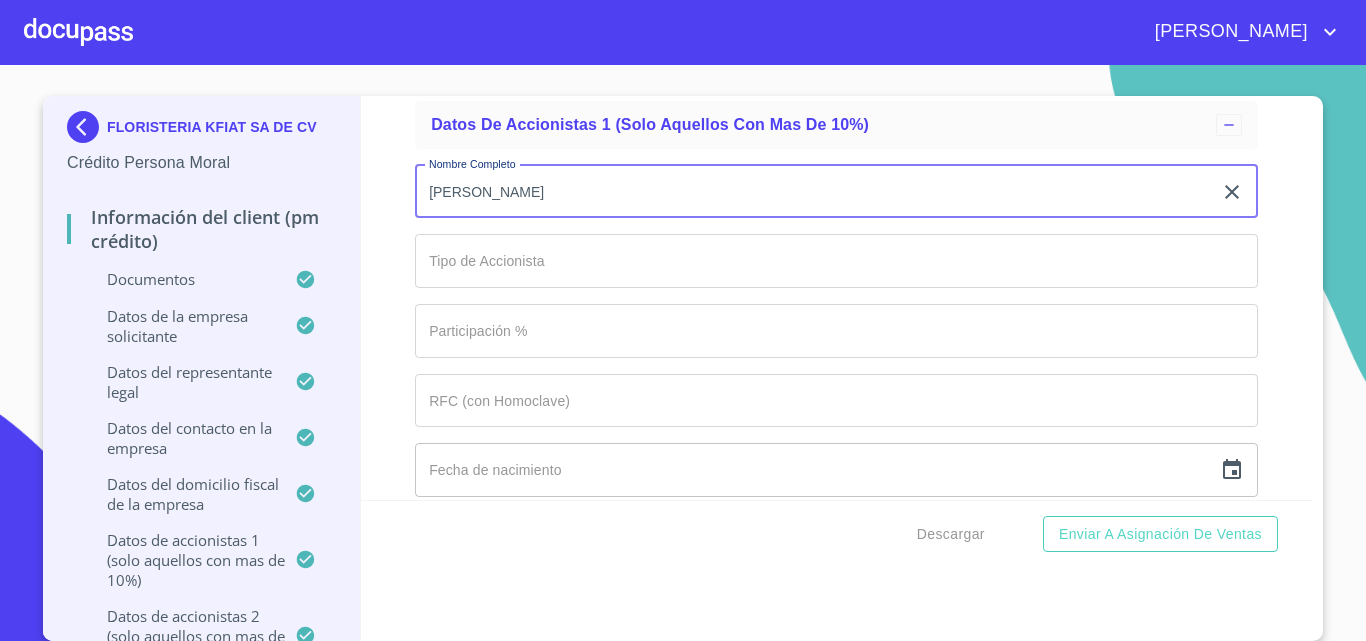 type on "[PERSON_NAME]" 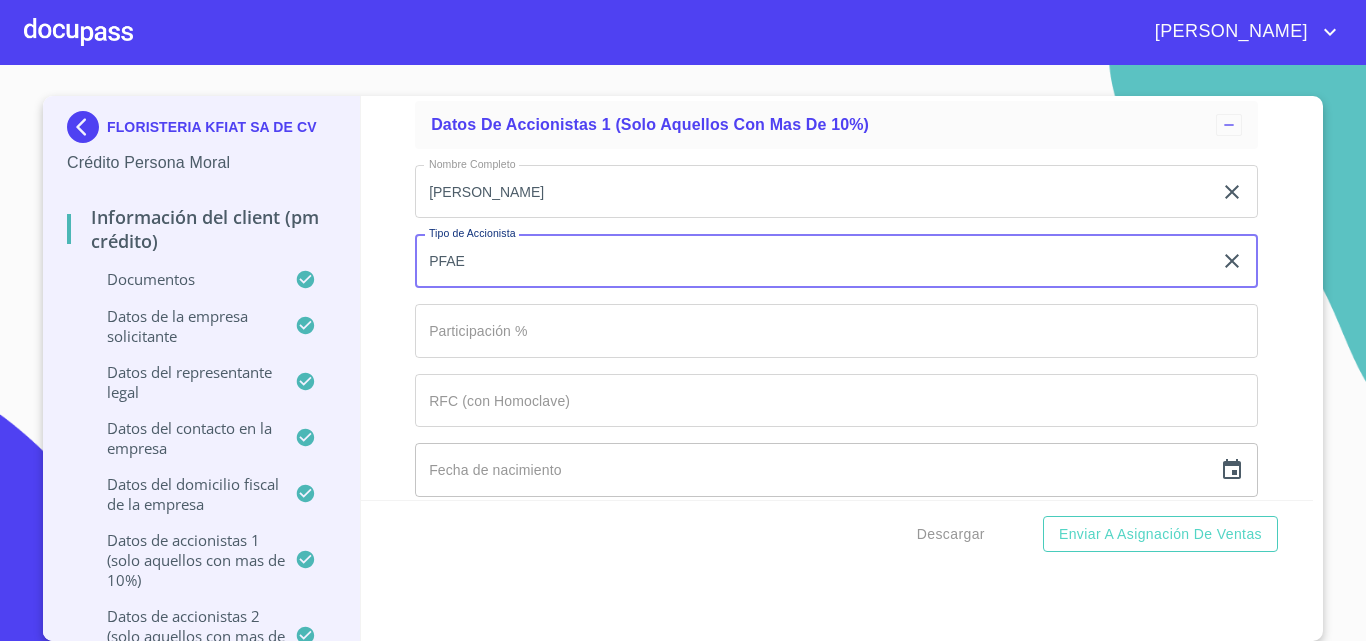 type on "PFAE" 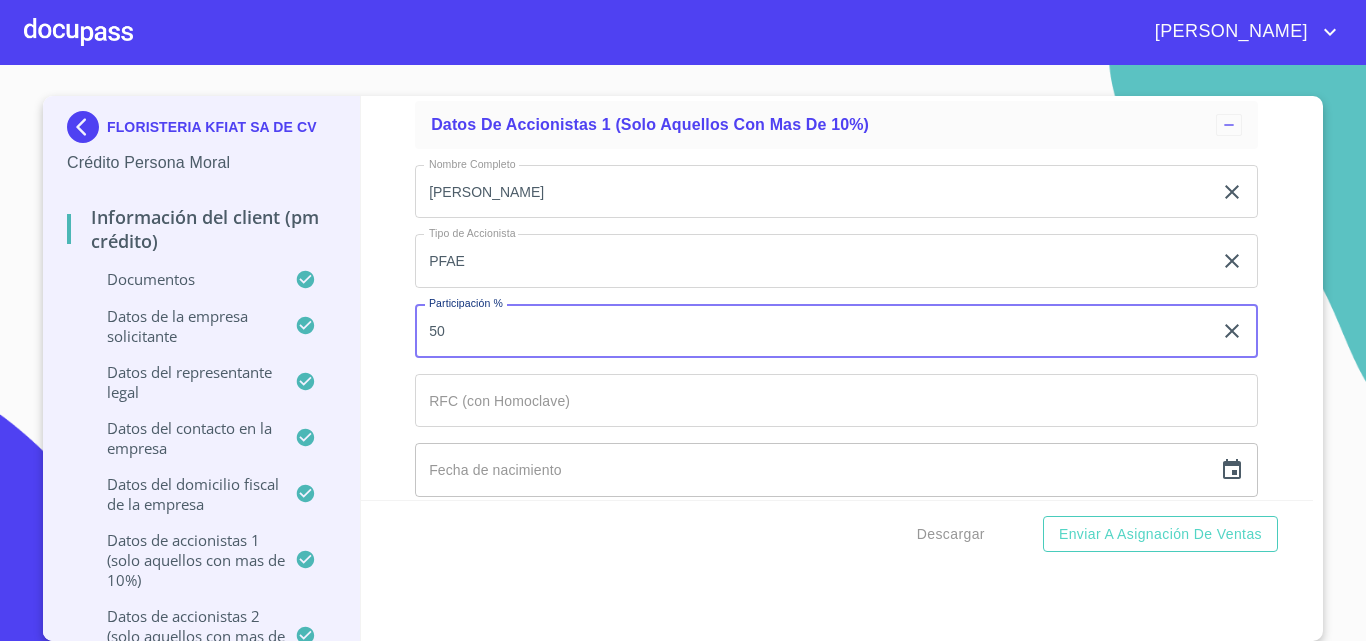 type on "50" 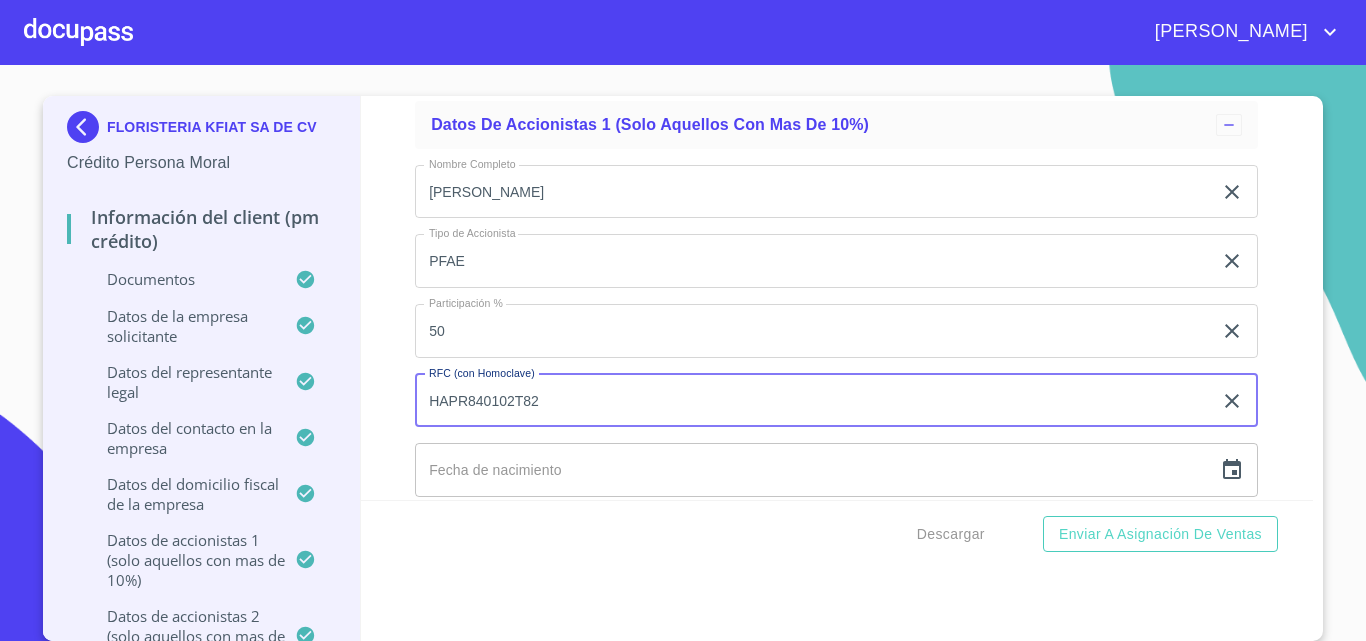 type on "HAPR840102T82" 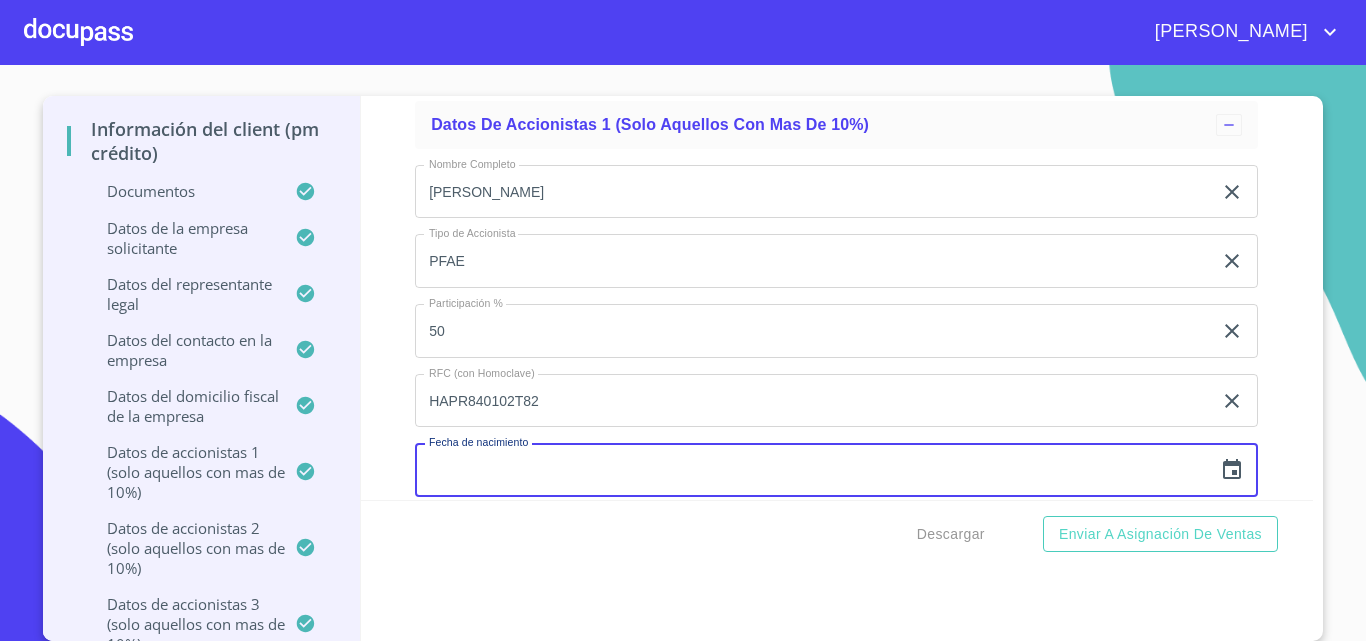 scroll, scrollTop: 200, scrollLeft: 0, axis: vertical 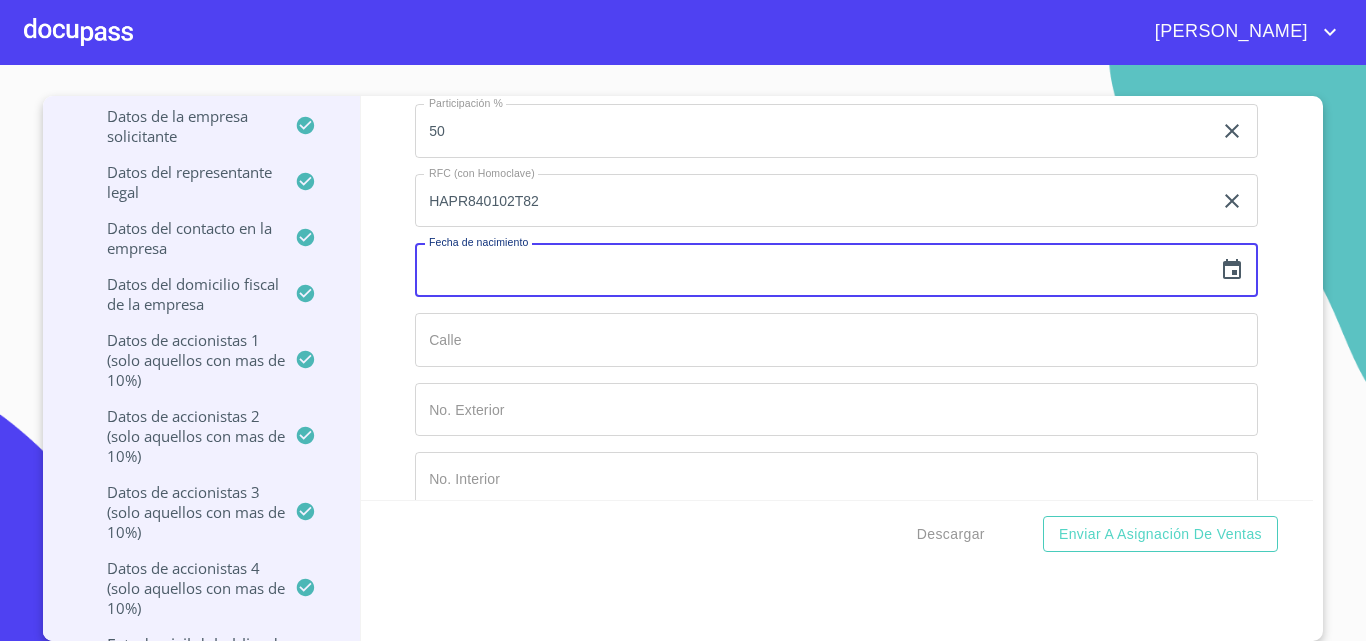 click 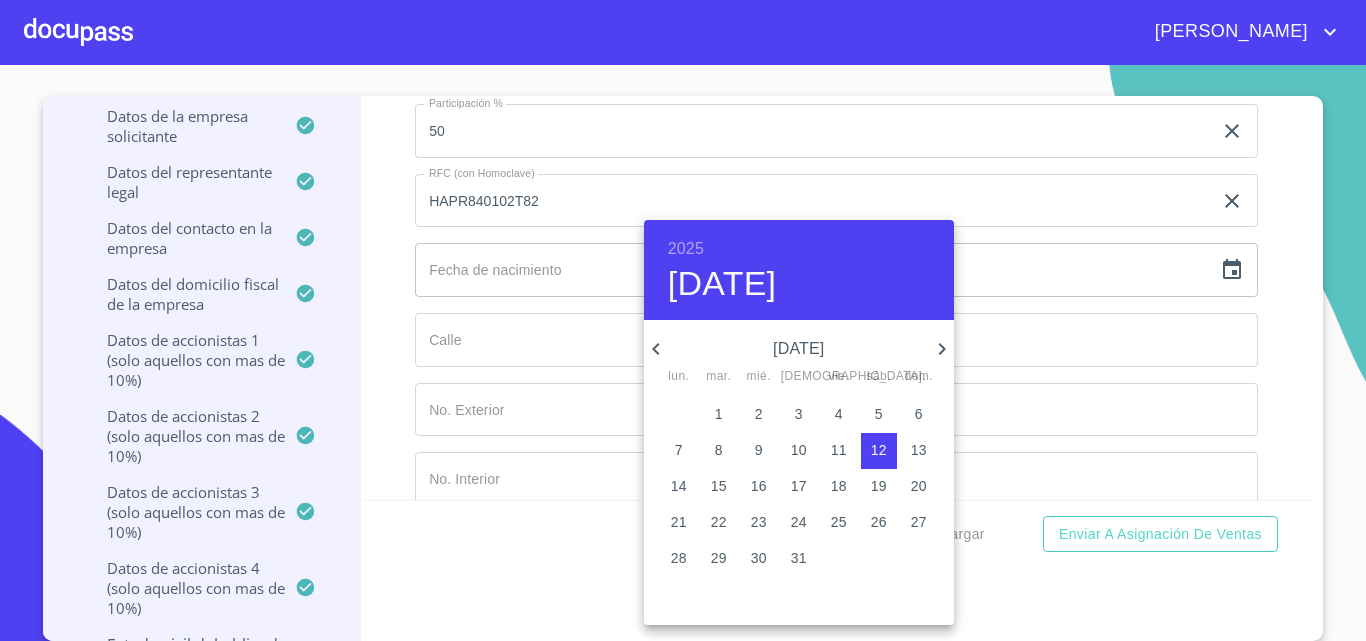 click on "2025" at bounding box center [686, 249] 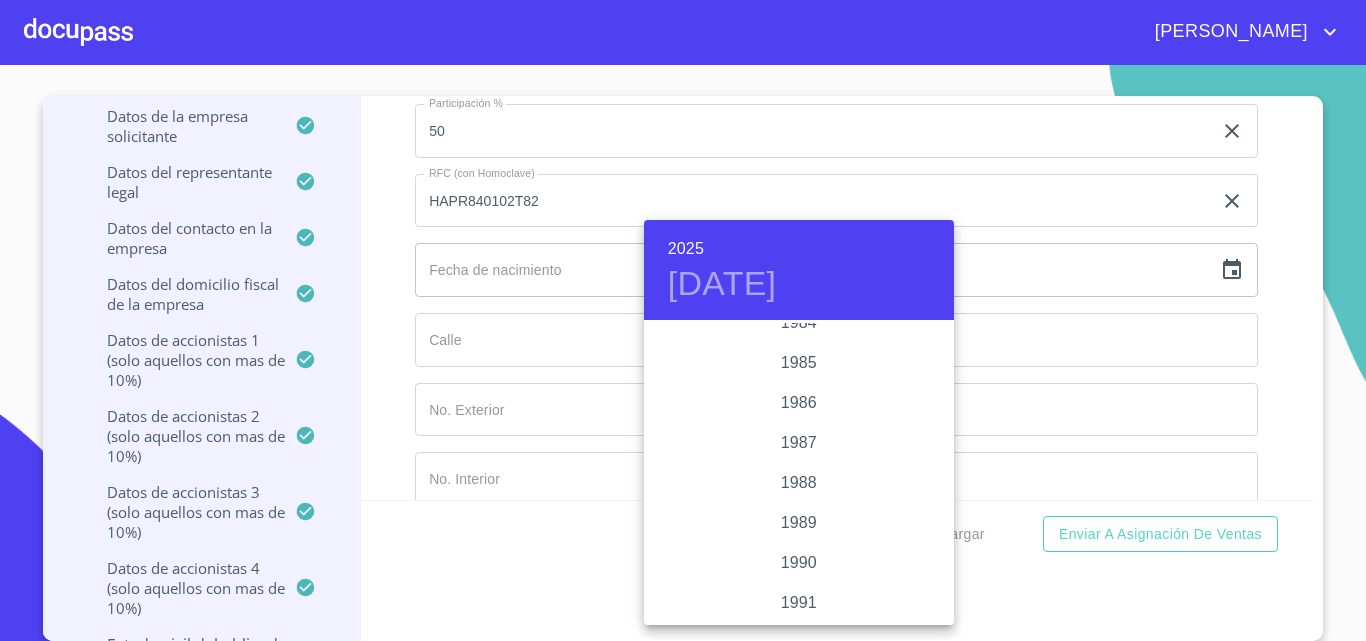 scroll, scrollTop: 2280, scrollLeft: 0, axis: vertical 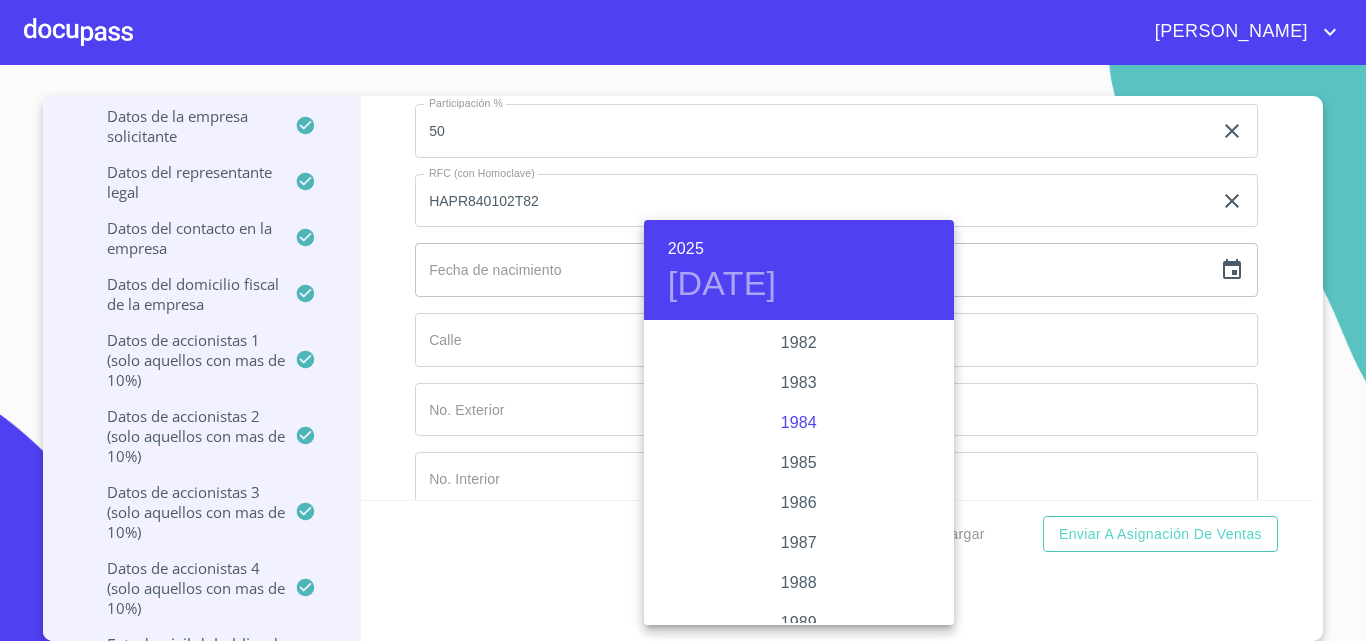 click on "1984" at bounding box center [799, 423] 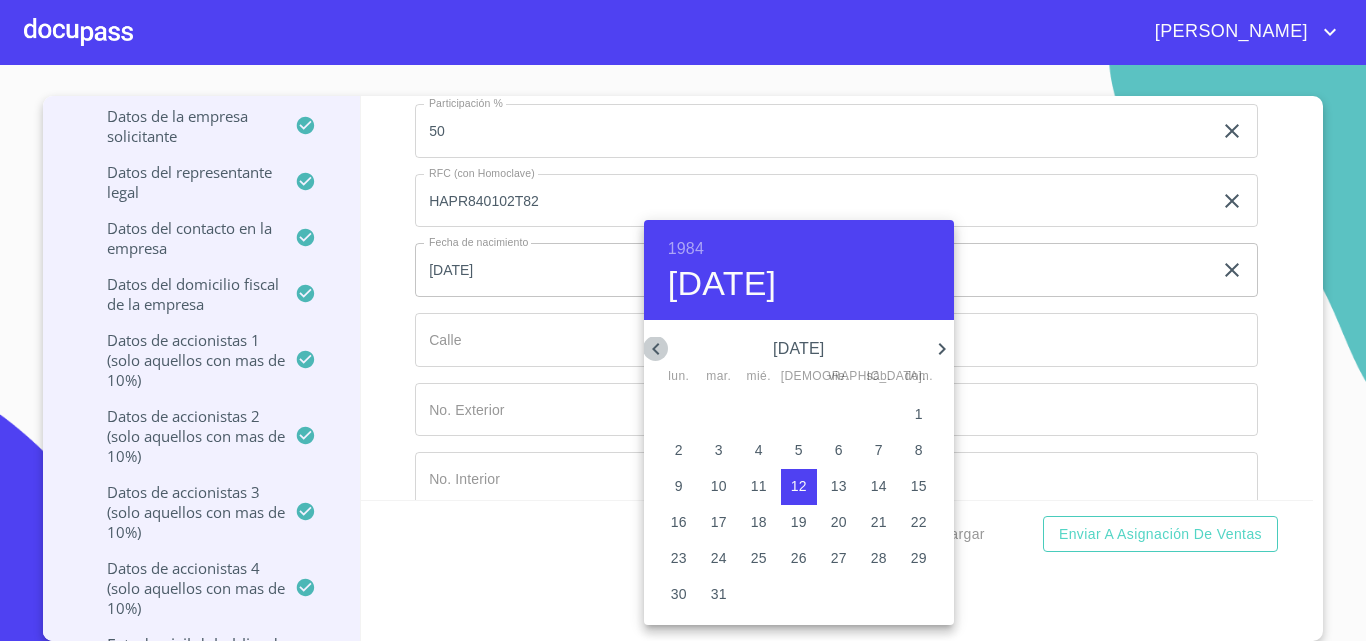 click 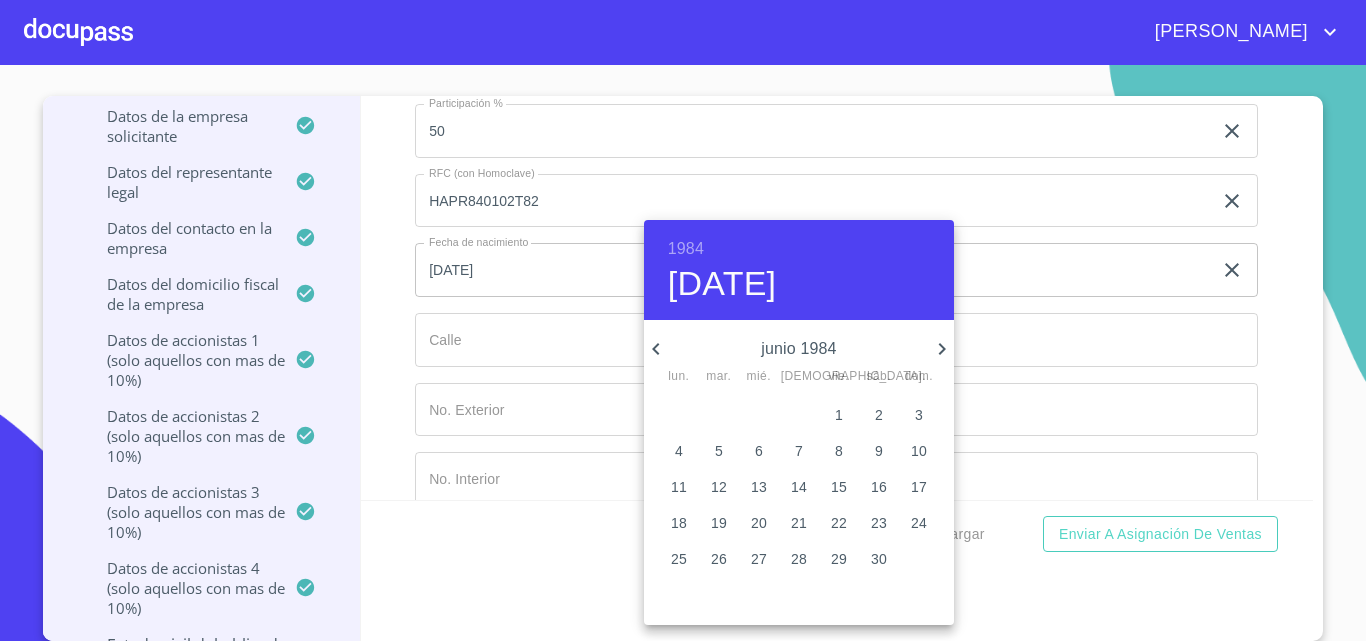 click 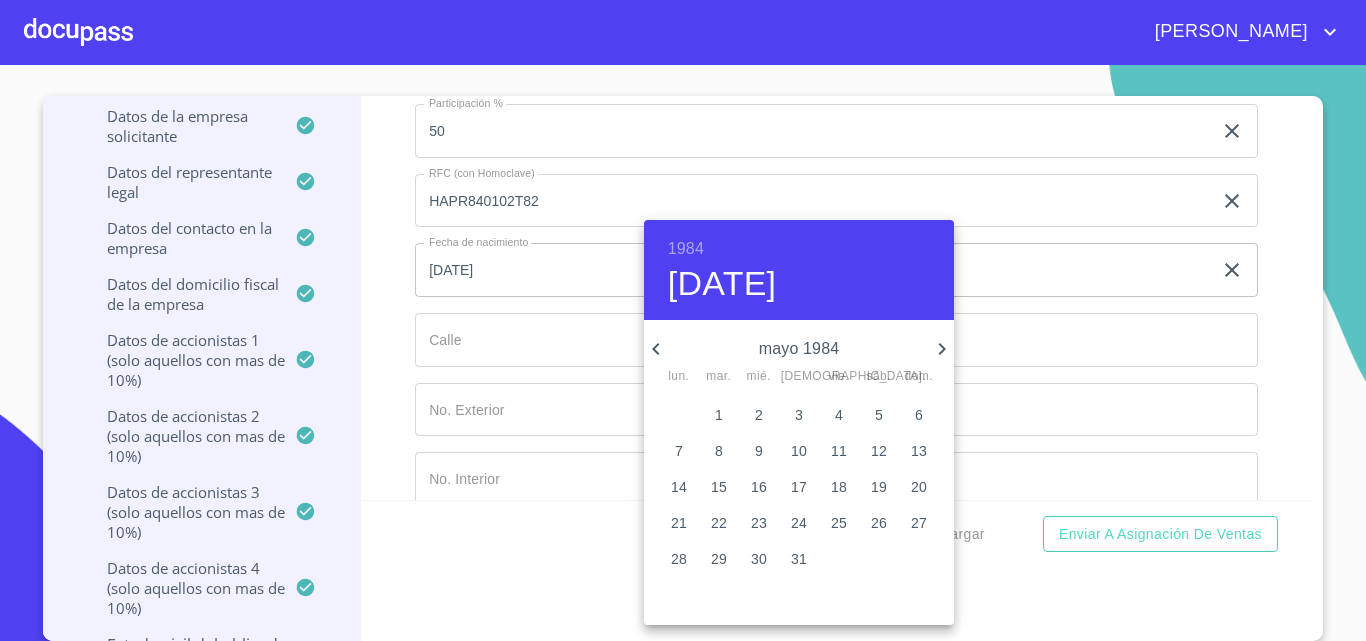click 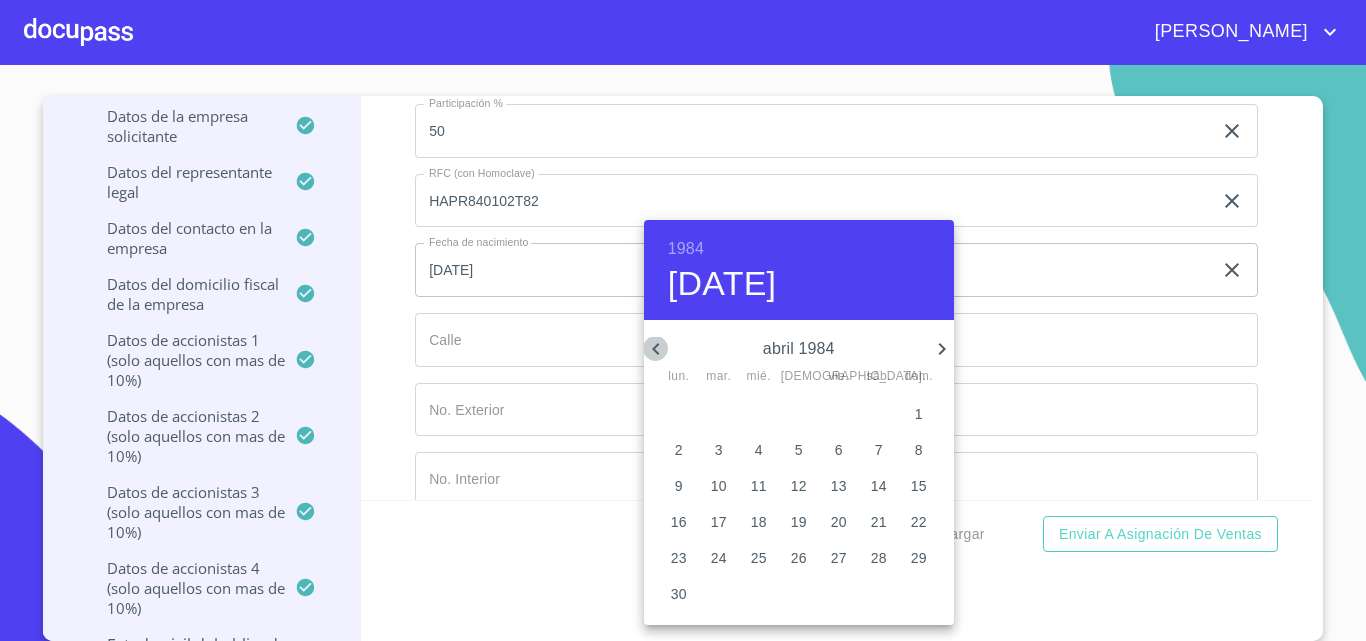 click 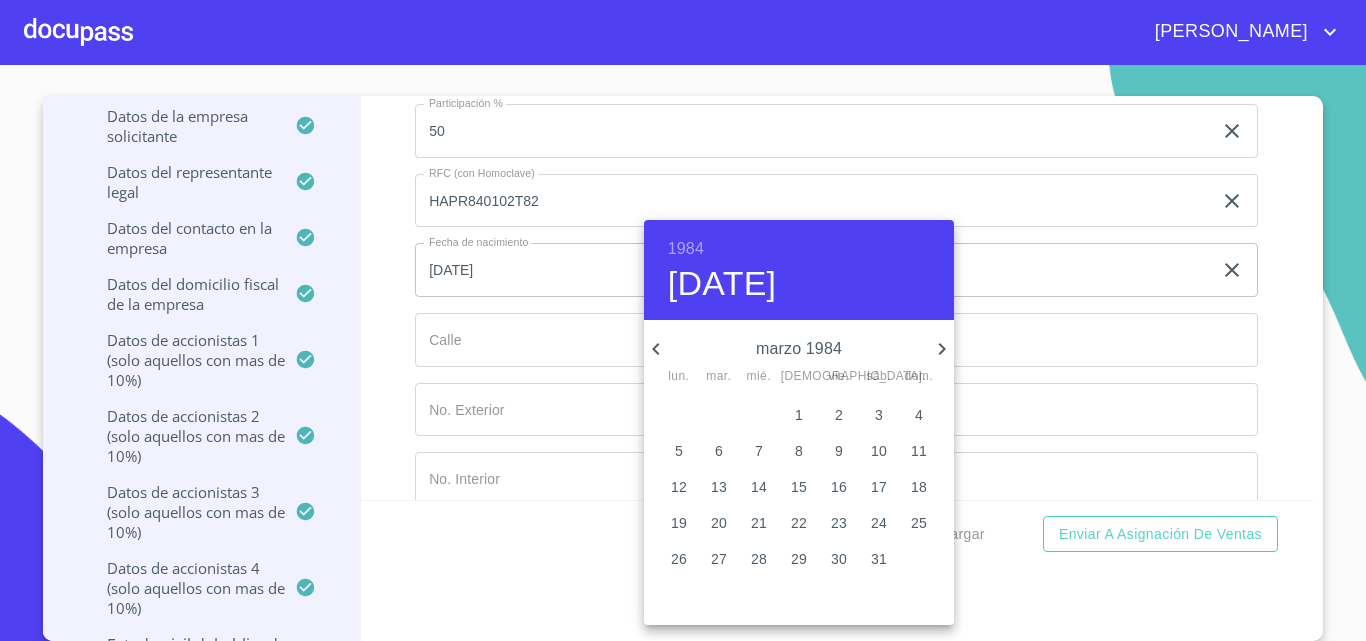 click 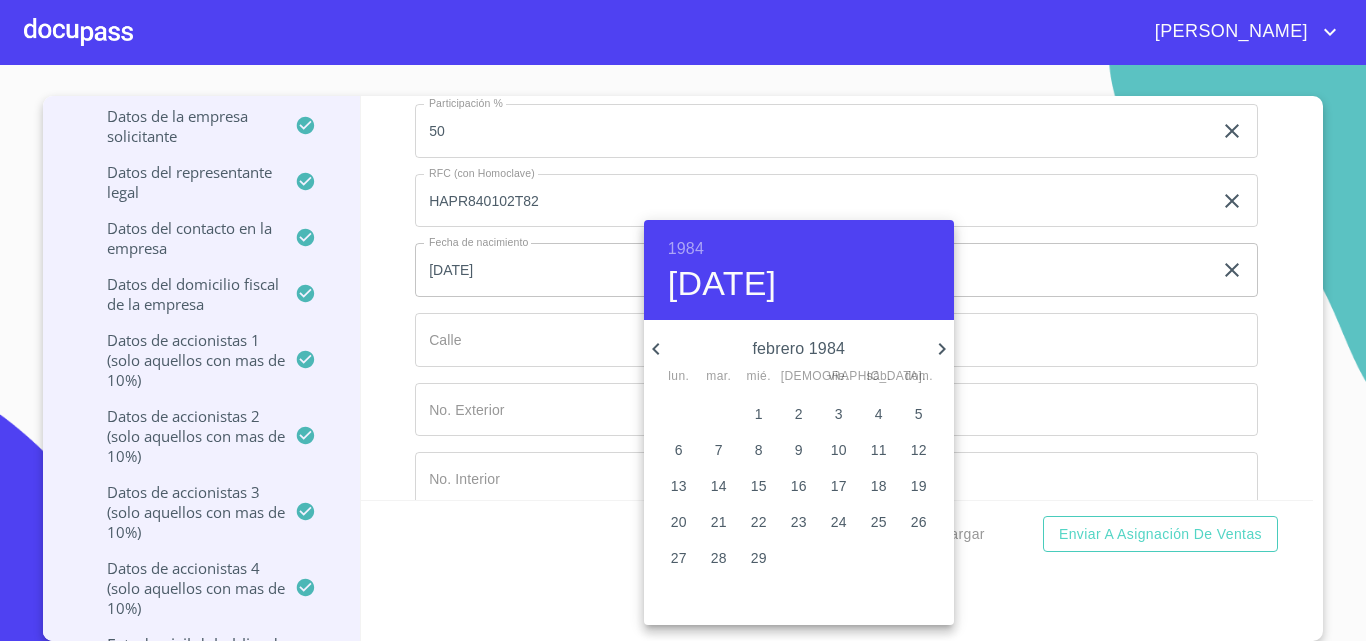 click 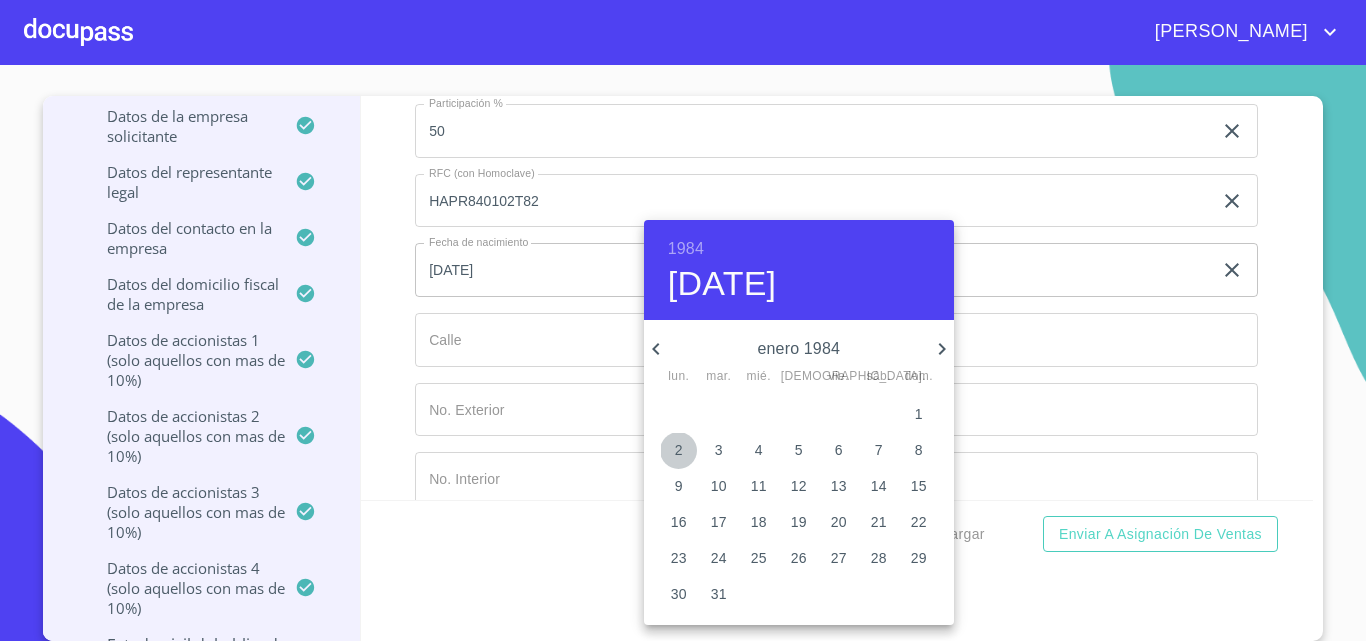 click on "2" at bounding box center [679, 450] 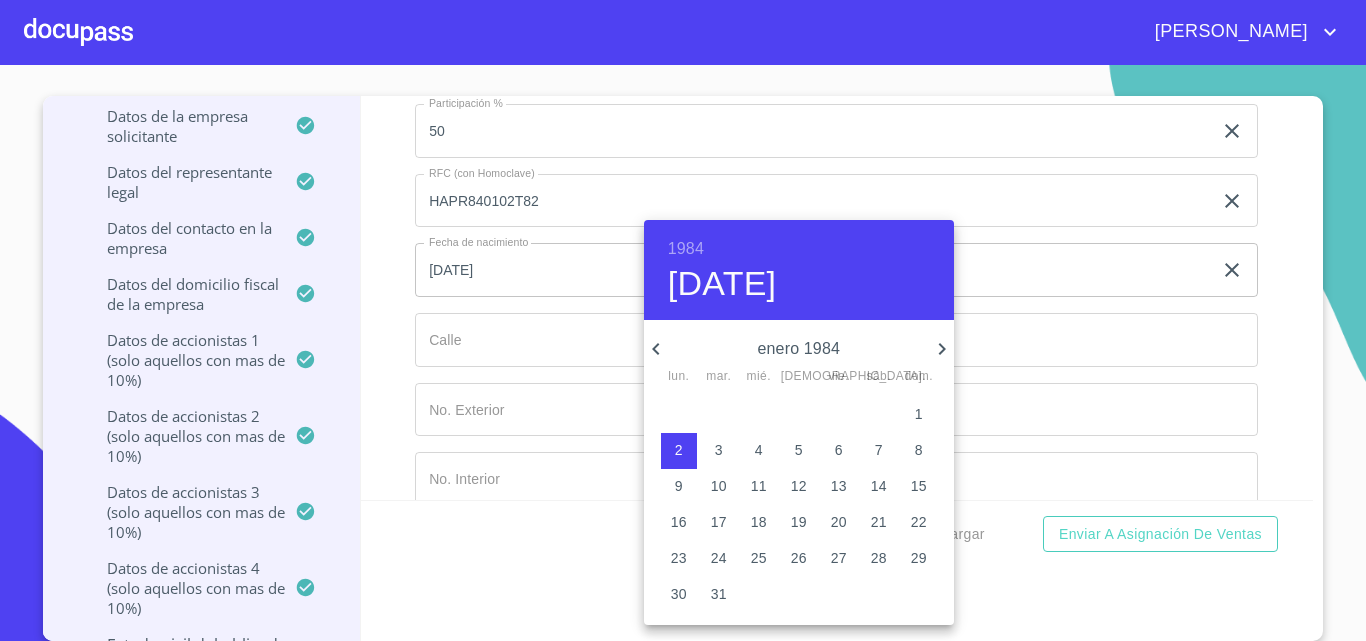 click at bounding box center [683, 320] 